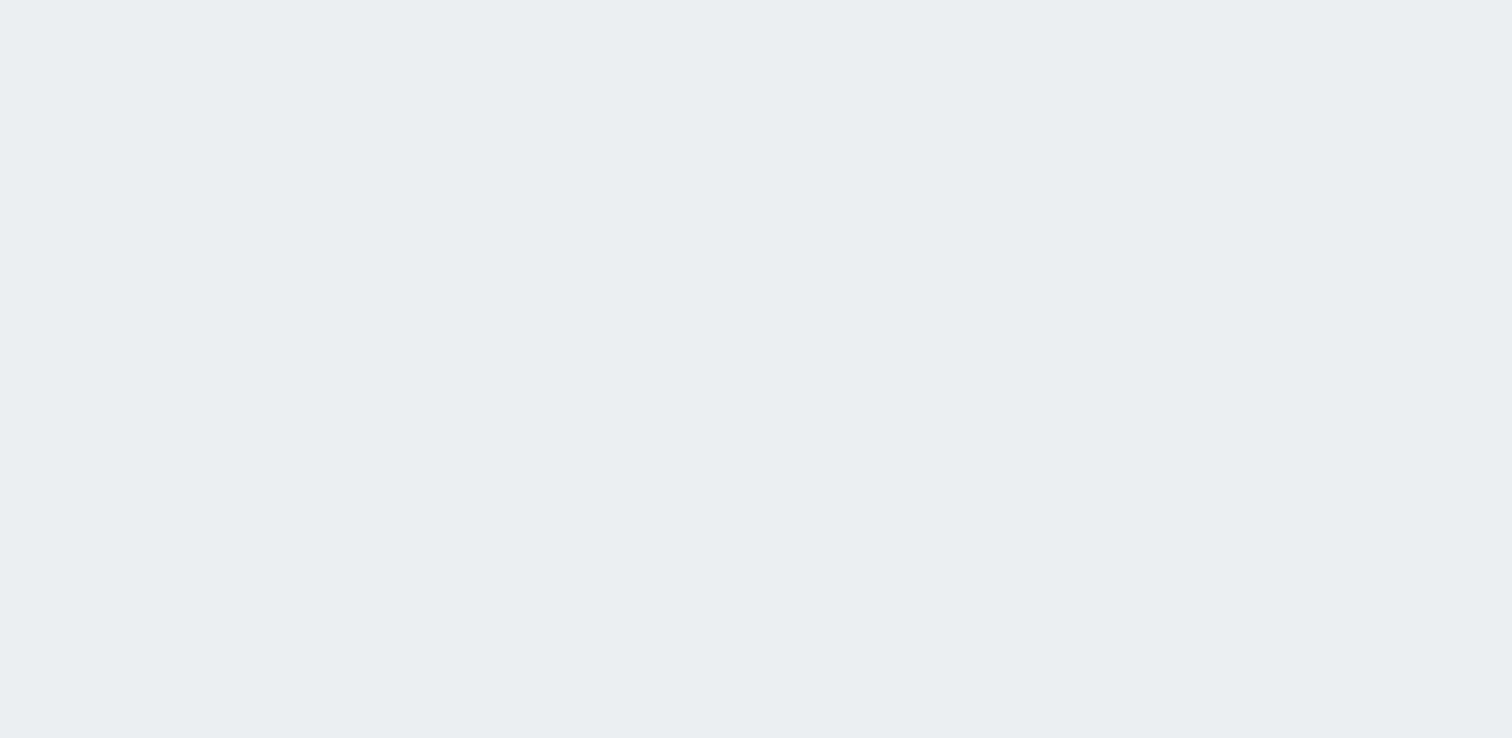 scroll, scrollTop: 0, scrollLeft: 0, axis: both 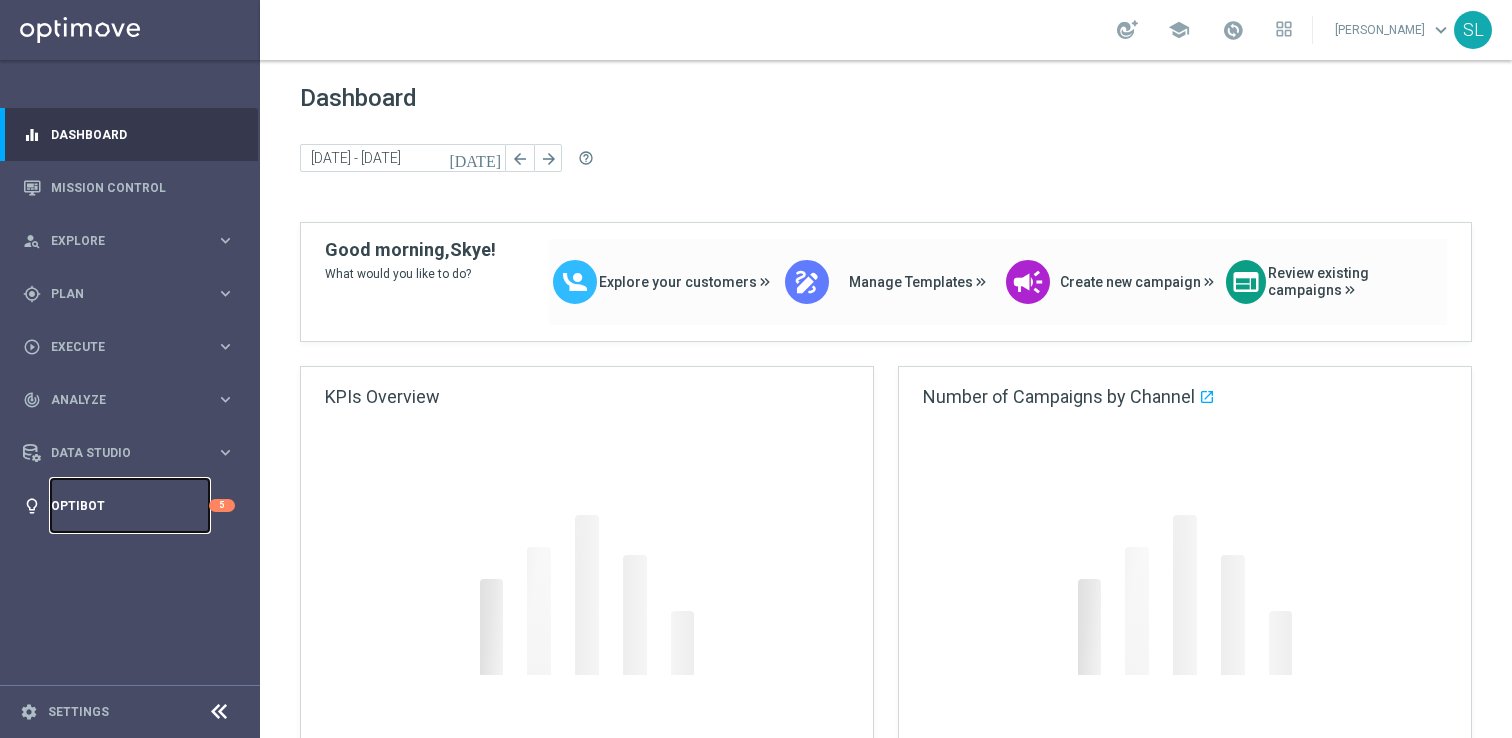 click on "Optibot" at bounding box center (130, 505) 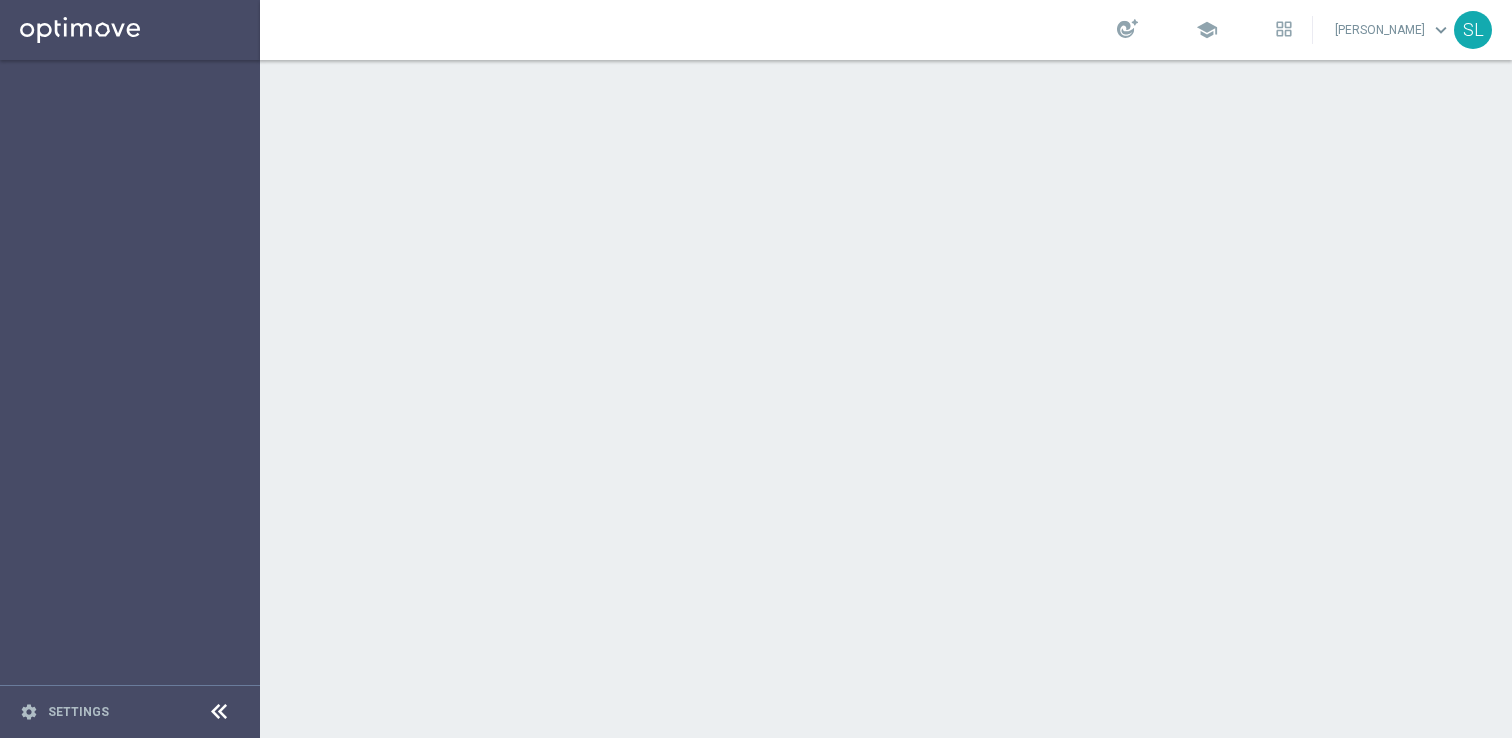 scroll, scrollTop: 0, scrollLeft: 0, axis: both 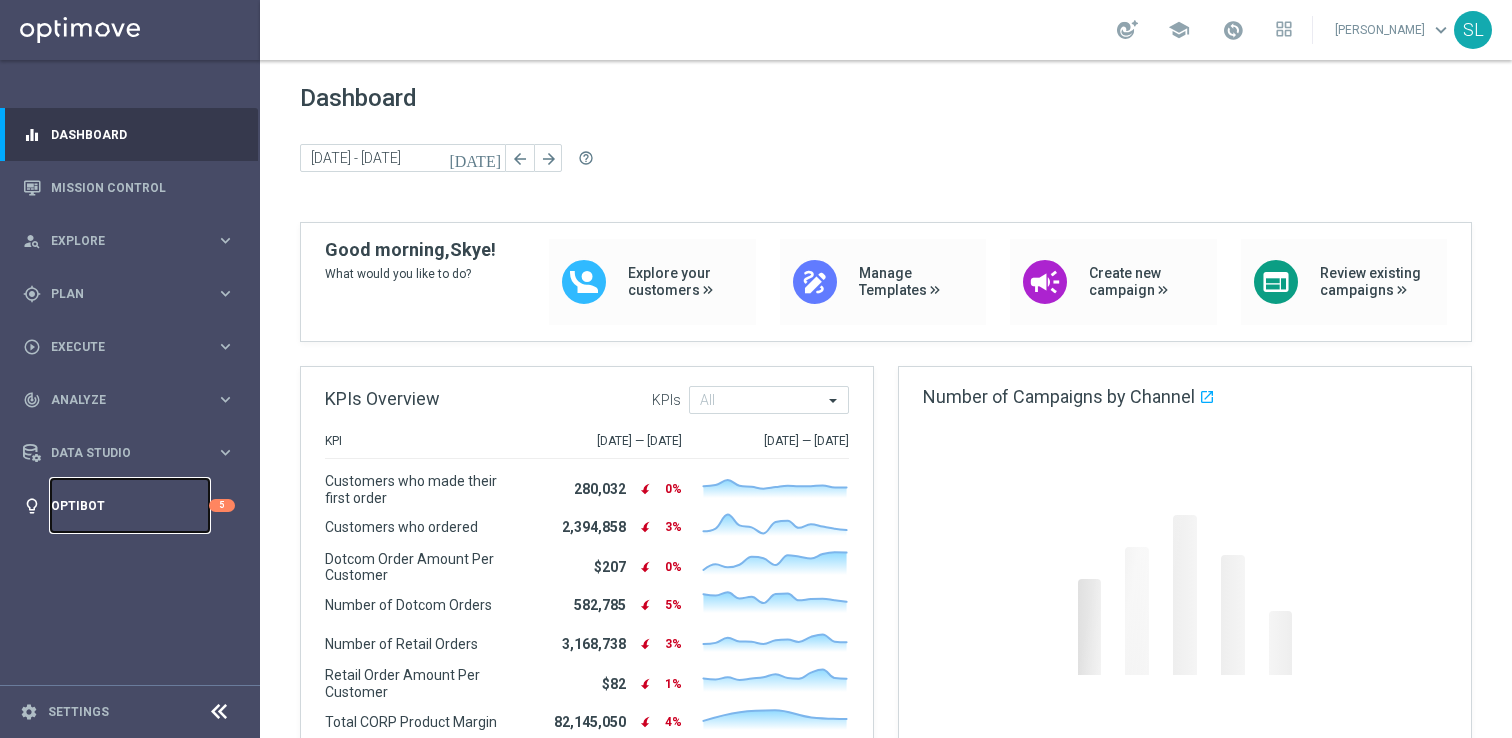 click on "Optibot" at bounding box center [130, 505] 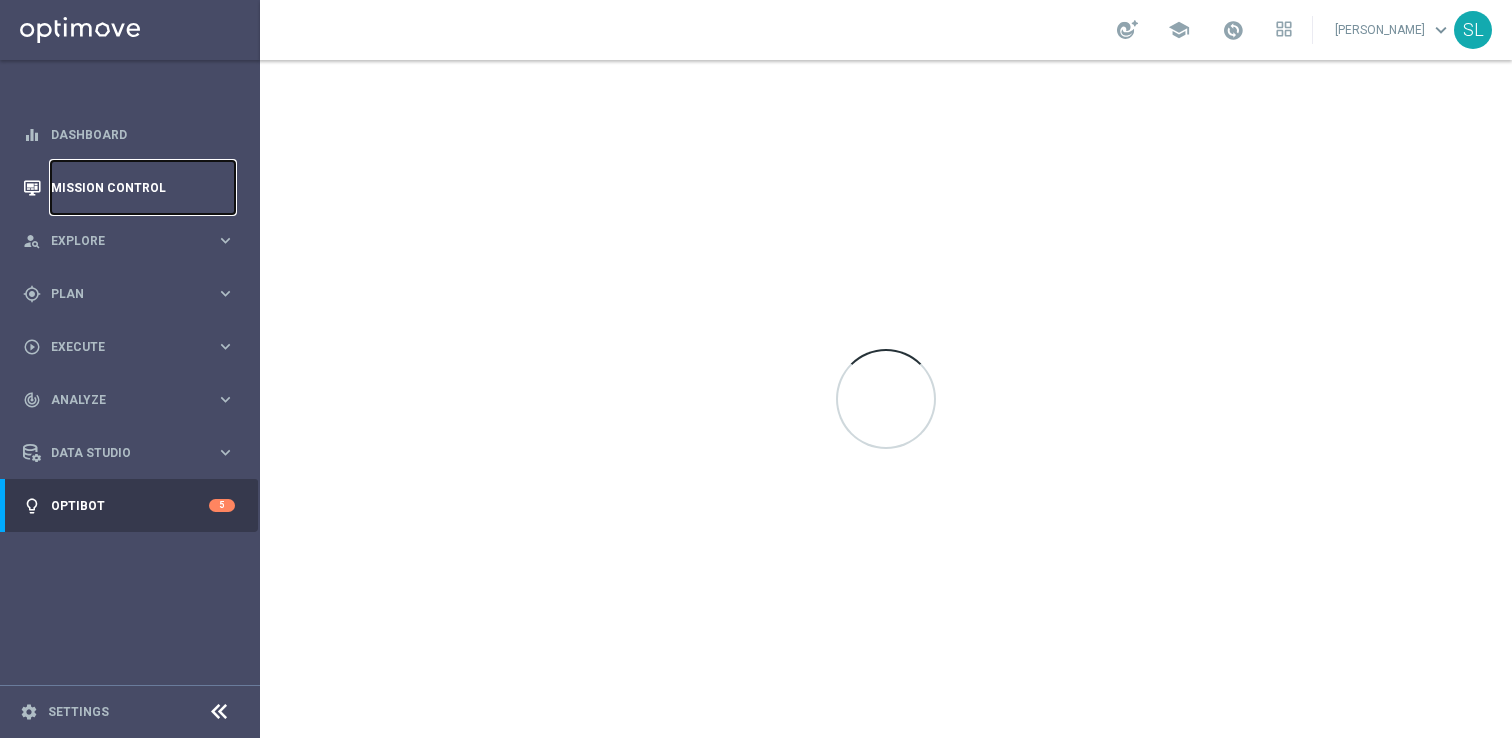 click on "Mission Control" at bounding box center (143, 187) 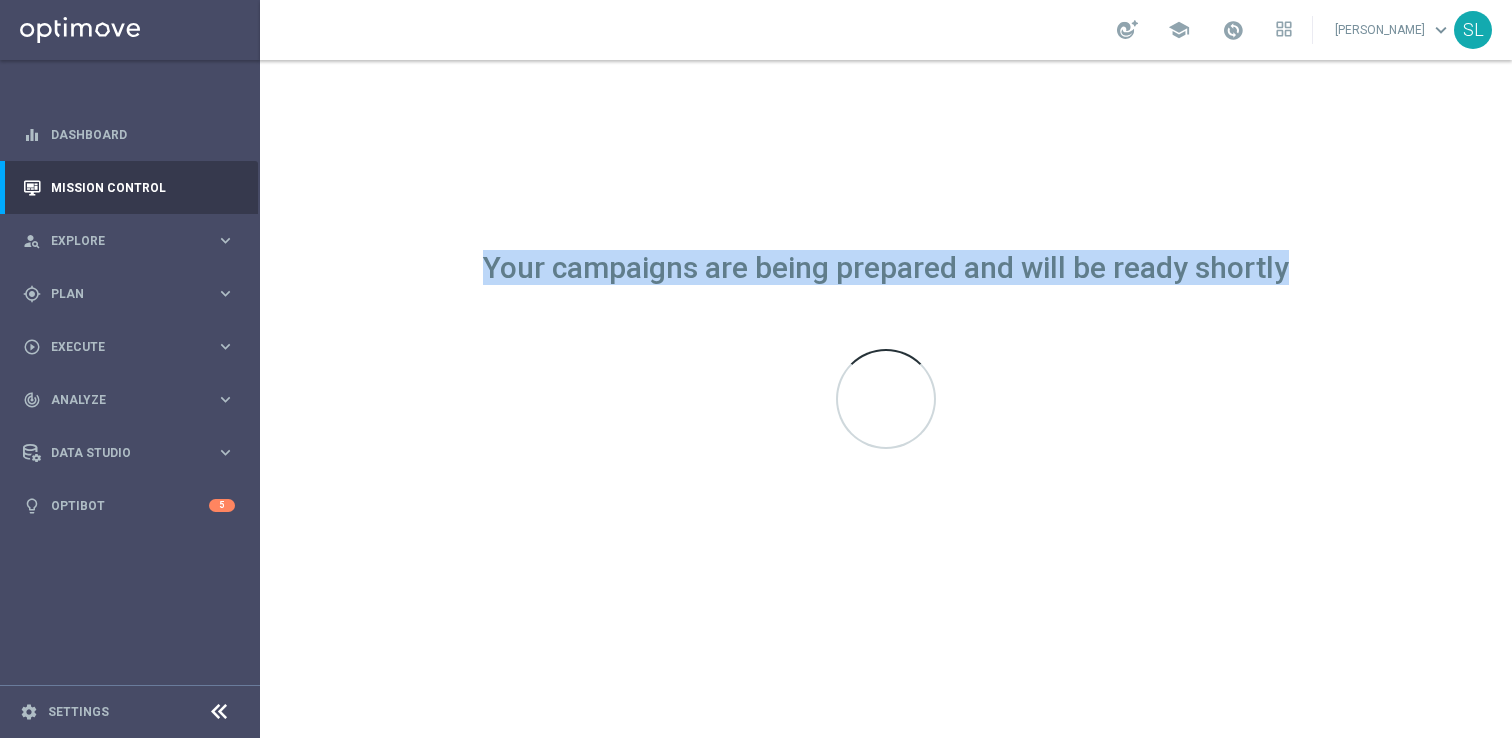 drag, startPoint x: 469, startPoint y: 261, endPoint x: 1406, endPoint y: 286, distance: 937.33344 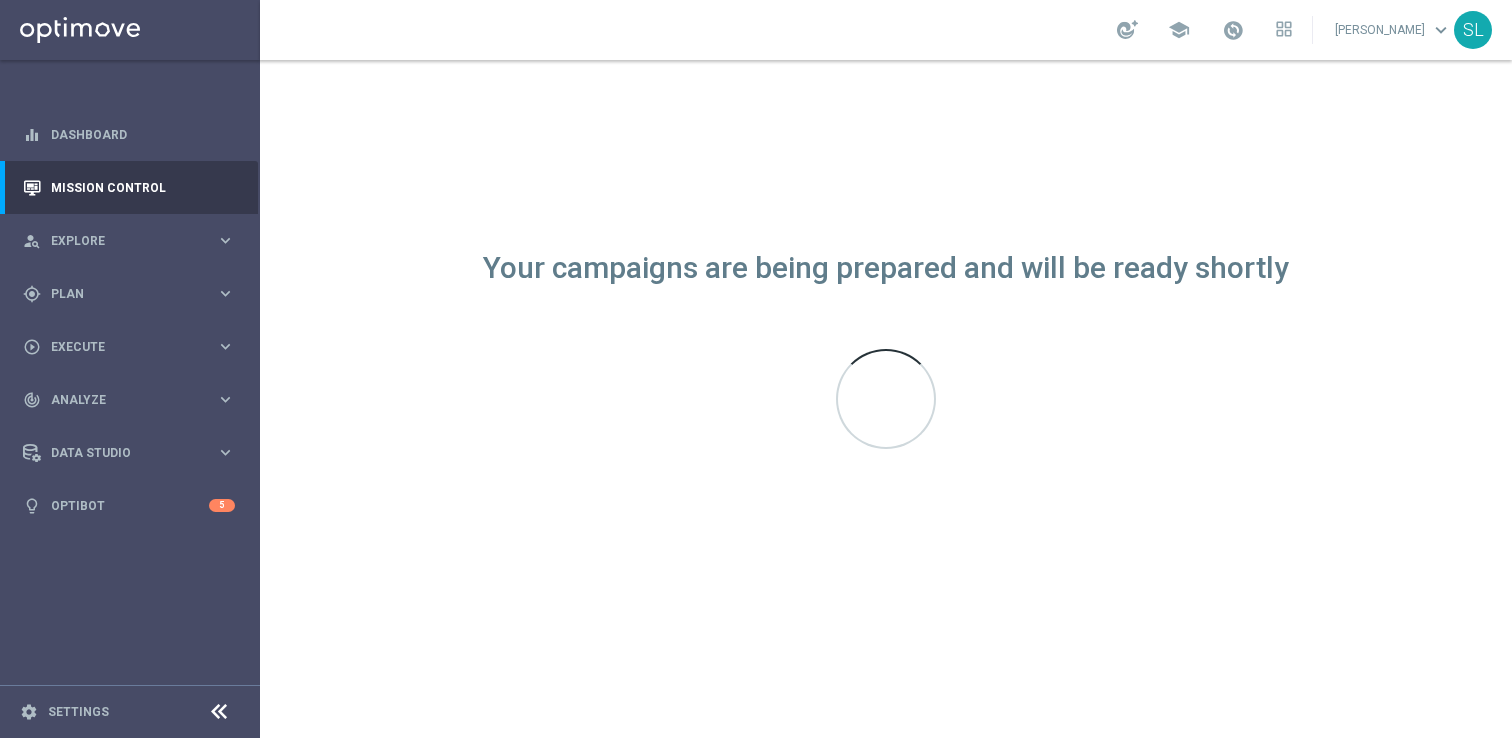 click on "Your campaigns are being prepared and will be ready shortly" at bounding box center [886, 268] 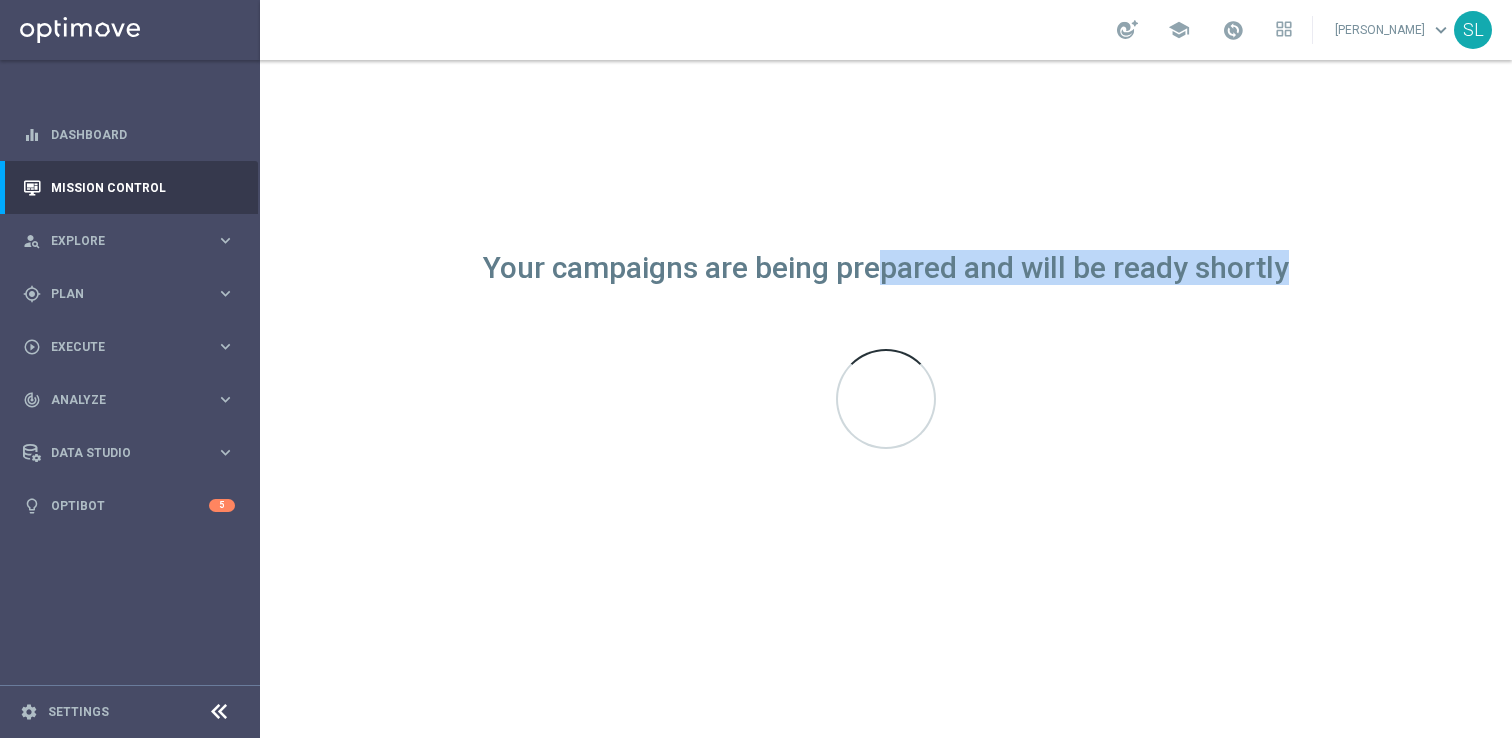 drag, startPoint x: 1292, startPoint y: 269, endPoint x: 1435, endPoint y: 306, distance: 147.70917 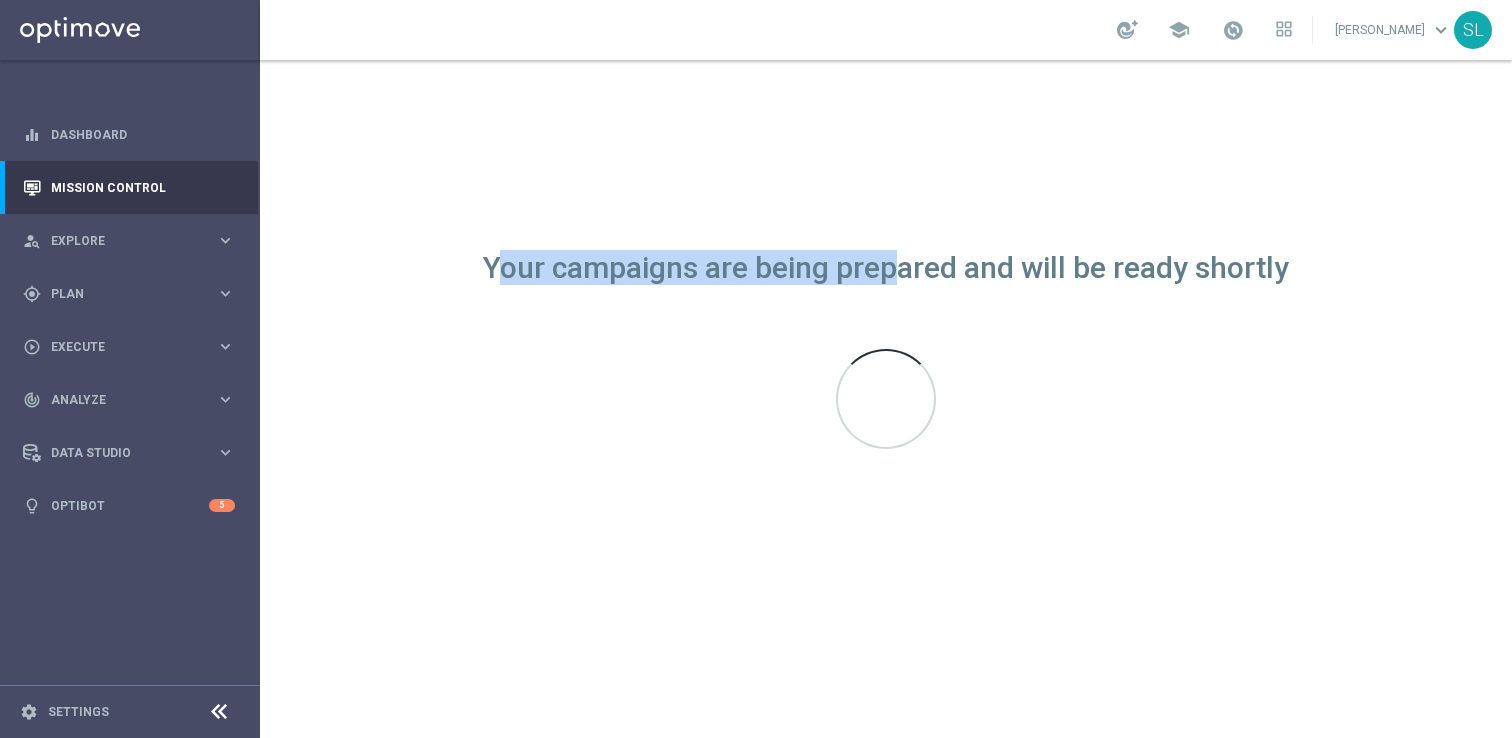 drag, startPoint x: 1296, startPoint y: 265, endPoint x: 493, endPoint y: 282, distance: 803.17993 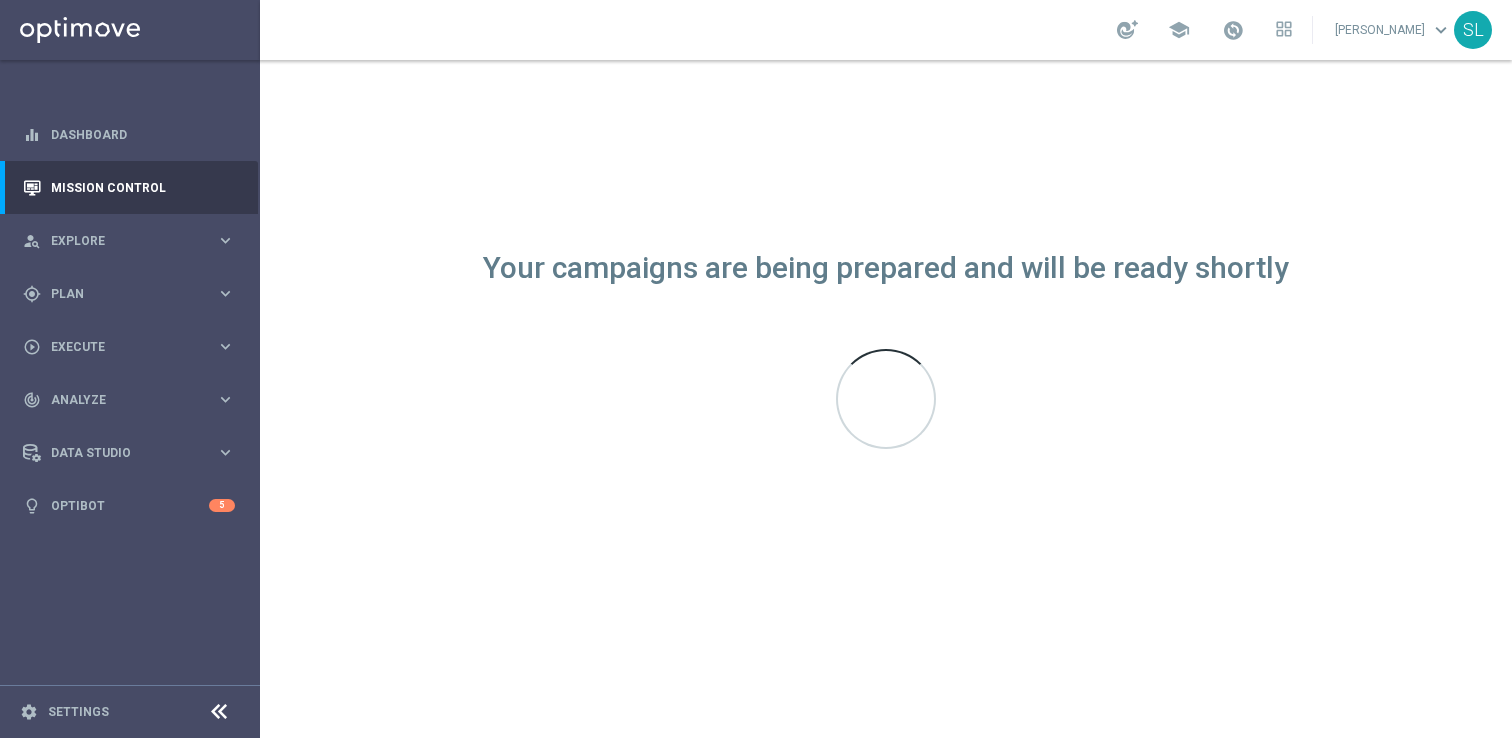 click on "Your campaigns are being prepared and will be ready shortly" at bounding box center [886, 268] 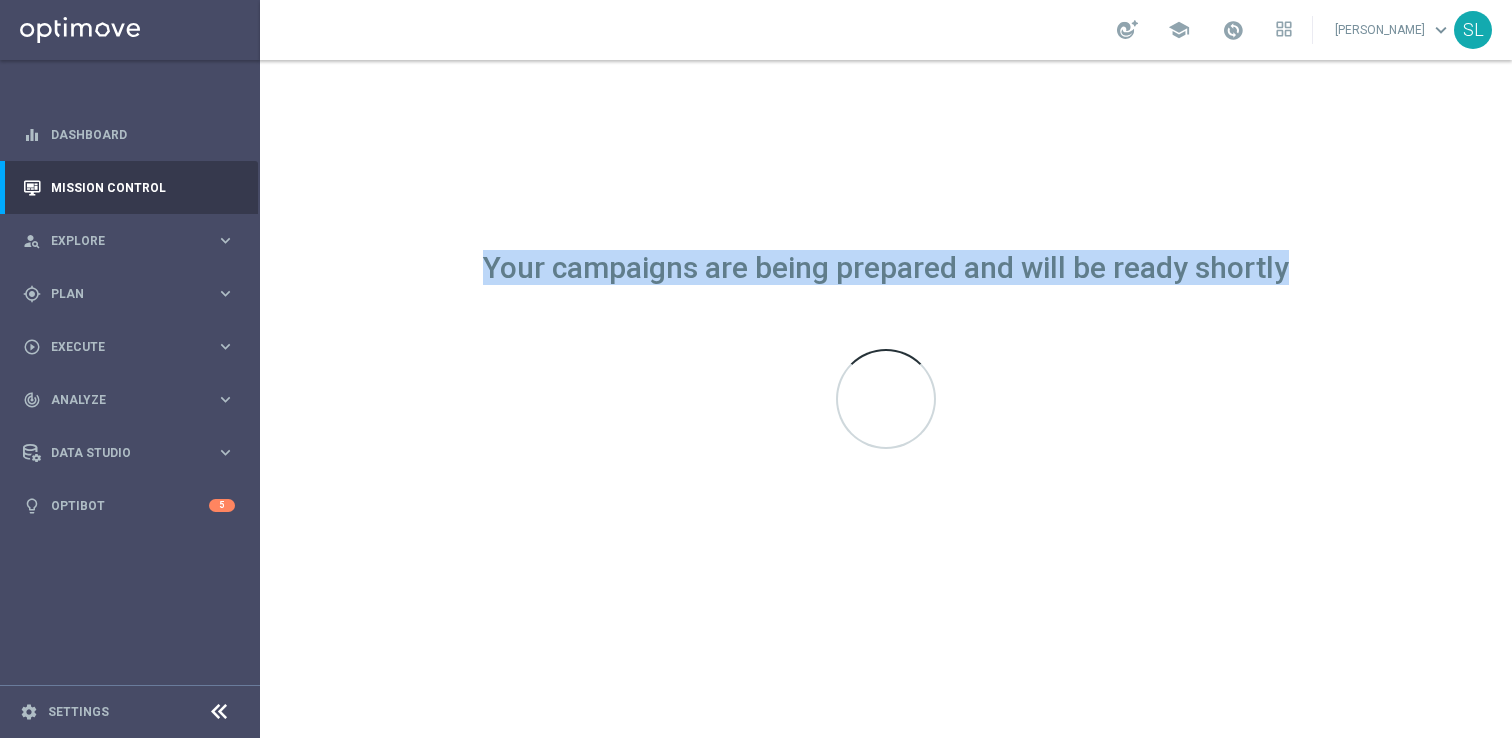 drag, startPoint x: 488, startPoint y: 273, endPoint x: 1288, endPoint y: 302, distance: 800.52545 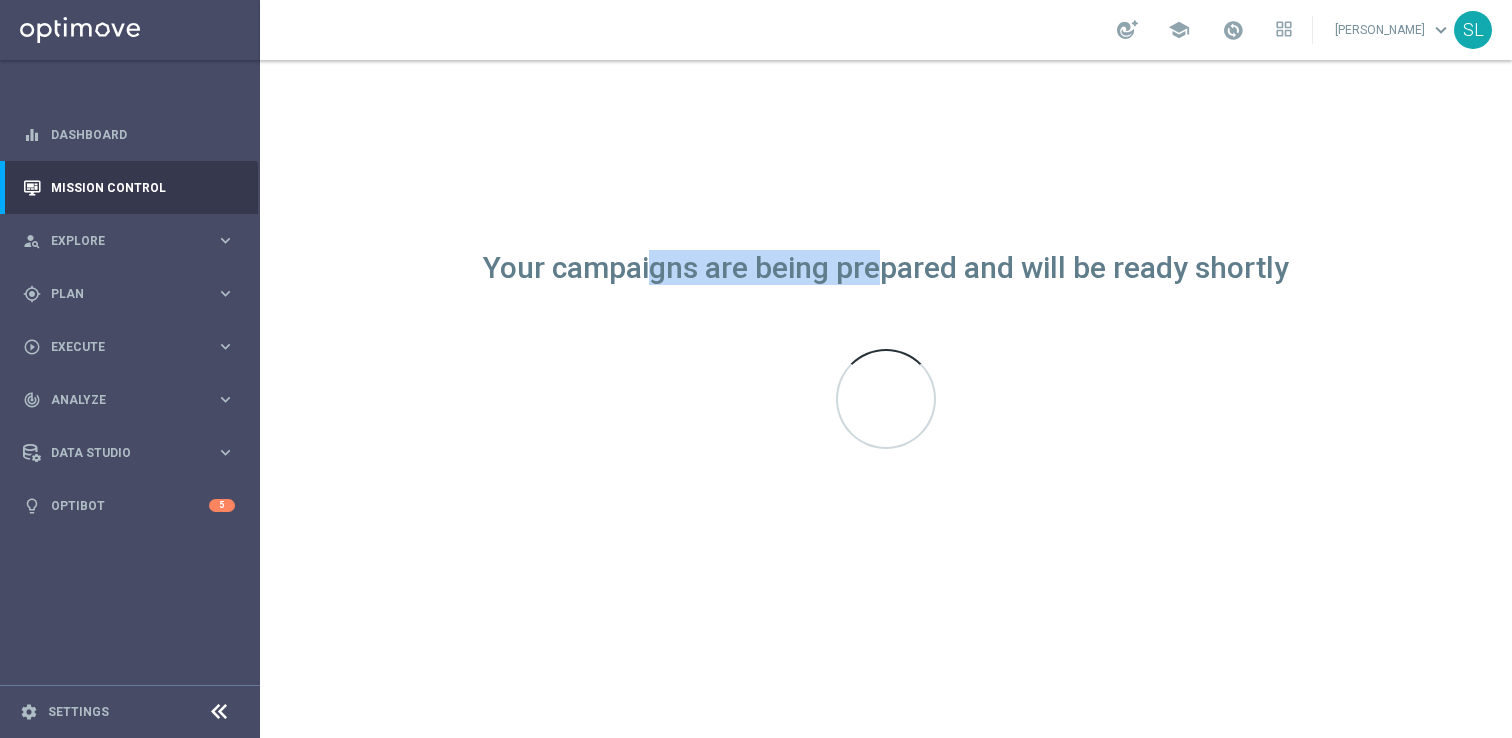 drag, startPoint x: 1290, startPoint y: 262, endPoint x: 654, endPoint y: 281, distance: 636.28375 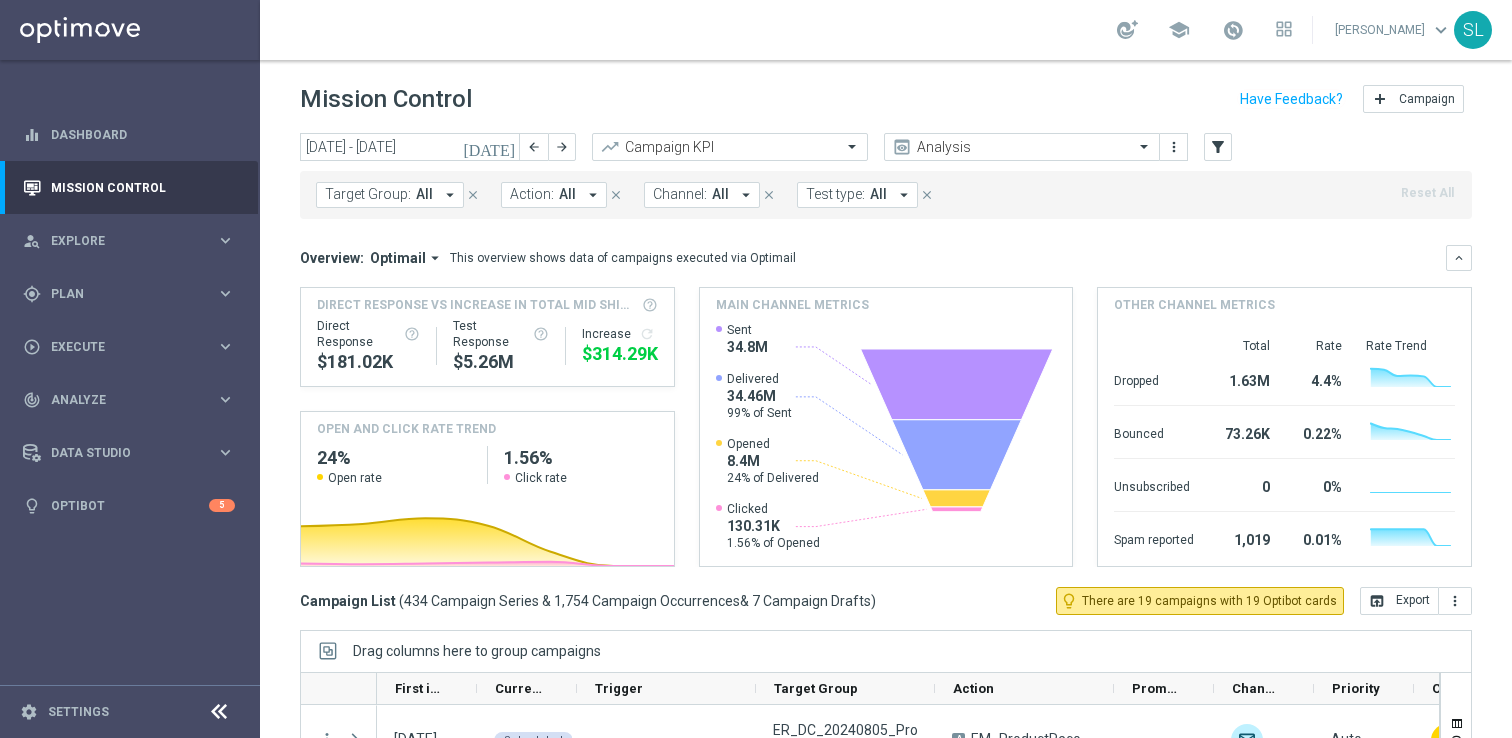 click on "Target Group:" at bounding box center (368, 194) 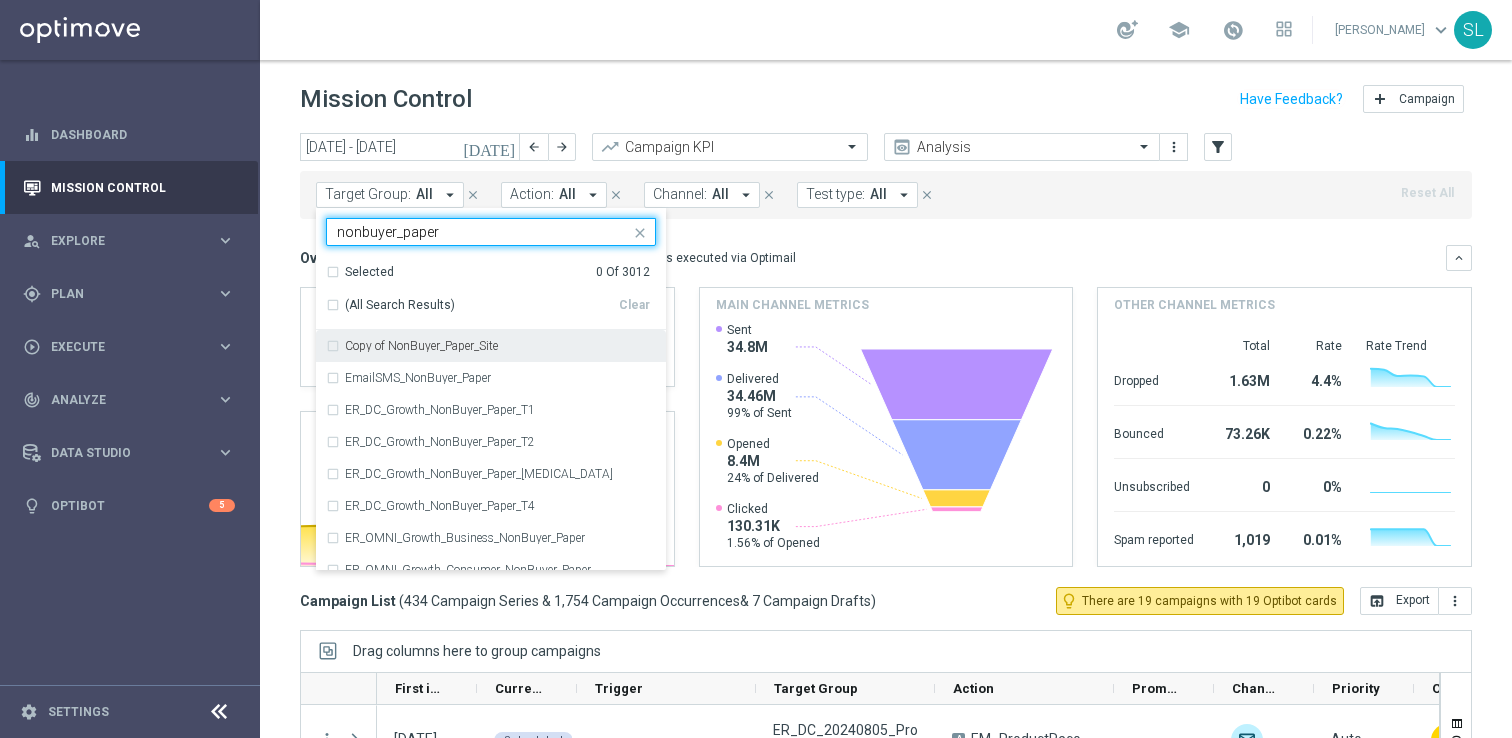 click on "(All Search Results)   Clear" at bounding box center (488, 301) 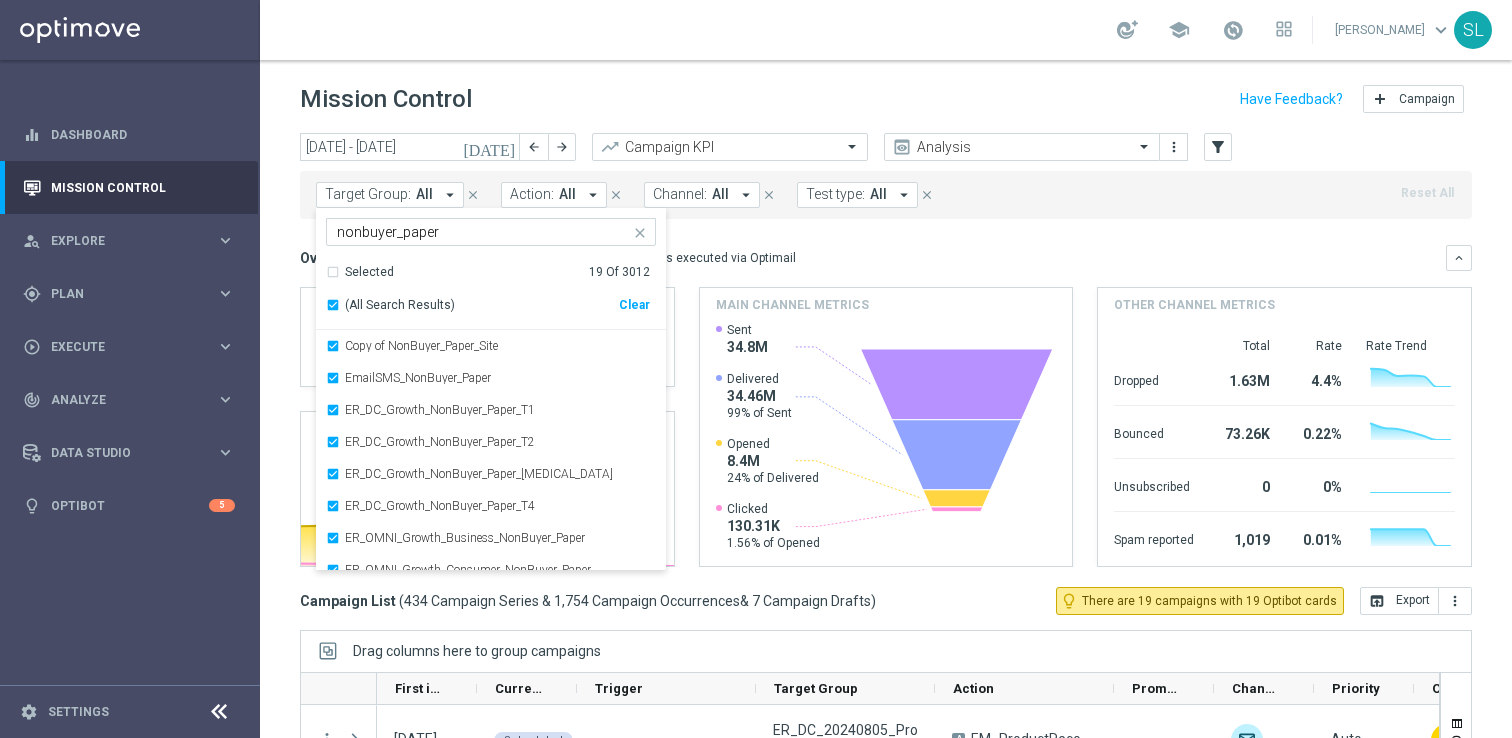 click on "Mission Control
add
Campaign" 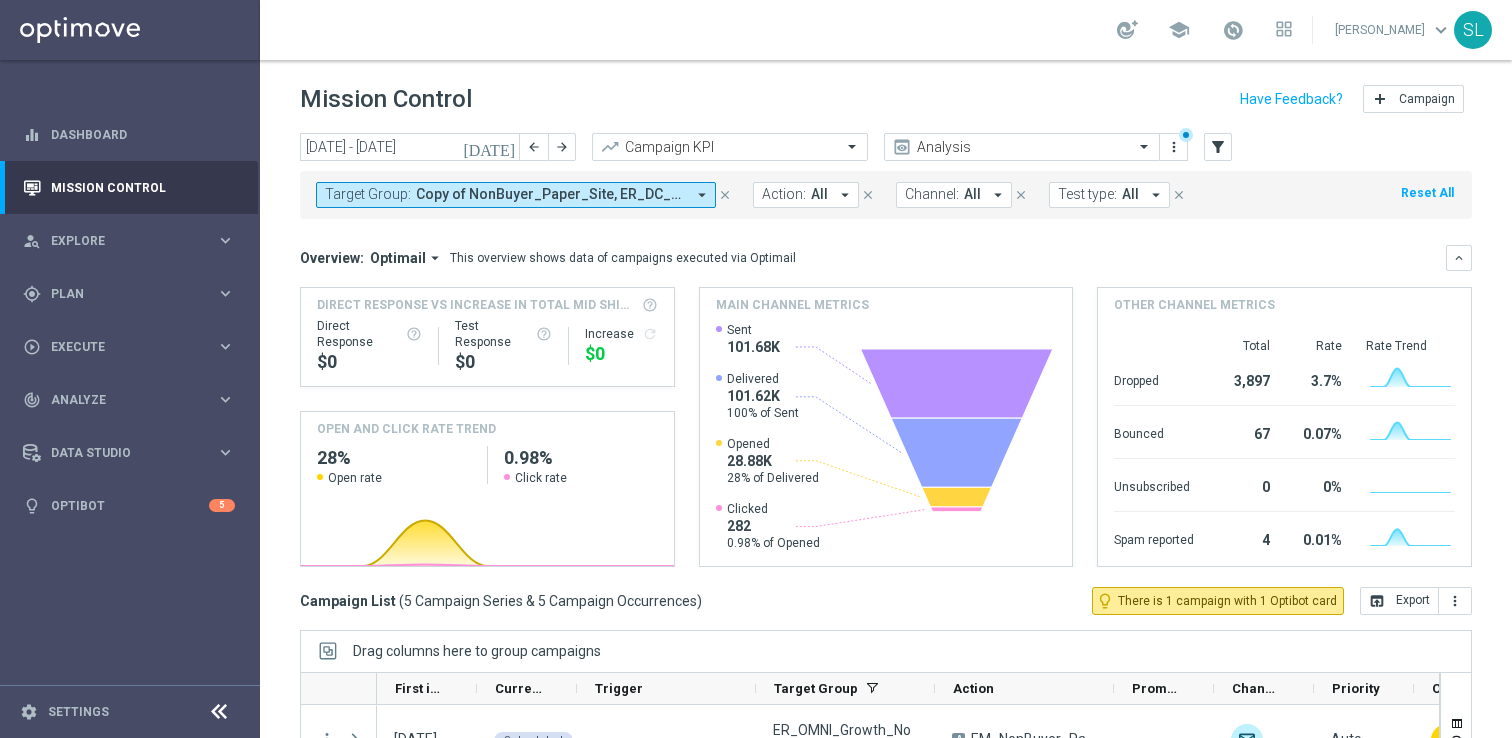 click on "Reset All" at bounding box center [1427, 193] 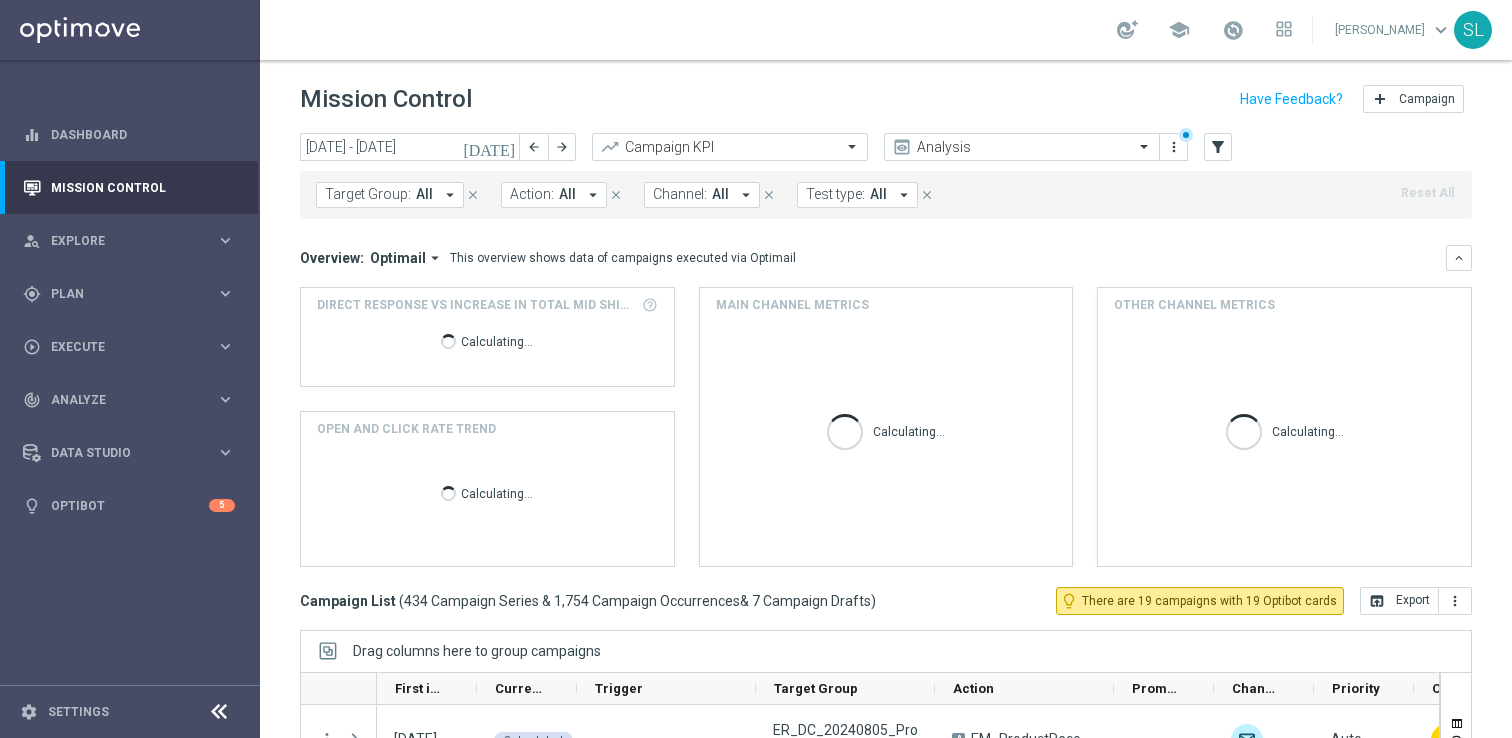 click at bounding box center (219, 712) 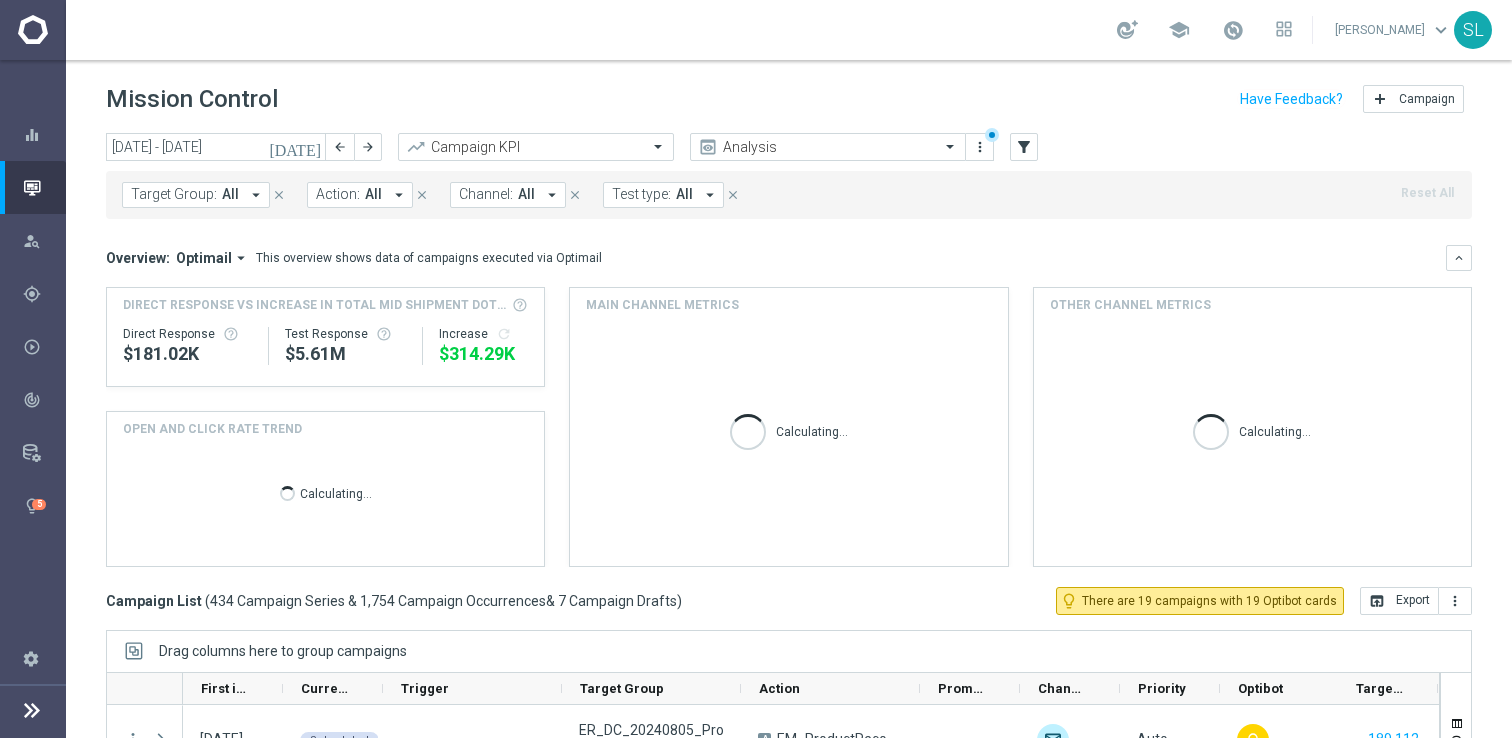 click on "All" at bounding box center (230, 194) 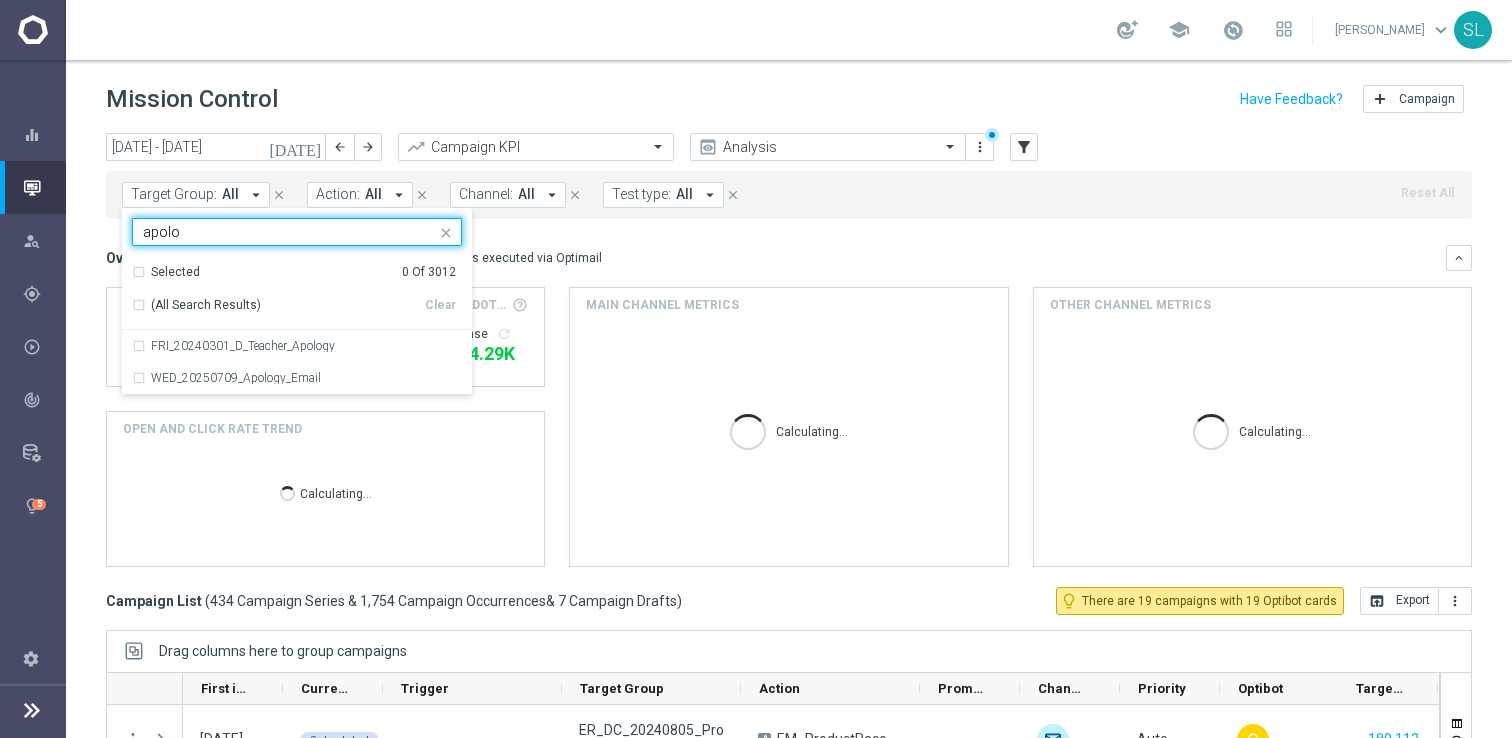 click on "(All Search Results)" at bounding box center (206, 305) 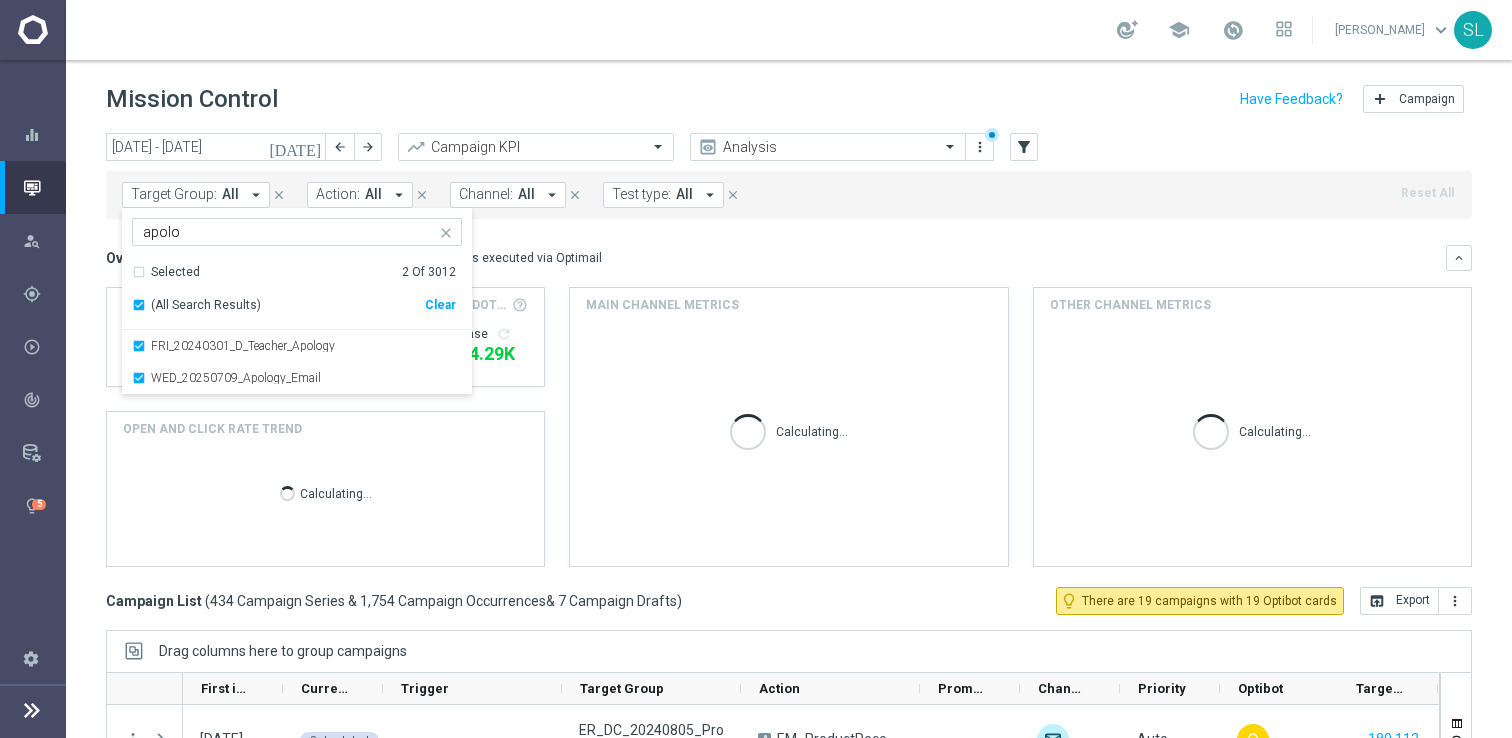 click on "school
Skye Lewis  keyboard_arrow_down
SL" at bounding box center [789, 30] 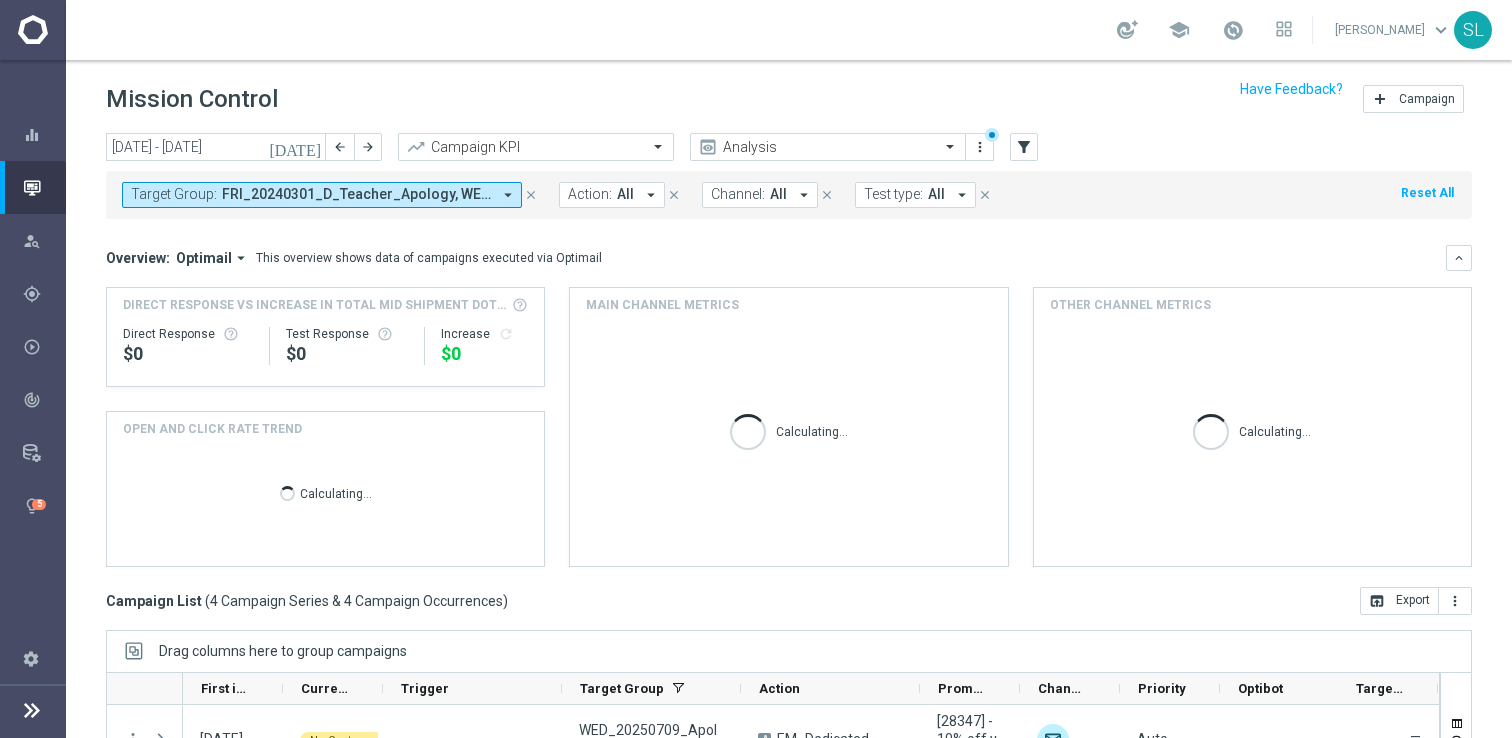 scroll, scrollTop: 262, scrollLeft: 0, axis: vertical 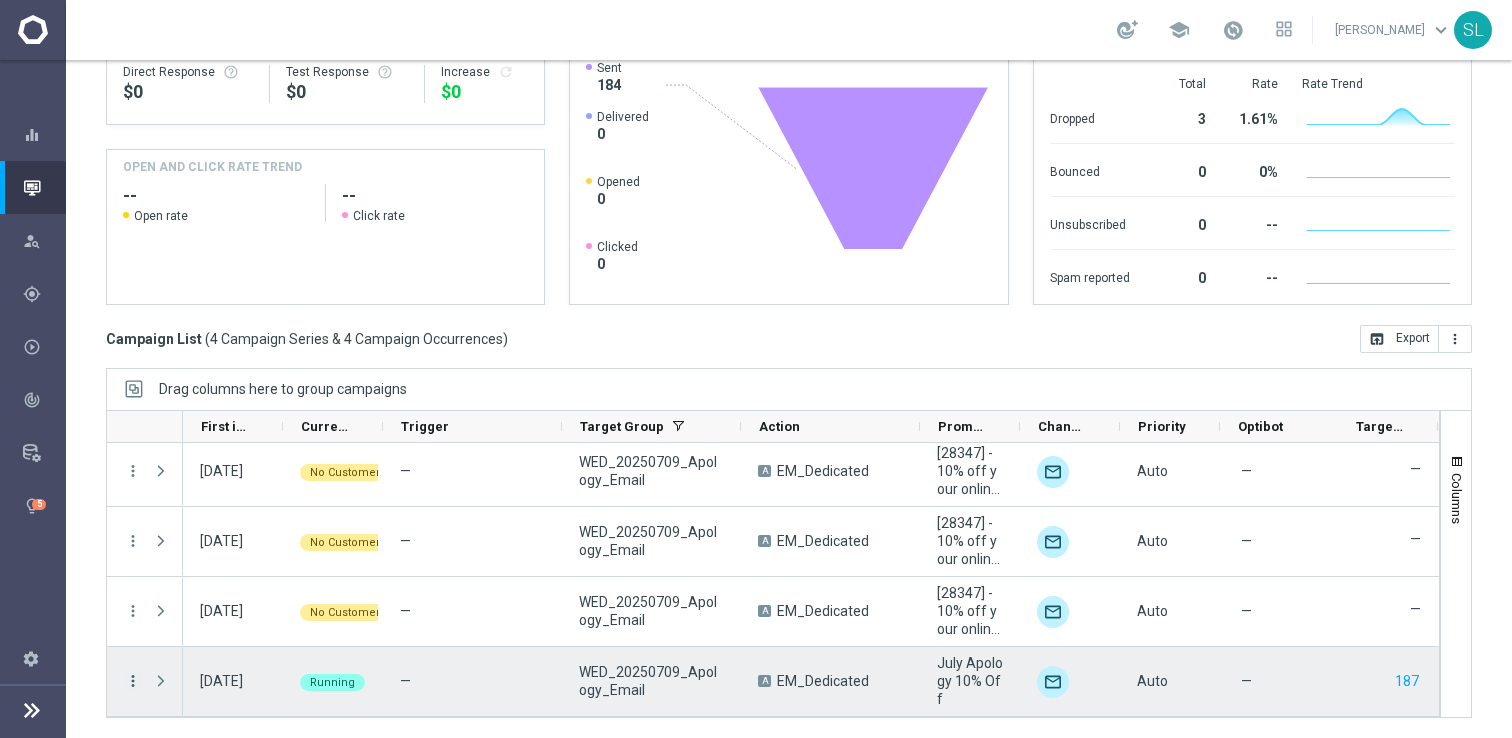 click on "more_vert" at bounding box center [133, 681] 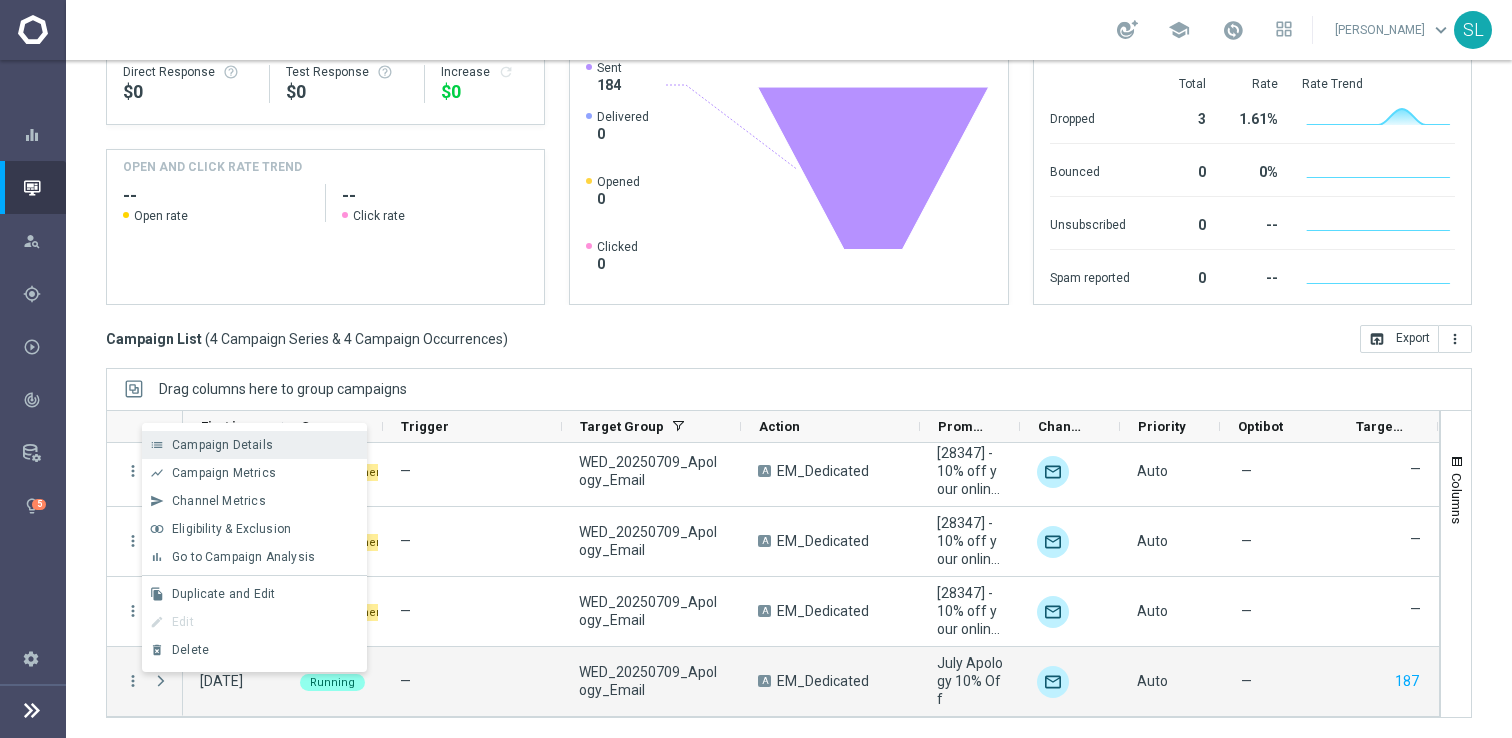 click on "list
Campaign Details" at bounding box center (254, 445) 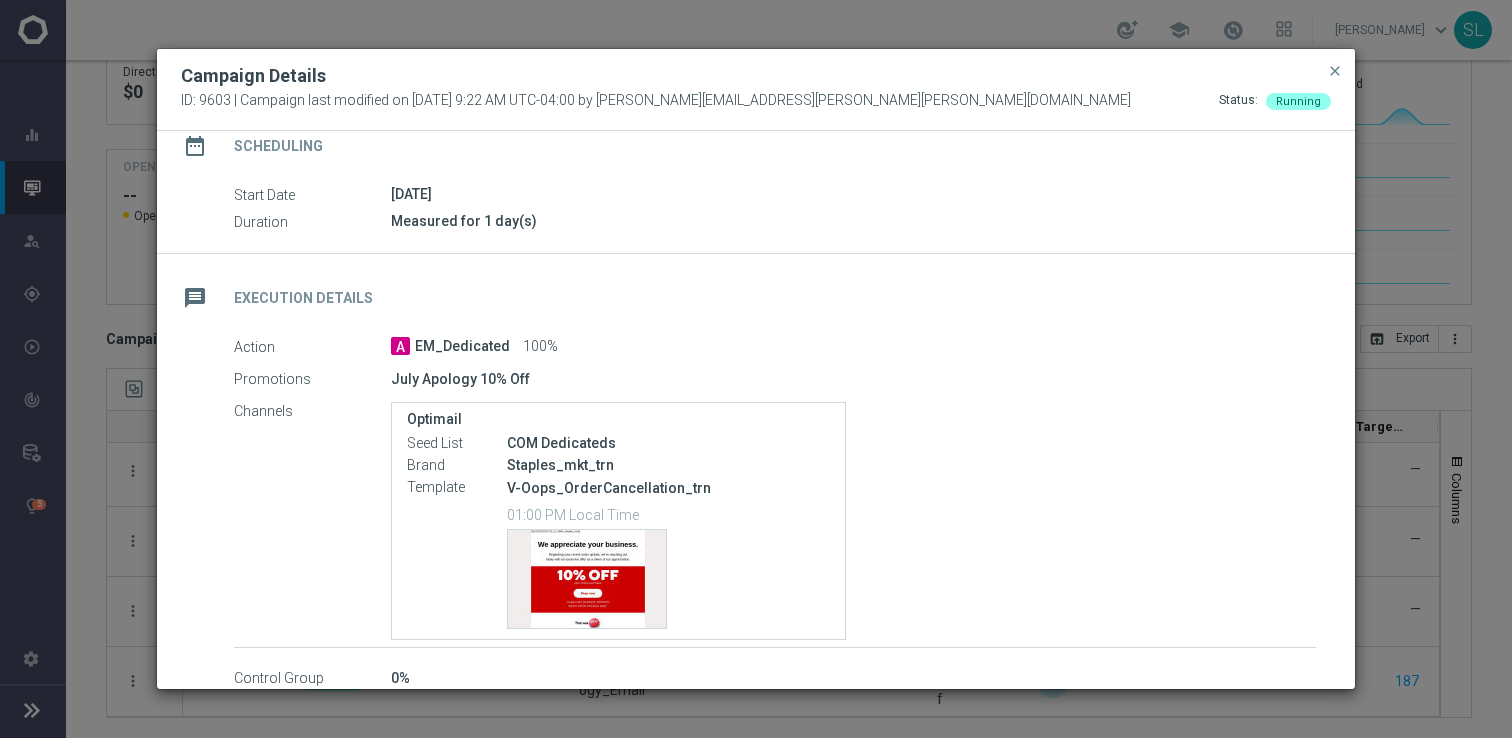 scroll, scrollTop: 188, scrollLeft: 0, axis: vertical 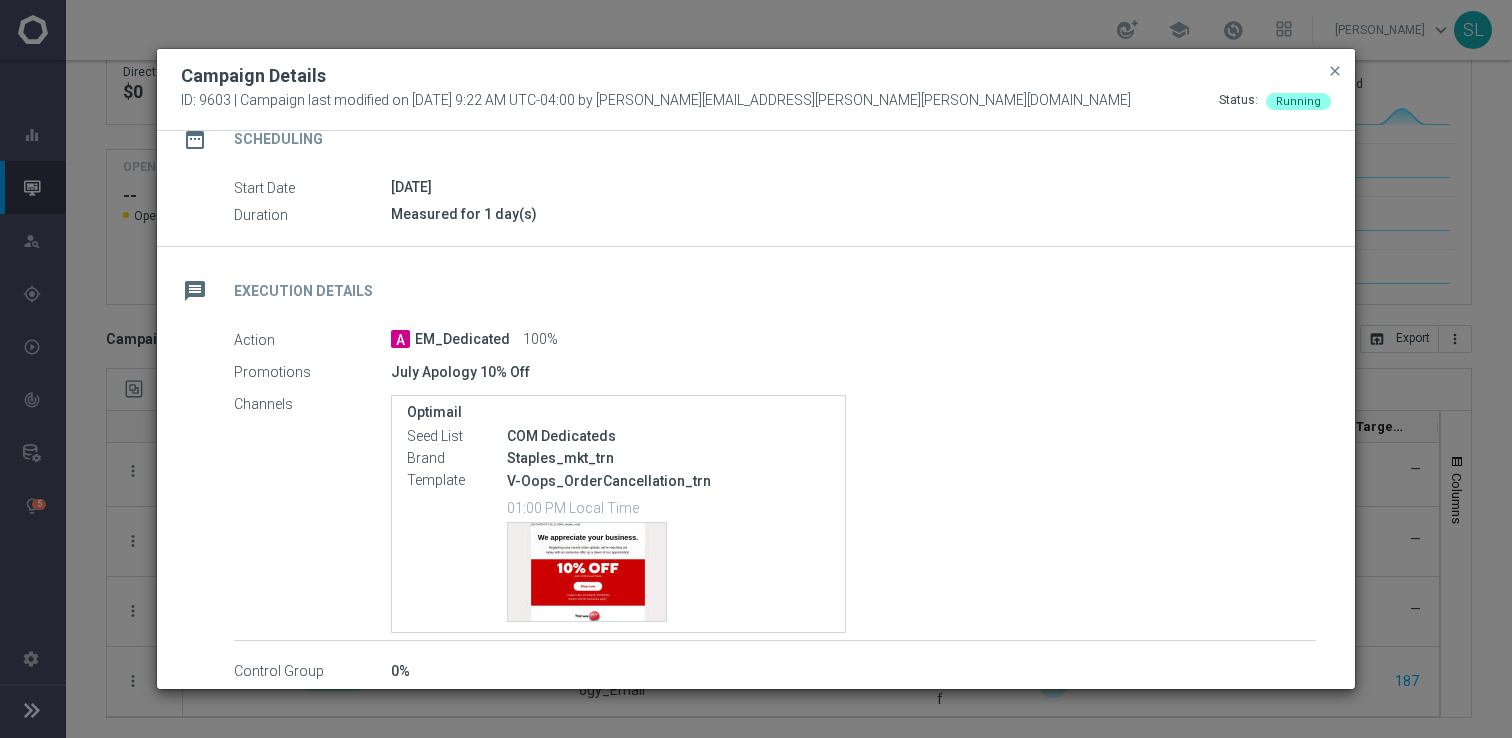click on "Campaign Details
ID: 9603 | Campaign last modified on 18 Jul 2025 at 9:22 AM UTC-04:00 by john.bruzzese@staples.com
Status:
Running
close
group
Target Group
Target Group
launch
WED_20250709_Apology_Email
Exclusion
Include All
date_range
Scheduling
Start Date
18 Jul 2025
Duration
Measured for 1 day(s)" 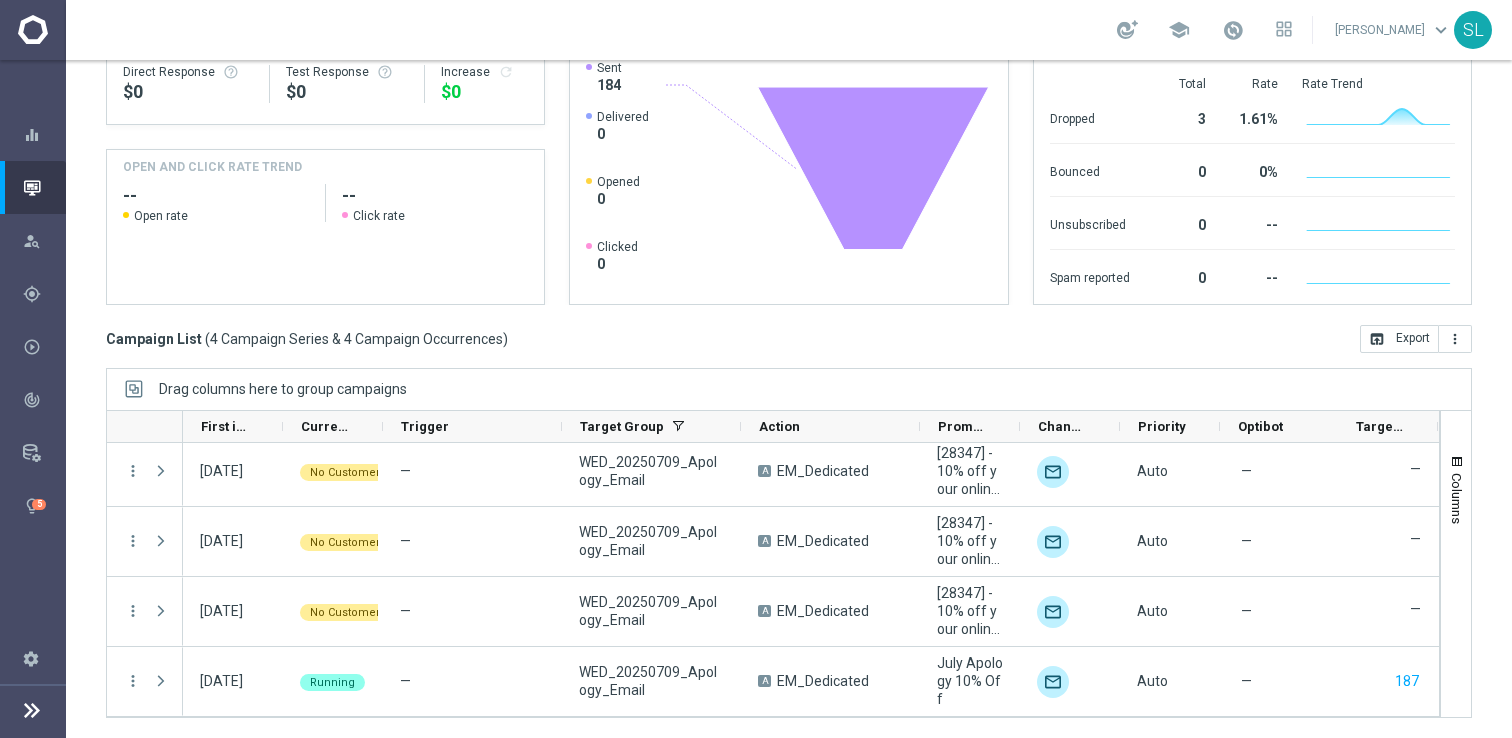 scroll, scrollTop: 0, scrollLeft: 0, axis: both 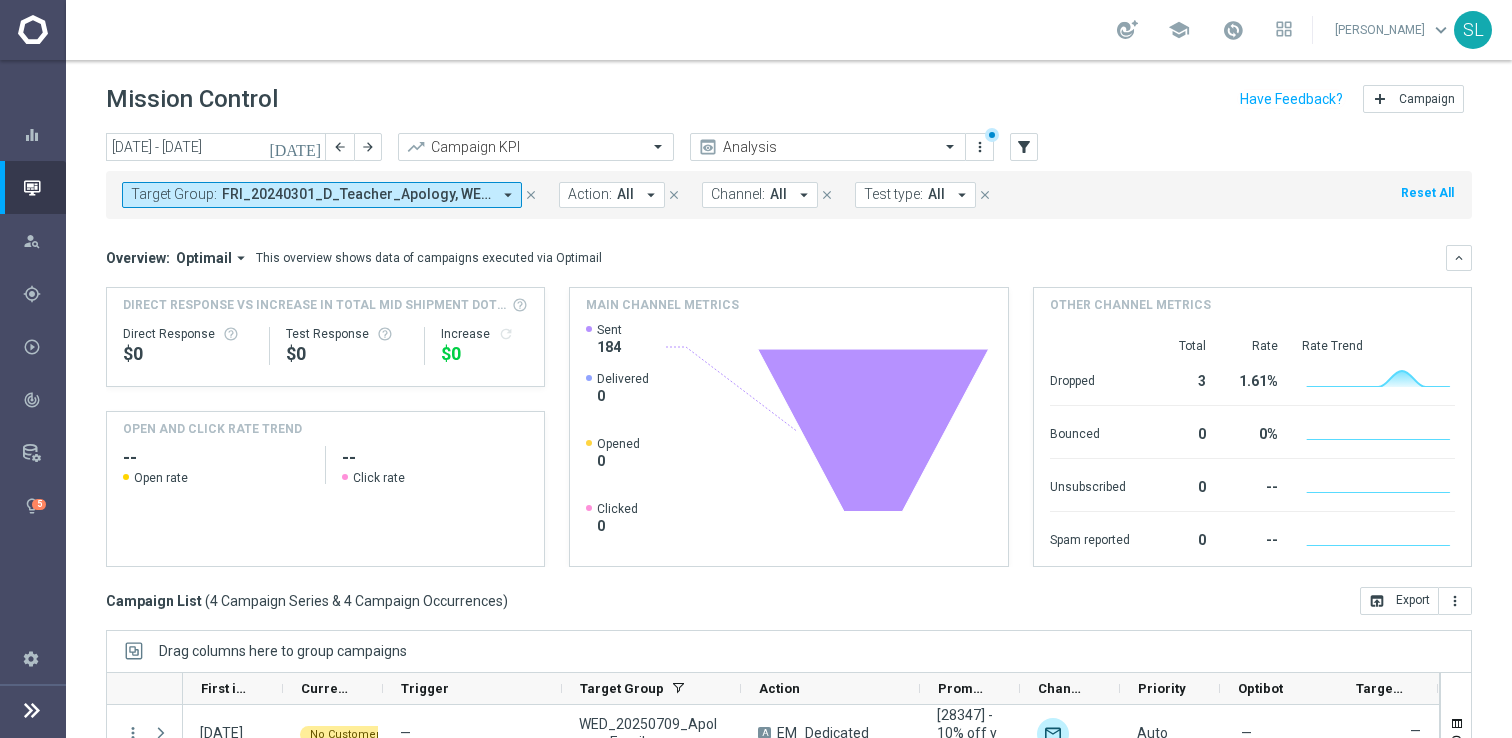 click on "FRI_20240301_D_Teacher_Apology, WED_20250709_Apology_Email" at bounding box center (356, 194) 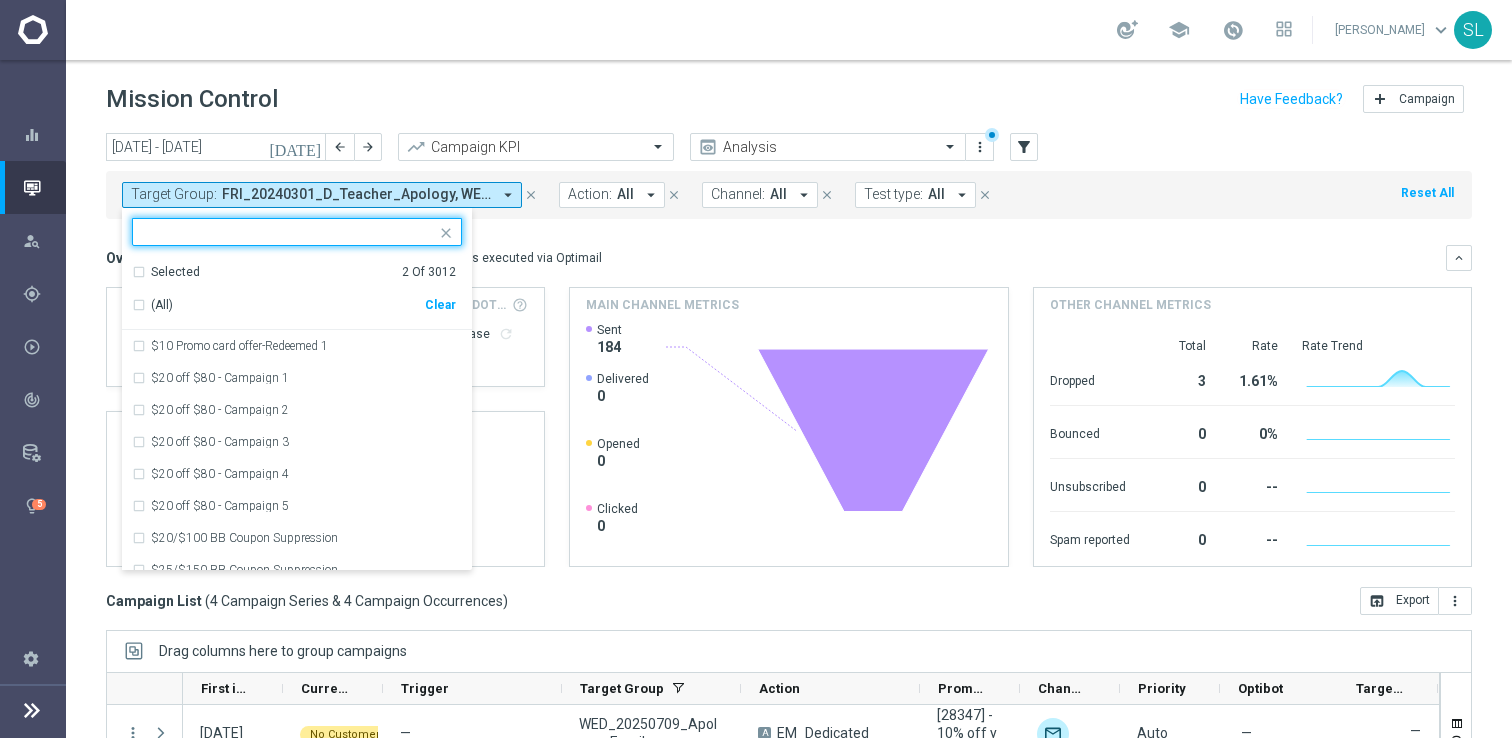 click on "(All)   Clear" at bounding box center (294, 301) 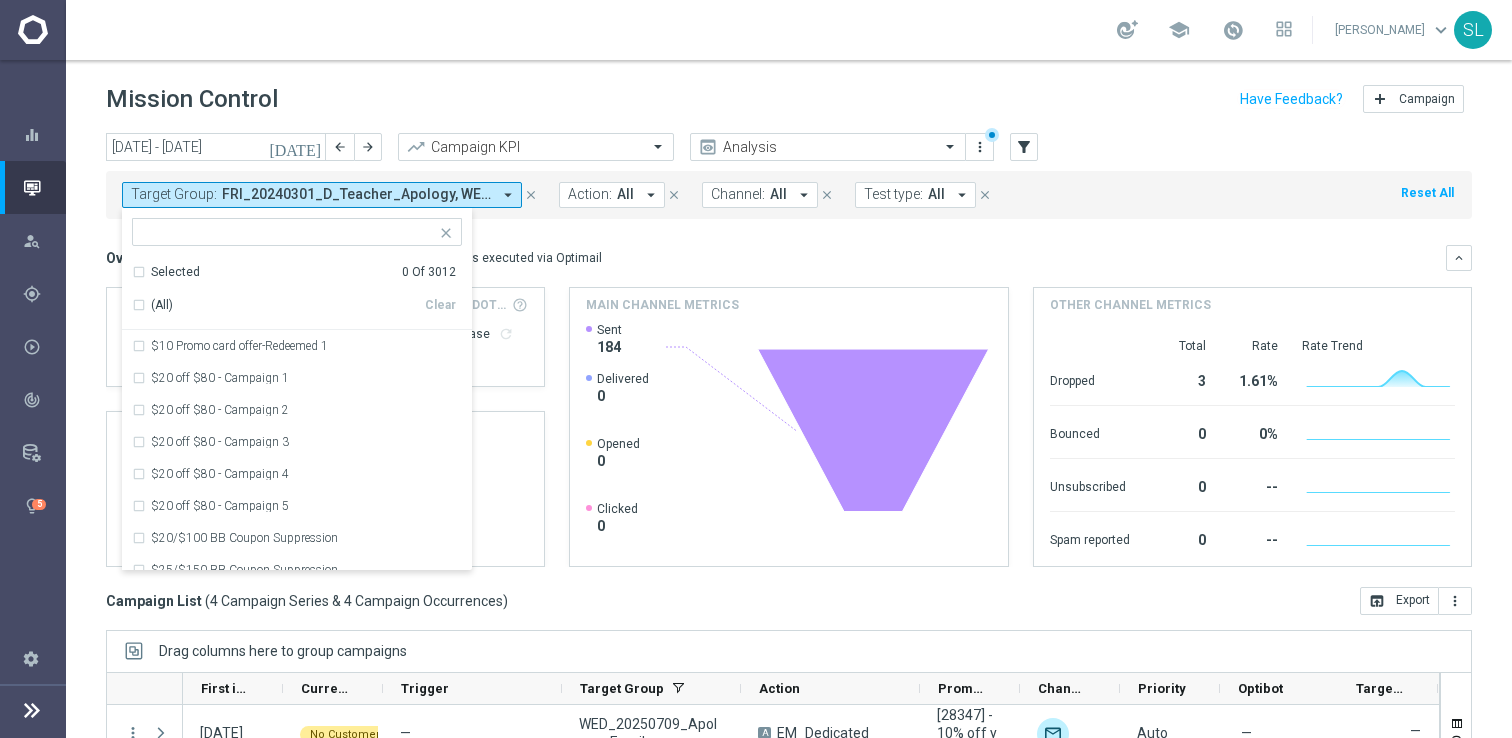 click on "Selected   0 Of 3012  (All)   Clear  $10 Promo card offer-Redeemed 1 $20 off $80 - Campaign 1 $20 off $80 - Campaign 2 $20 off $80 - Campaign 3 $20 off $80 - Campaign 4 $20 off $80 - Campaign 5 $20/$100 BB Coupon Suppression $25/$150 BB Coupon Suppression $5 off - Campaign 1 $5 off - Campaign 2 $5 off - Campaign 3 $5 off - Campaign 4" at bounding box center (297, 394) 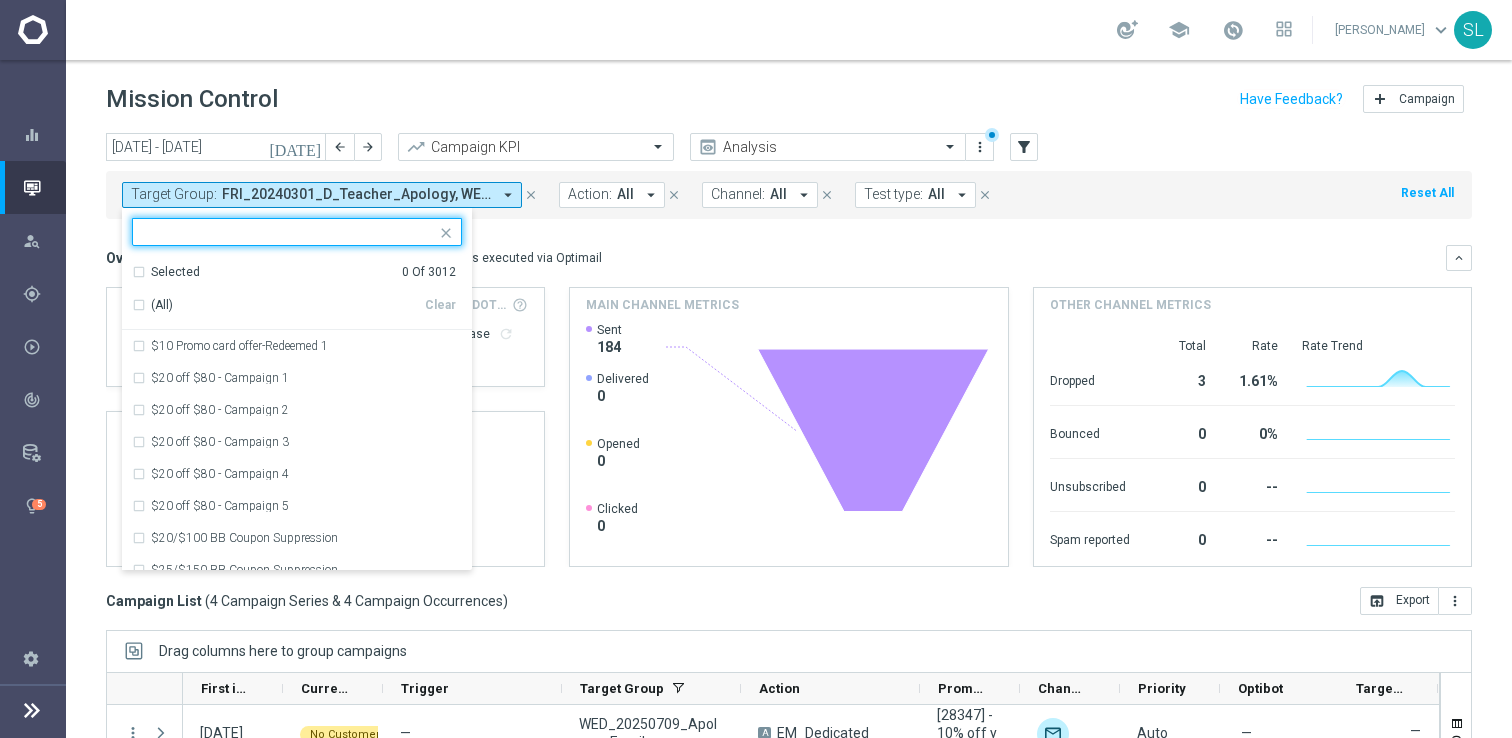 click at bounding box center [289, 232] 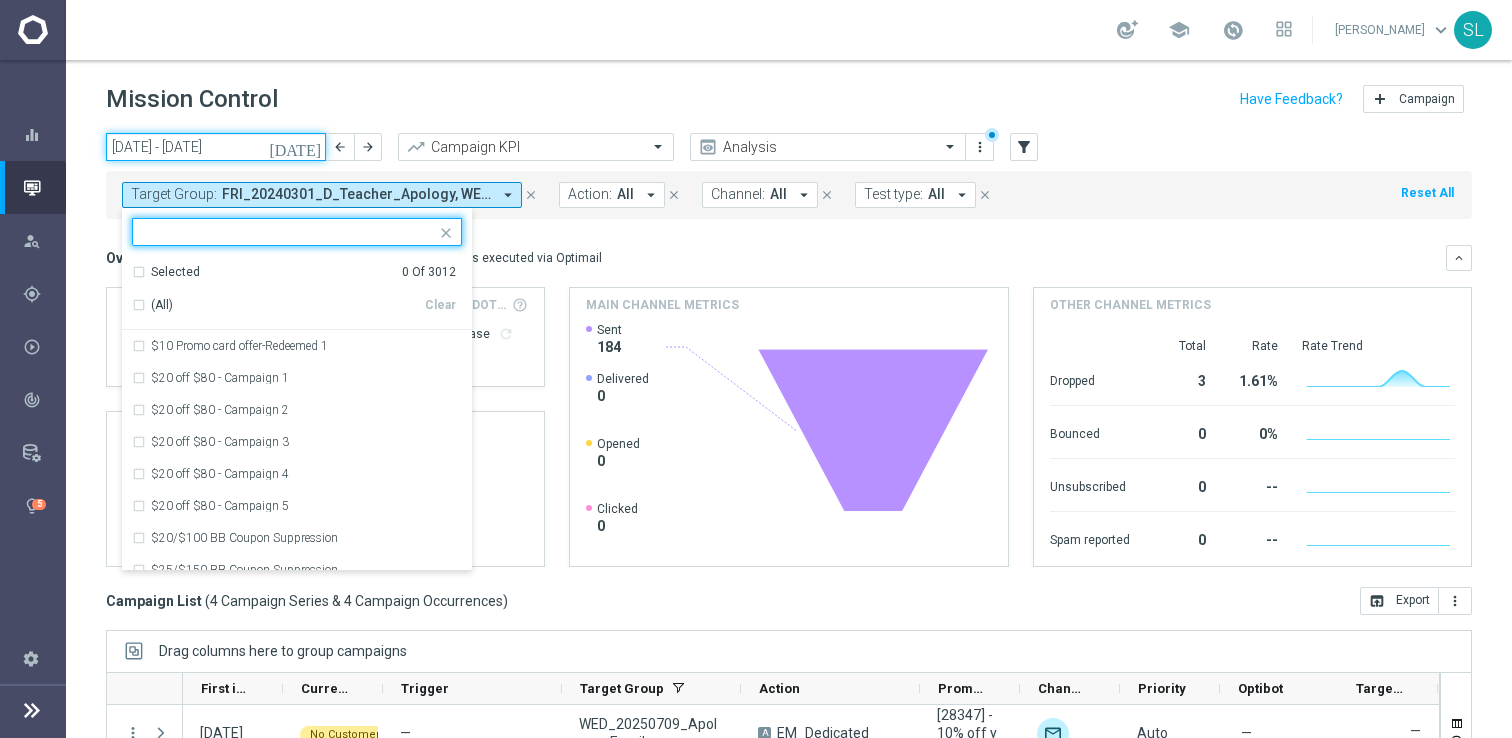 click on "14 Jul 2025 - 20 Jul 2025" 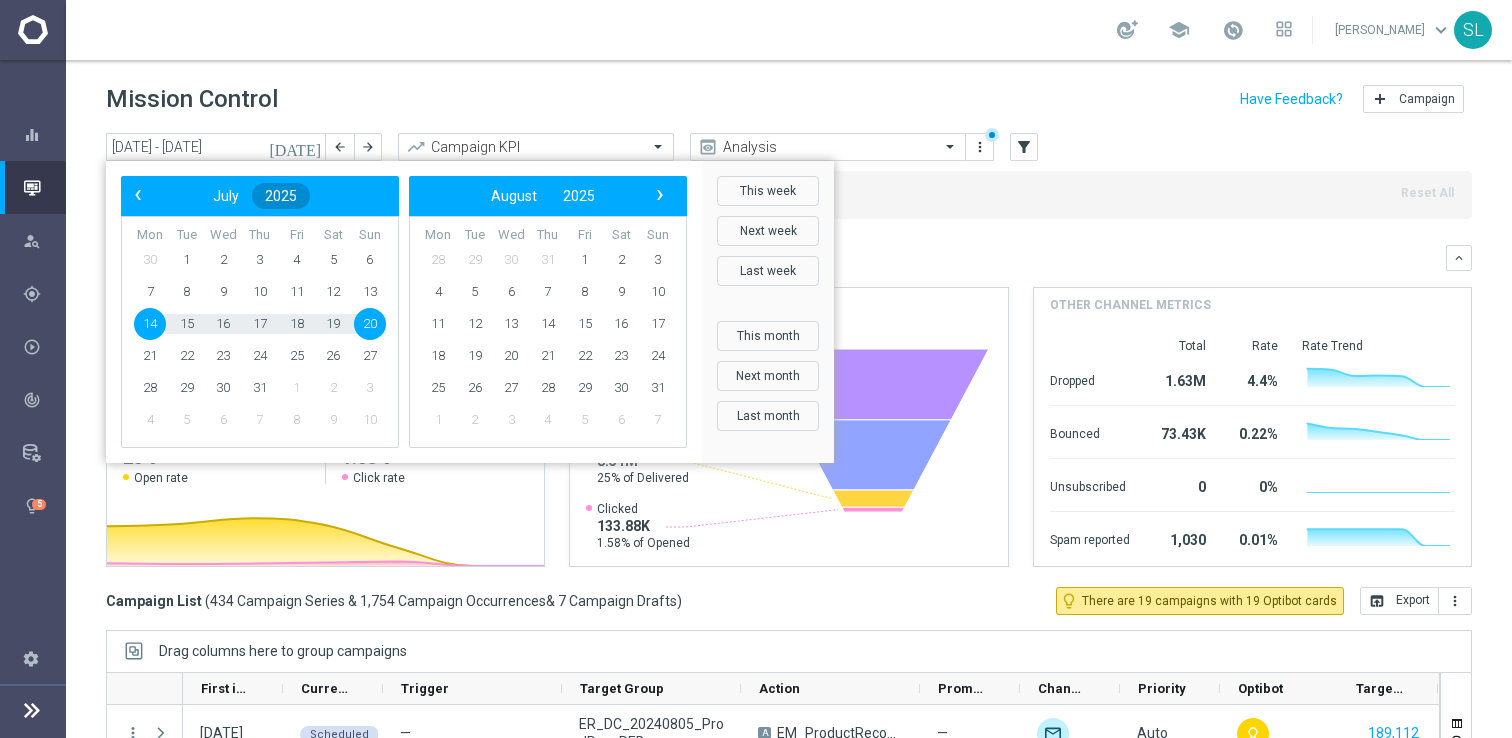 click on "2025" 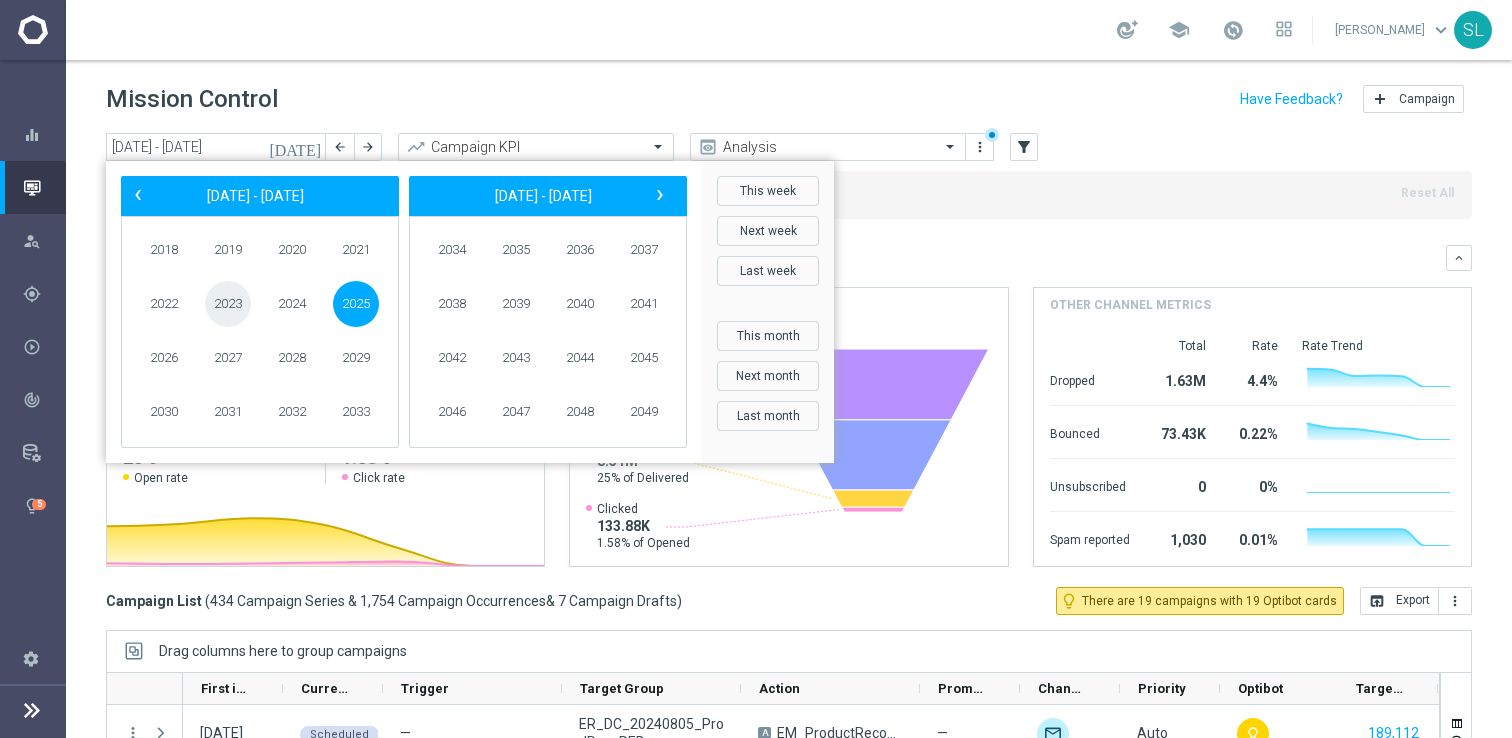 click on "2023" 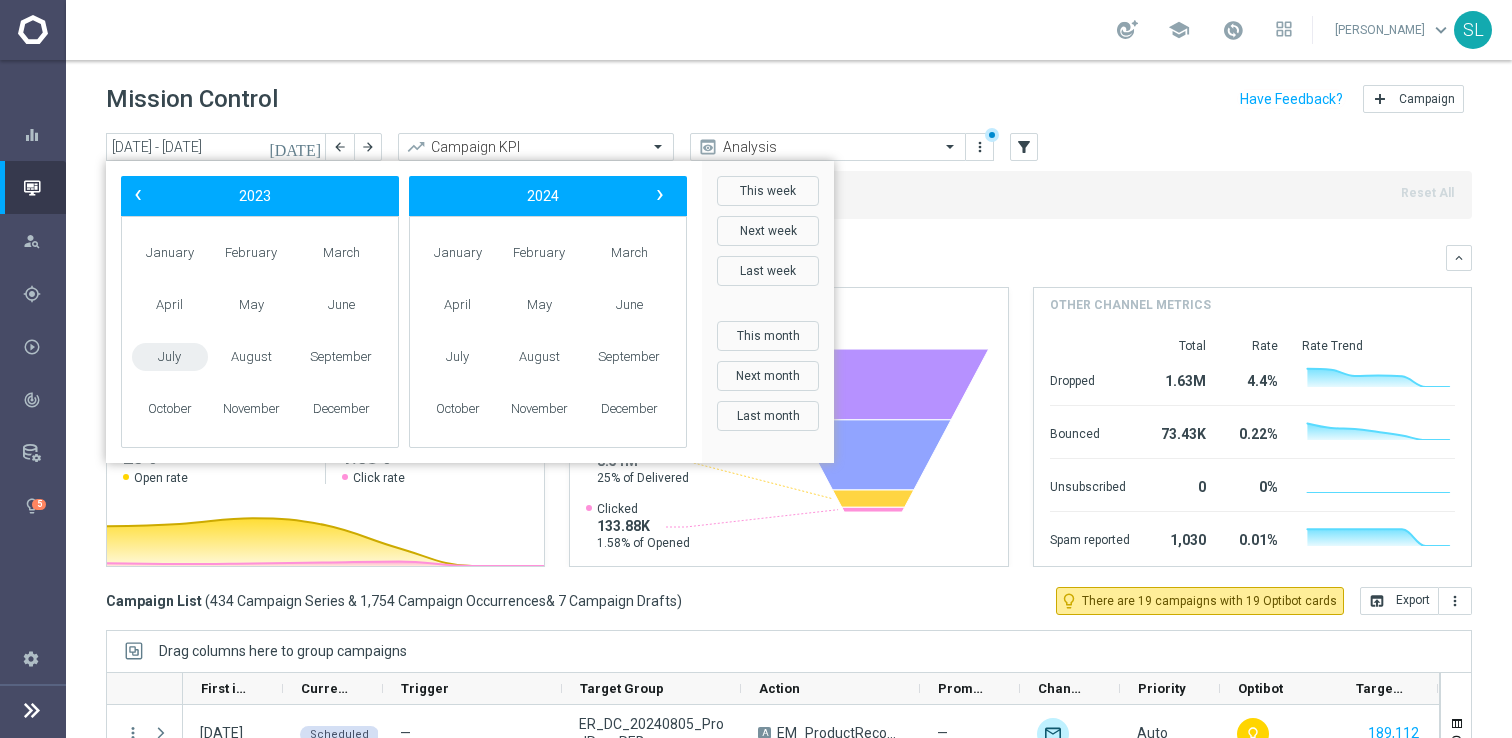click on "July" 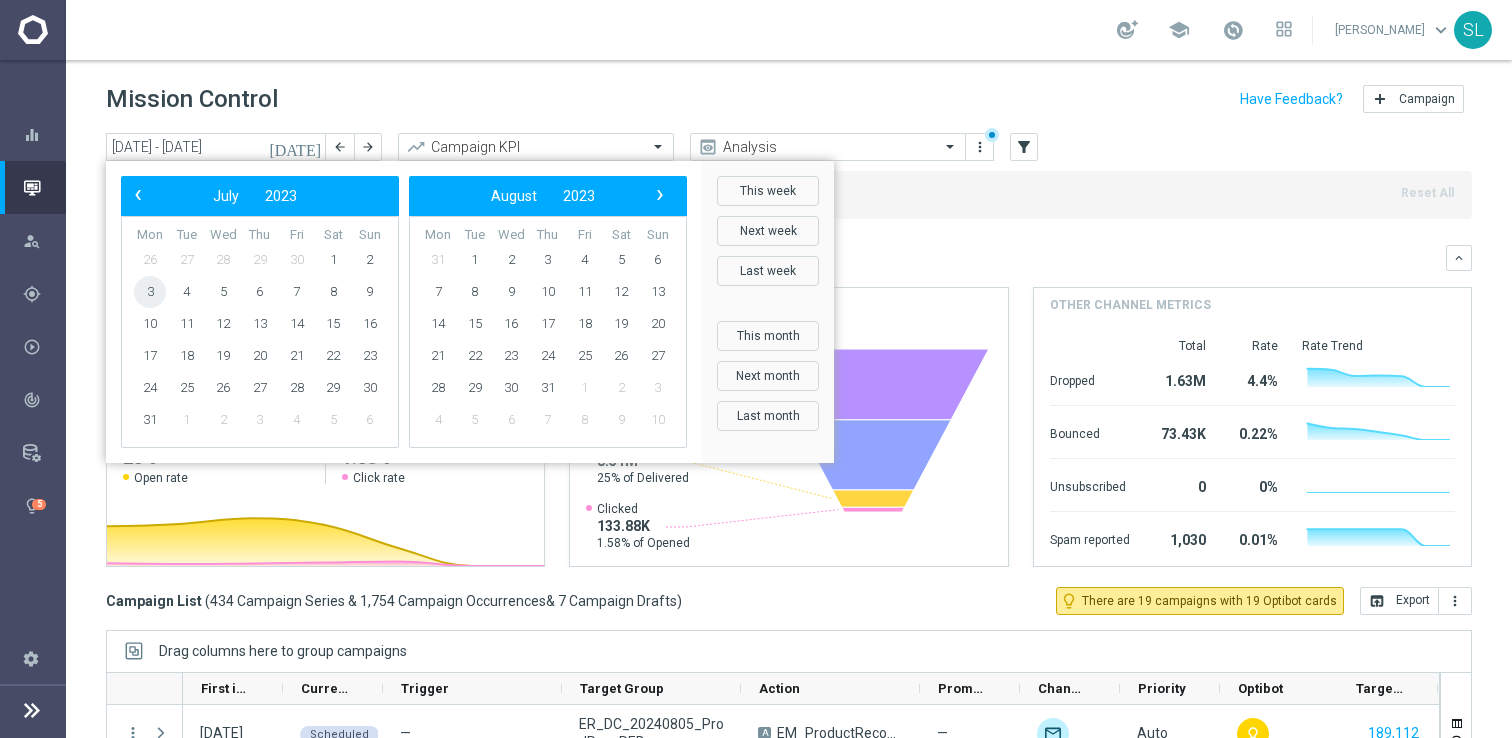 click on "3" 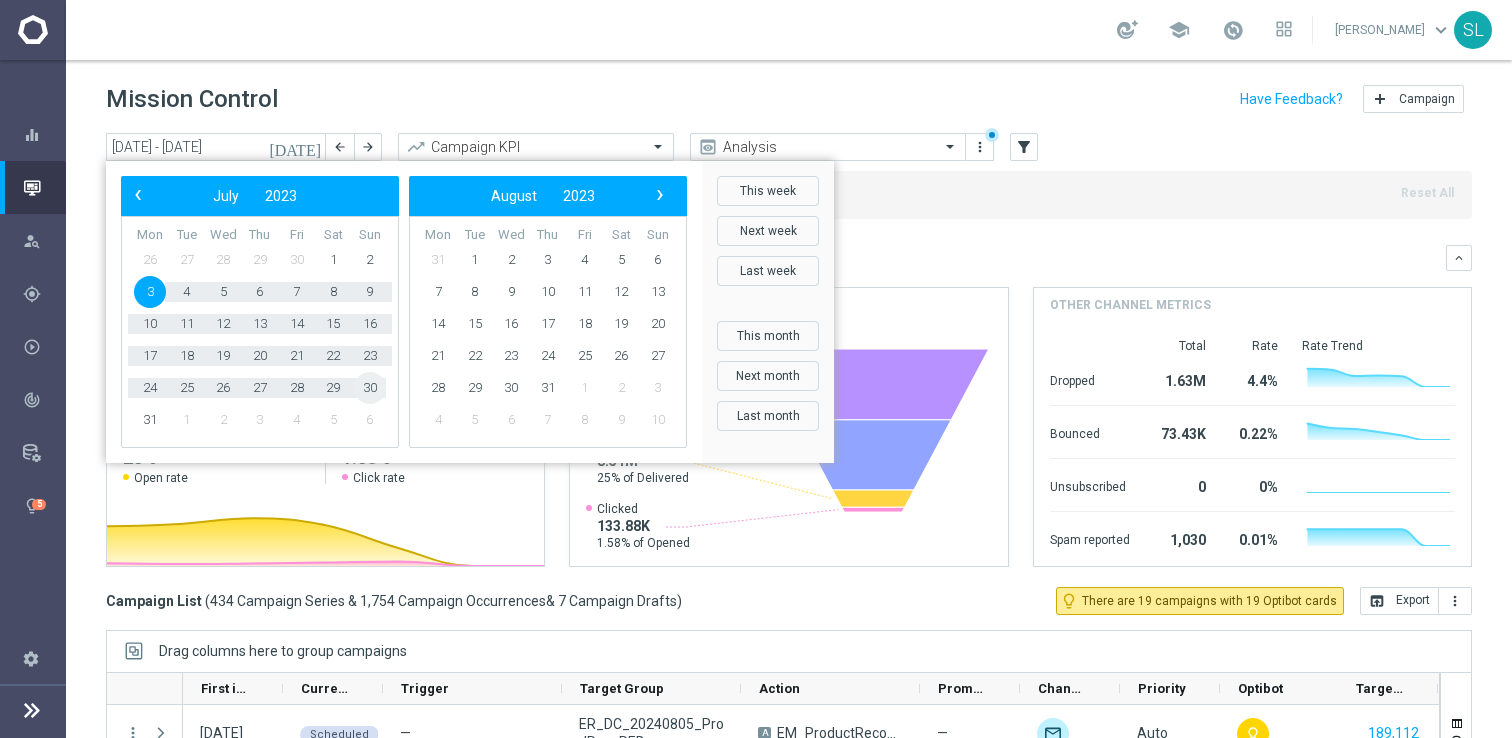 click on "30" 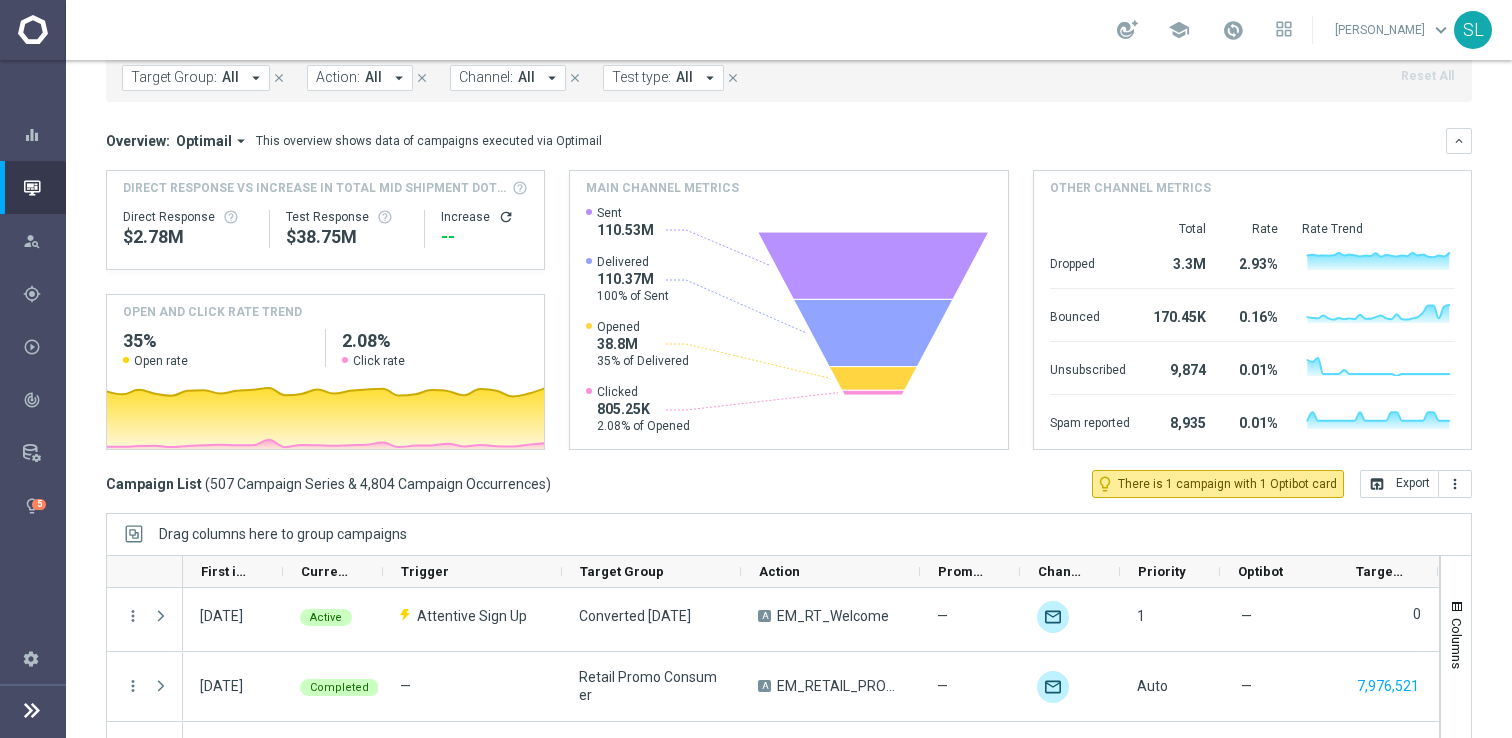 scroll, scrollTop: 0, scrollLeft: 0, axis: both 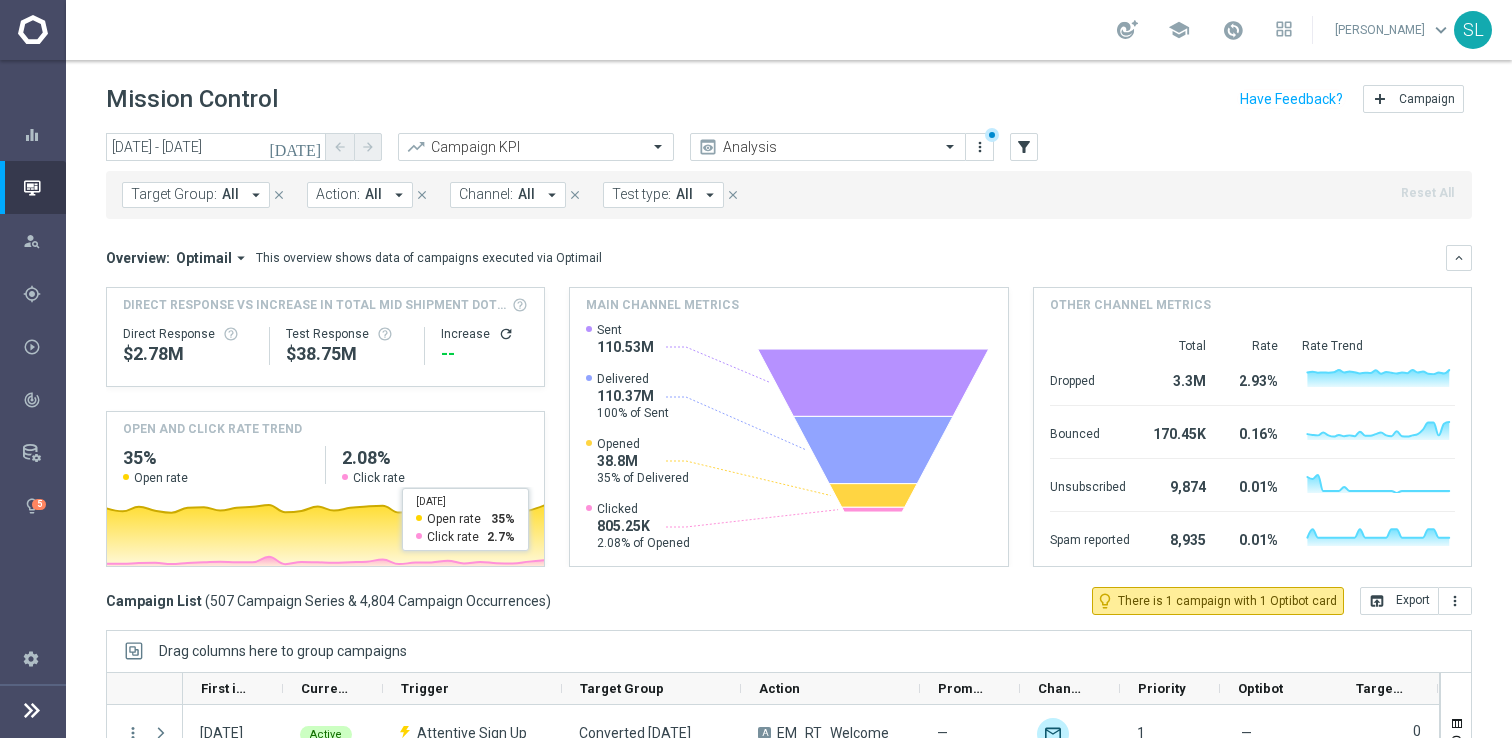 click on "Target Group:" at bounding box center [174, 194] 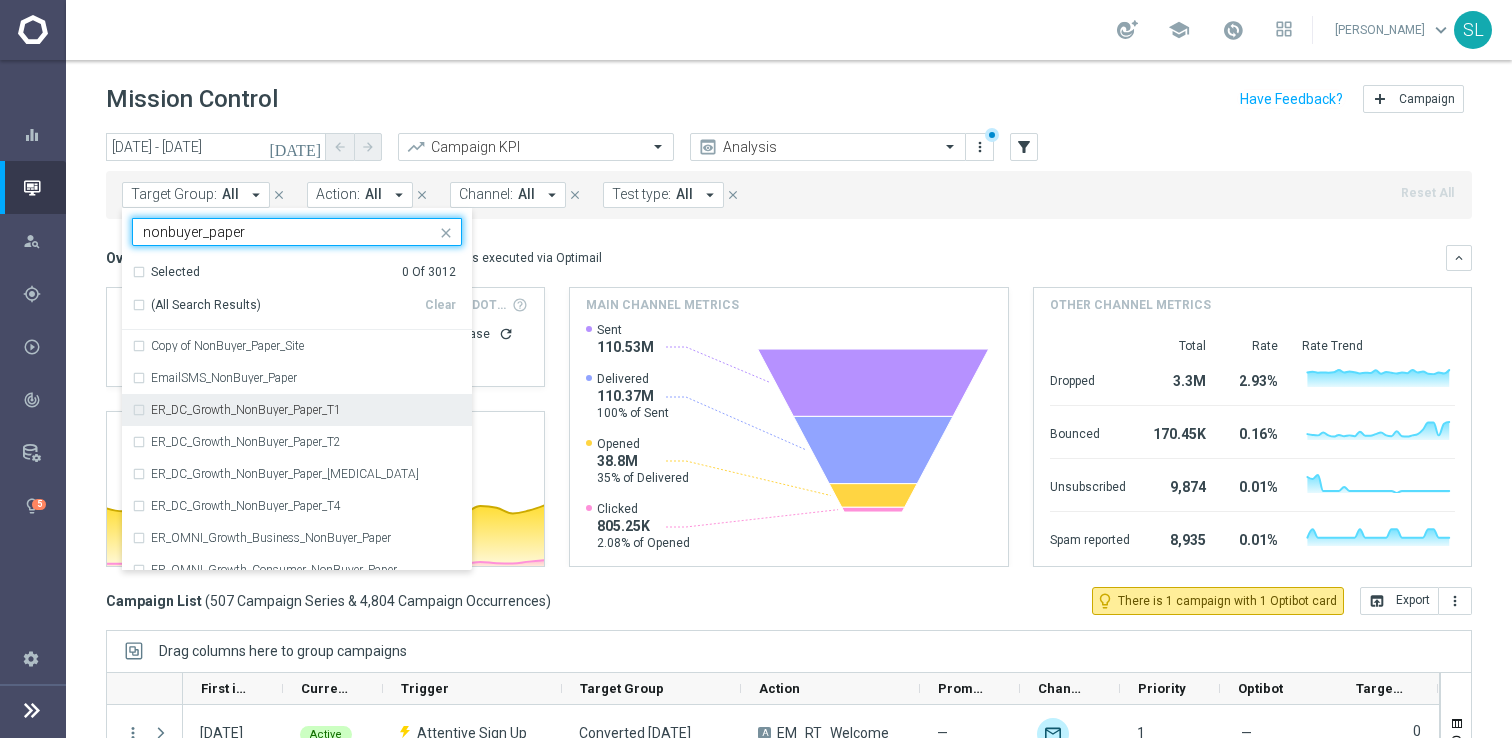 click on "ER_DC_Growth_NonBuyer_Paper_T1" at bounding box center (246, 410) 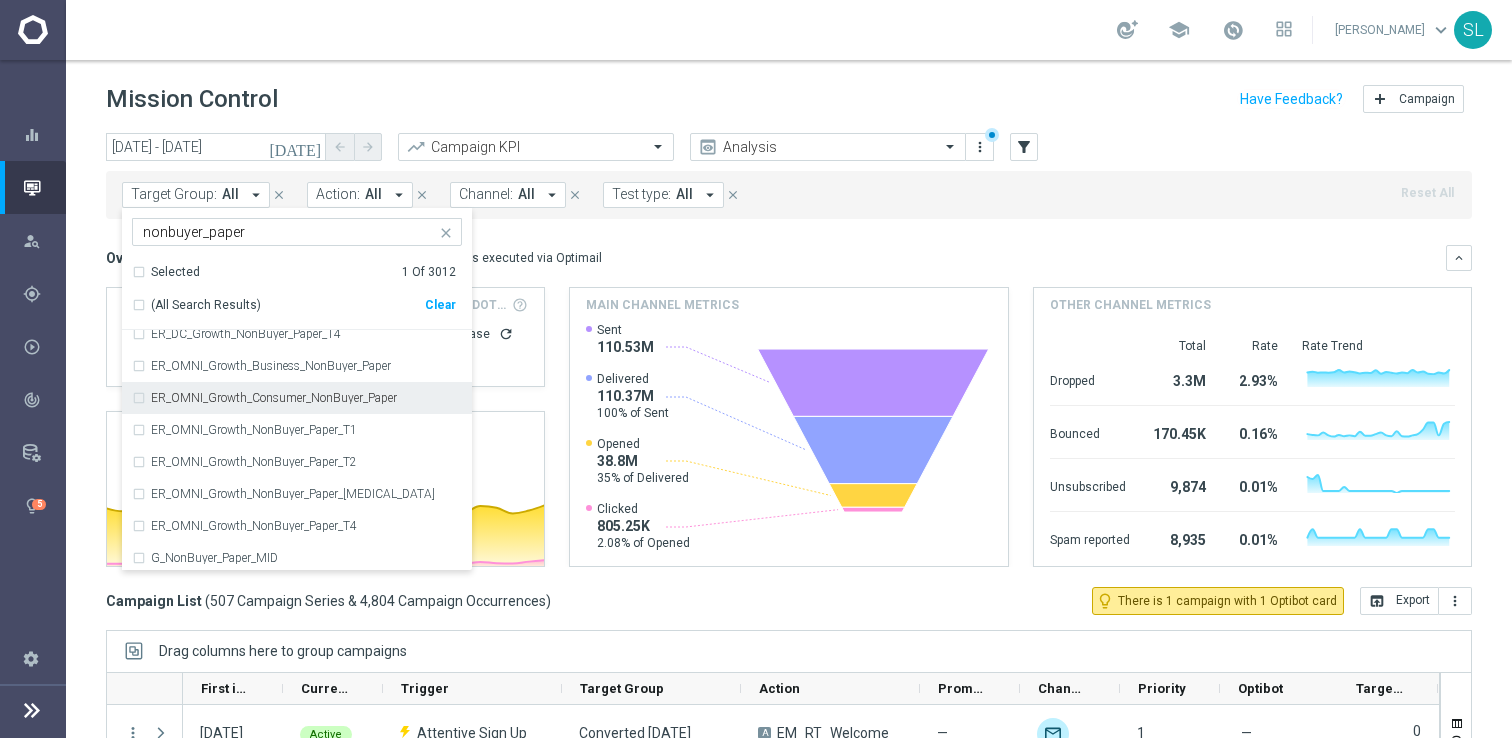 scroll, scrollTop: 190, scrollLeft: 0, axis: vertical 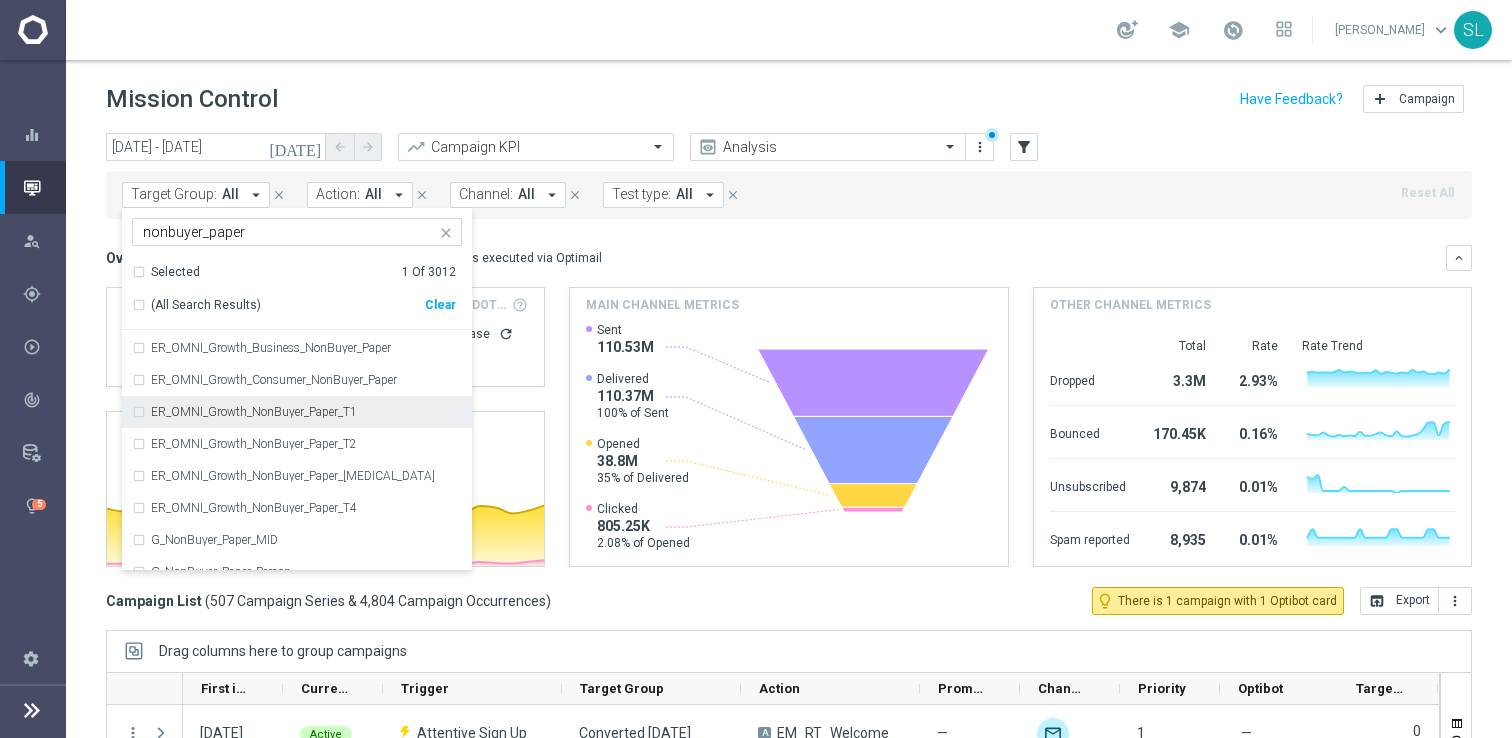 click on "ER_OMNI_Growth_NonBuyer_Paper_T1" at bounding box center (254, 412) 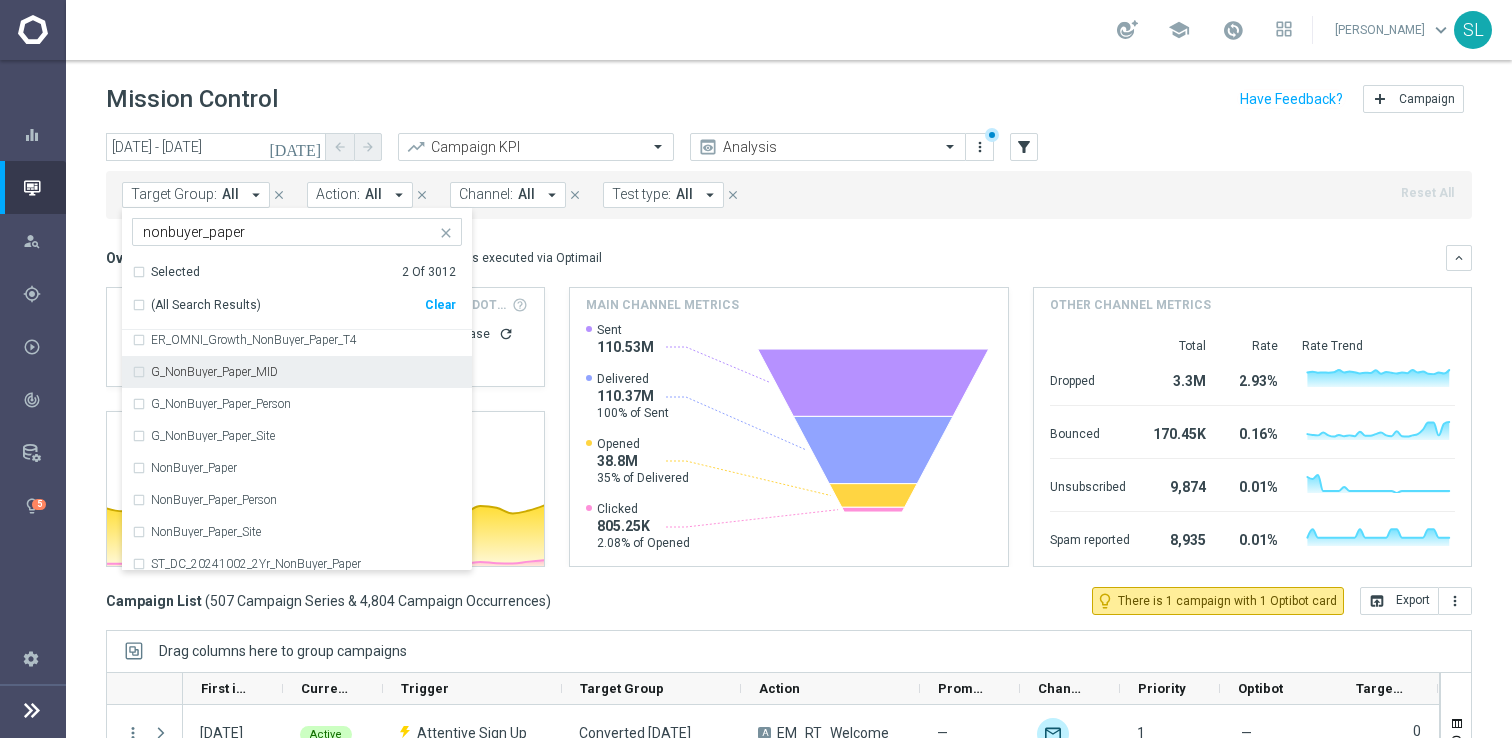 scroll, scrollTop: 368, scrollLeft: 0, axis: vertical 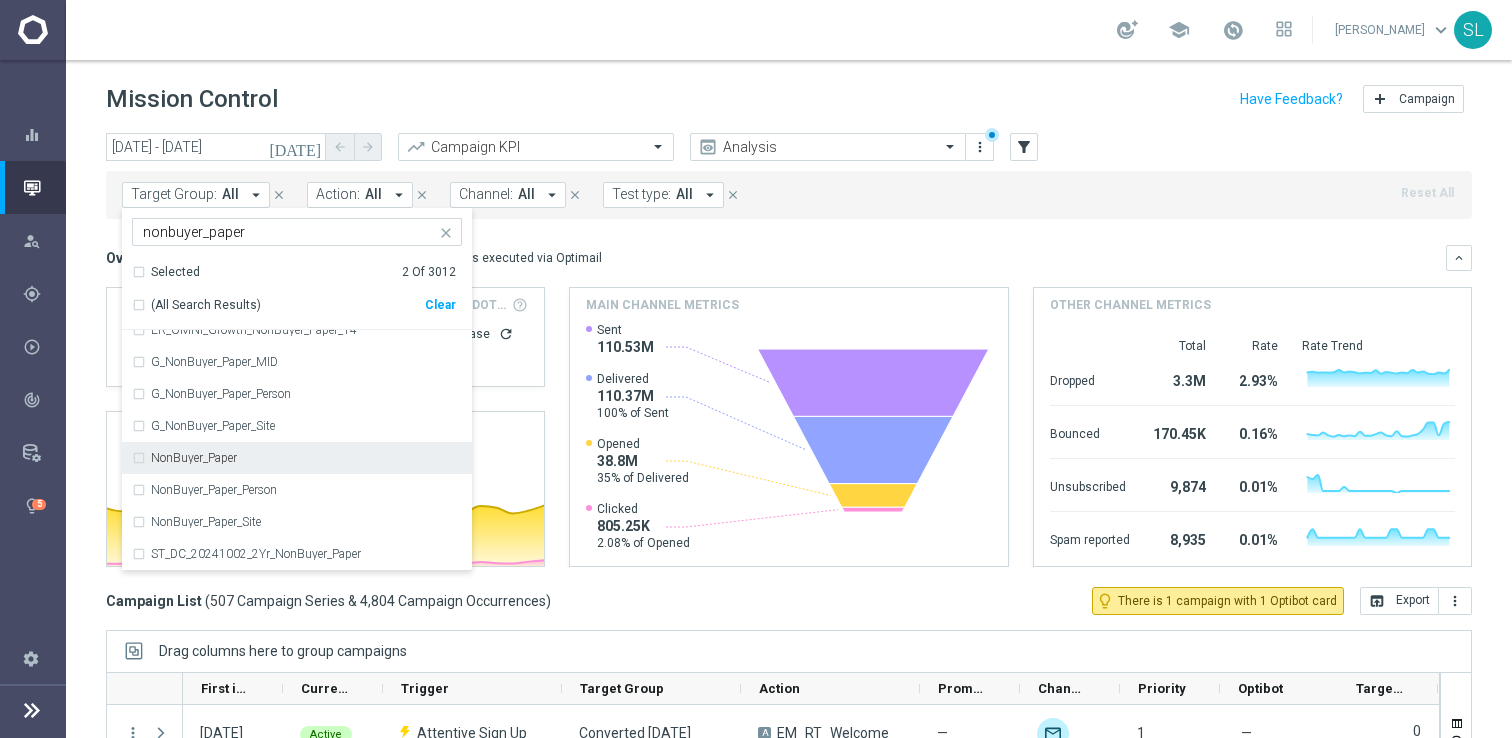 click on "NonBuyer_Paper" at bounding box center [194, 458] 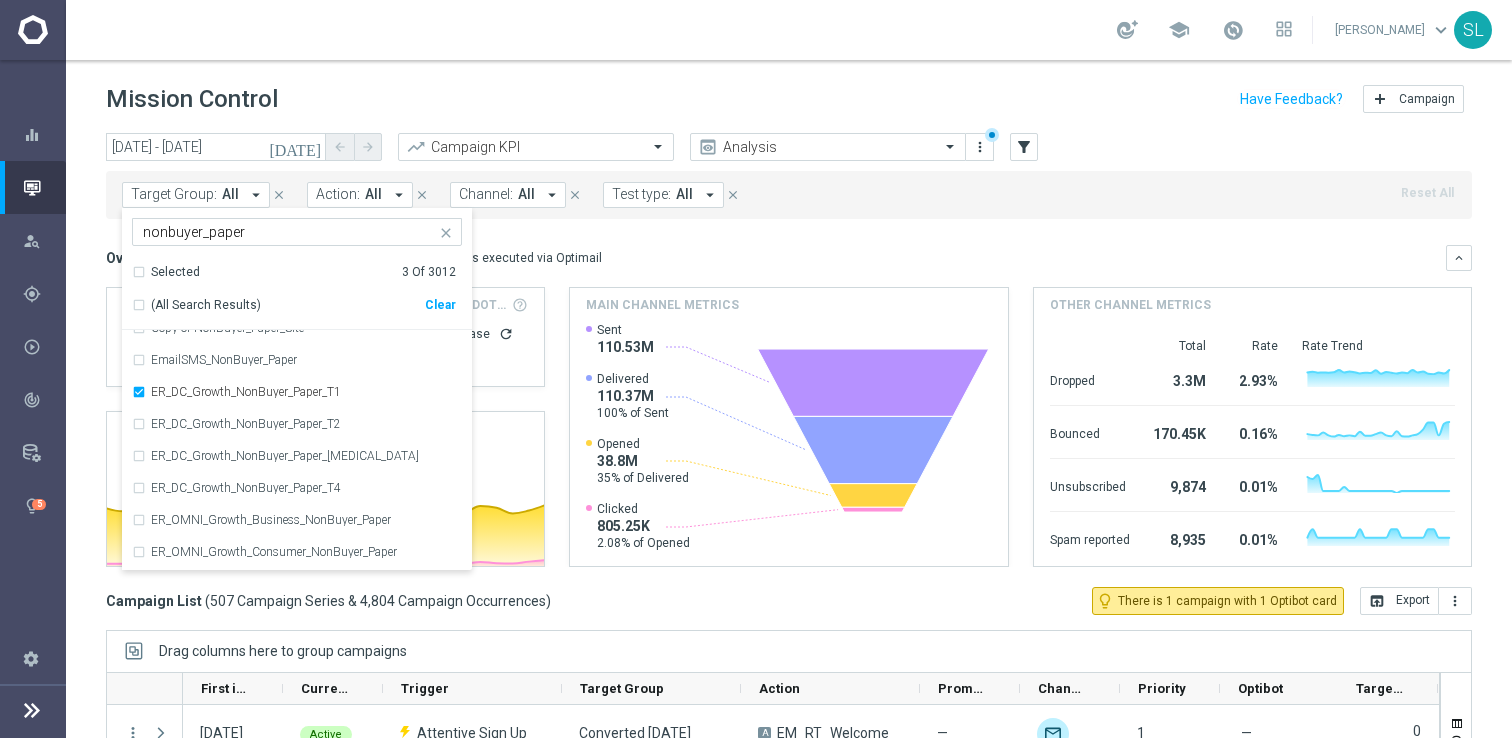 scroll, scrollTop: 0, scrollLeft: 0, axis: both 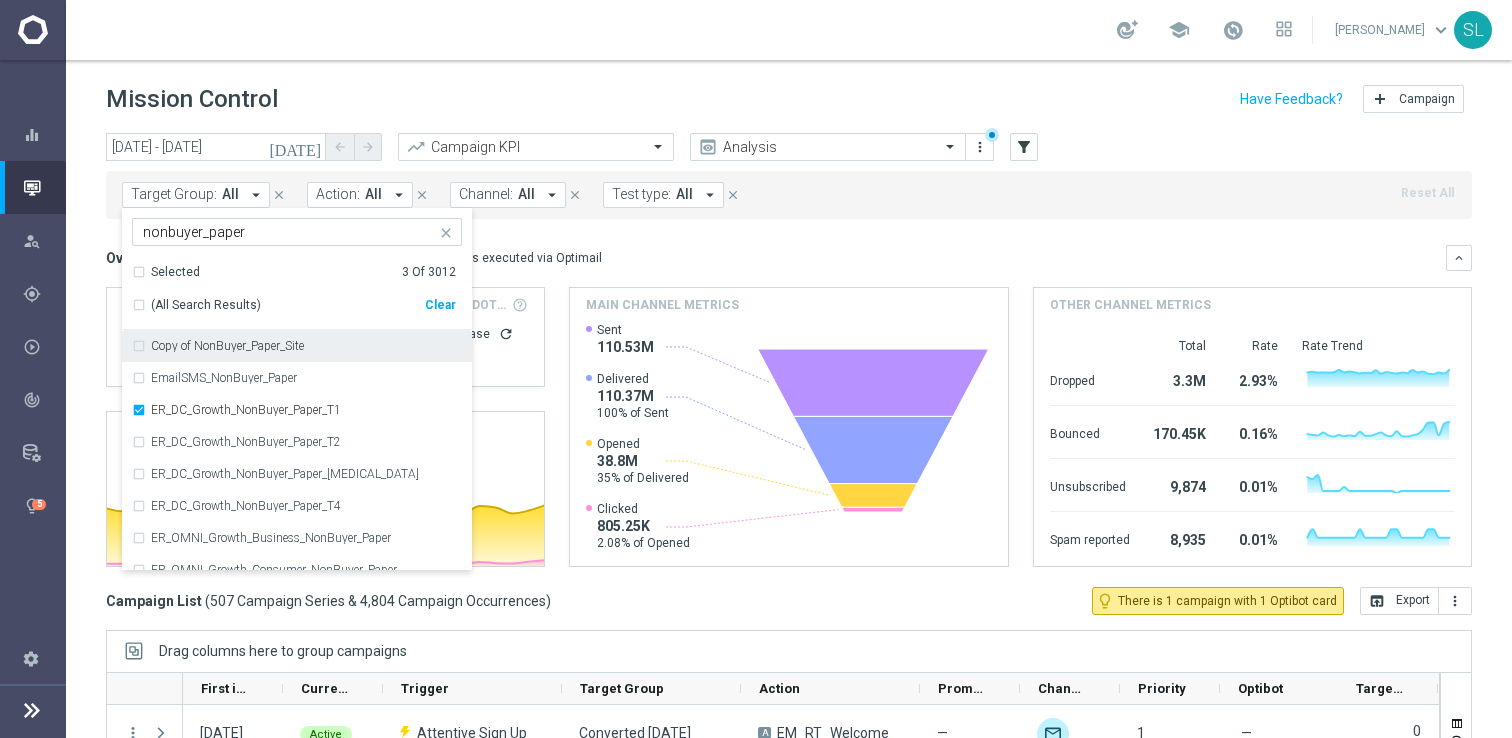 click on "Target Group:
All
arrow_drop_down
Selected 3 of 3012  nonbuyer_paper  Selected   3 Of 3012  (All Search Results)   Clear  Copy of NonBuyer_Paper_Site EmailSMS_NonBuyer_Paper ER_DC_Growth_NonBuyer_Paper_T1 ER_DC_Growth_NonBuyer_Paper_T2 ER_DC_Growth_NonBuyer_Paper_T3 ER_DC_Growth_NonBuyer_Paper_T4 ER_OMNI_Growth_Business_NonBuyer_Paper ER_OMNI_Growth_Consumer_NonBuyer_Paper ER_OMNI_Growth_NonBuyer_Paper_T1 ER_OMNI_Growth_NonBuyer_Paper_T2 ER_OMNI_Growth_NonBuyer_Paper_T3 ER_OMNI_Growth_NonBuyer_Paper_T4
close
close
Action:
All
arrow_drop_down
close
Channel:
All
arrow_drop_down" 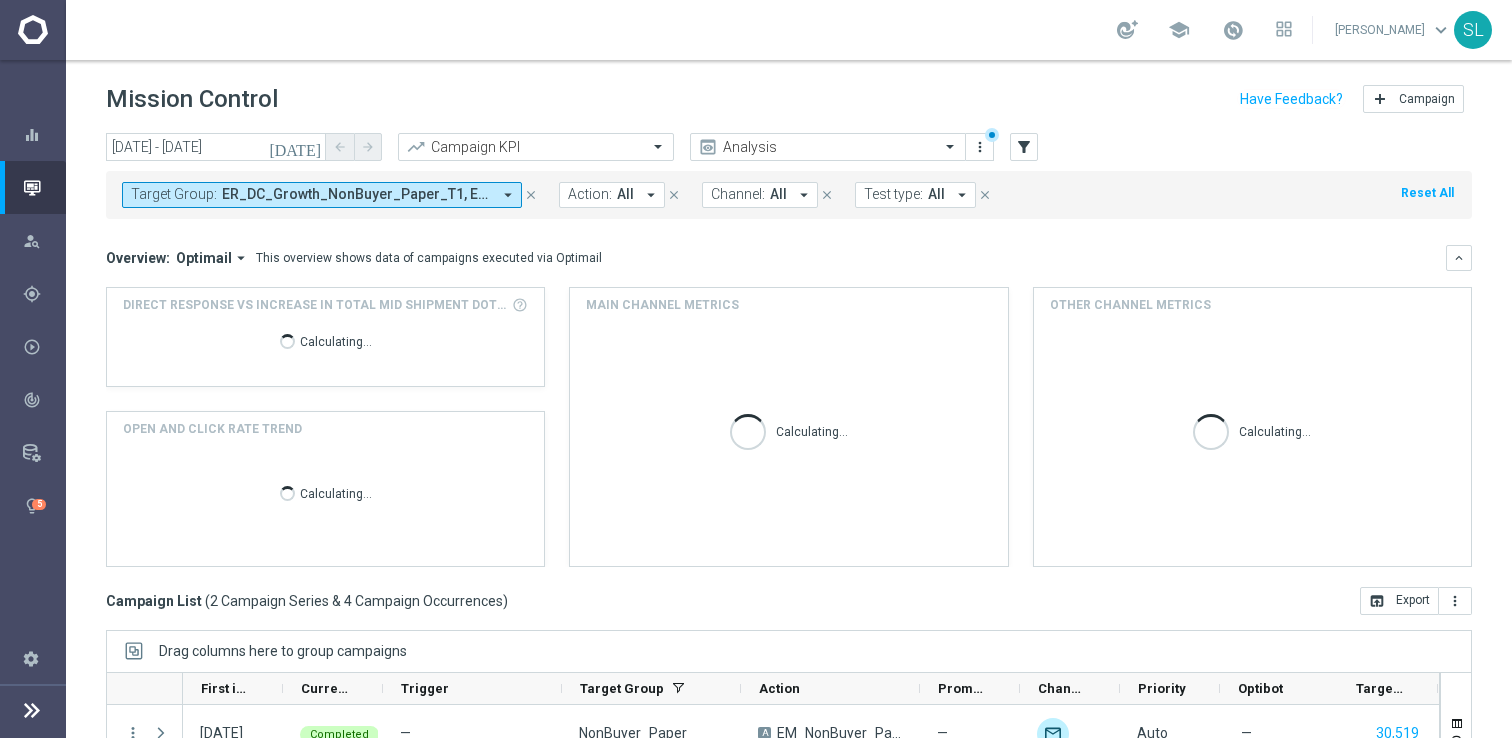 scroll, scrollTop: 0, scrollLeft: 0, axis: both 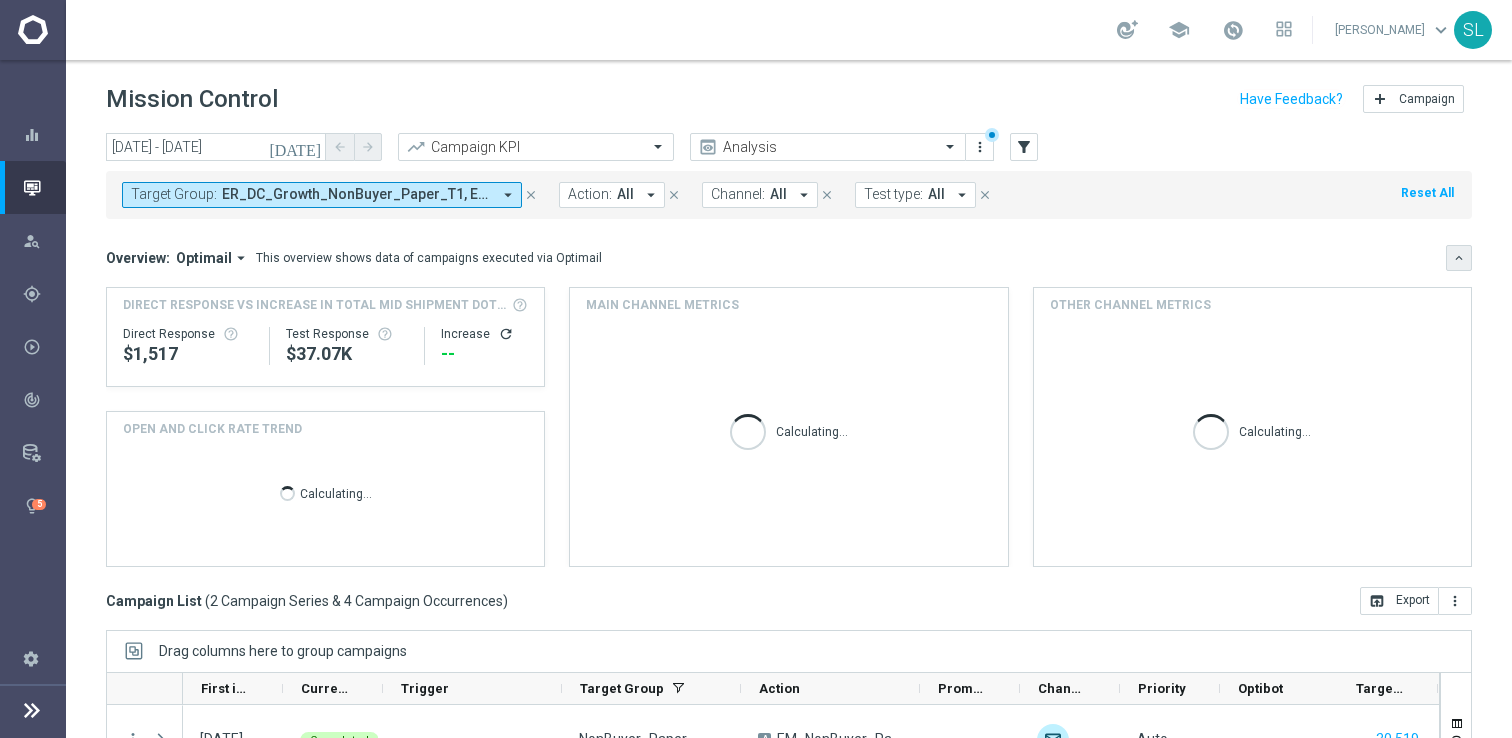 click on "keyboard_arrow_down" 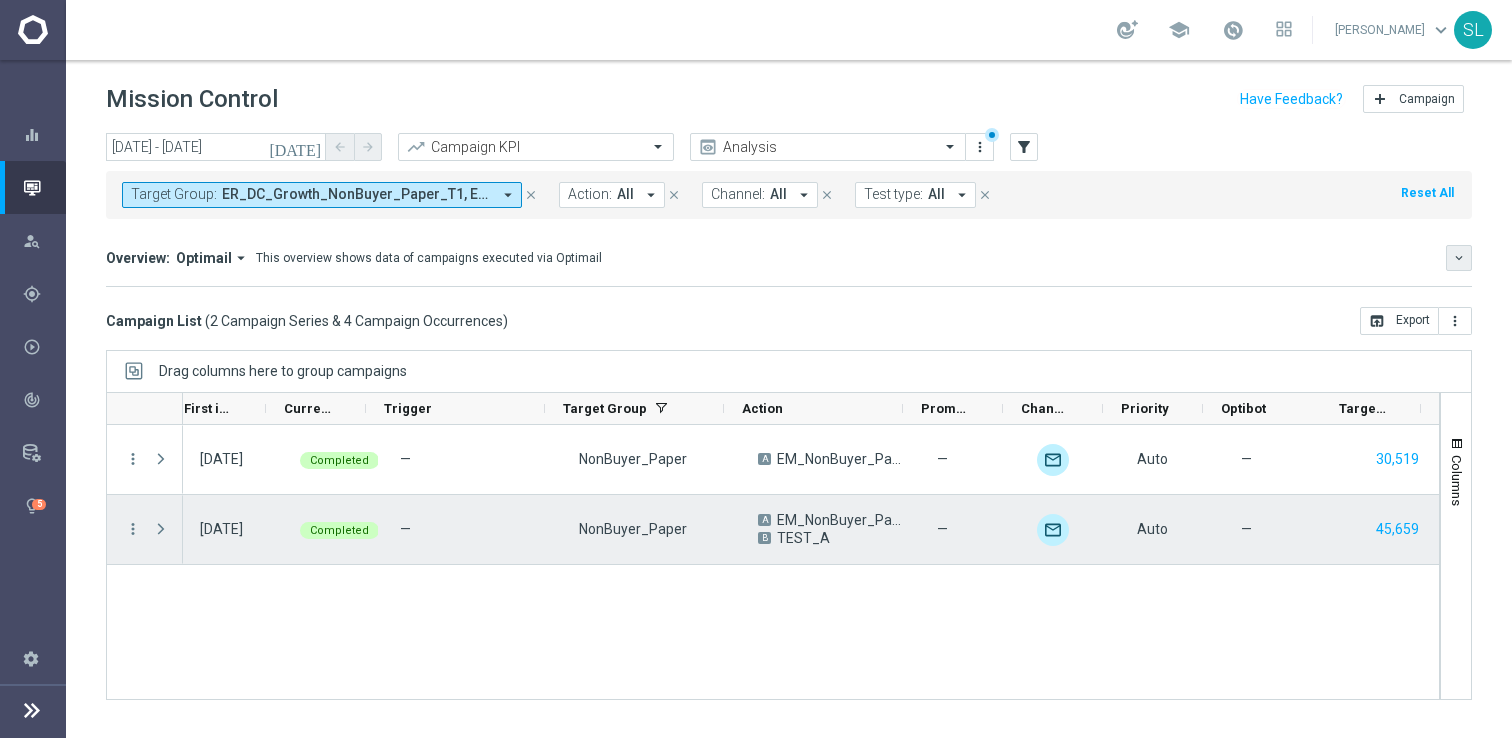 scroll, scrollTop: 0, scrollLeft: 299, axis: horizontal 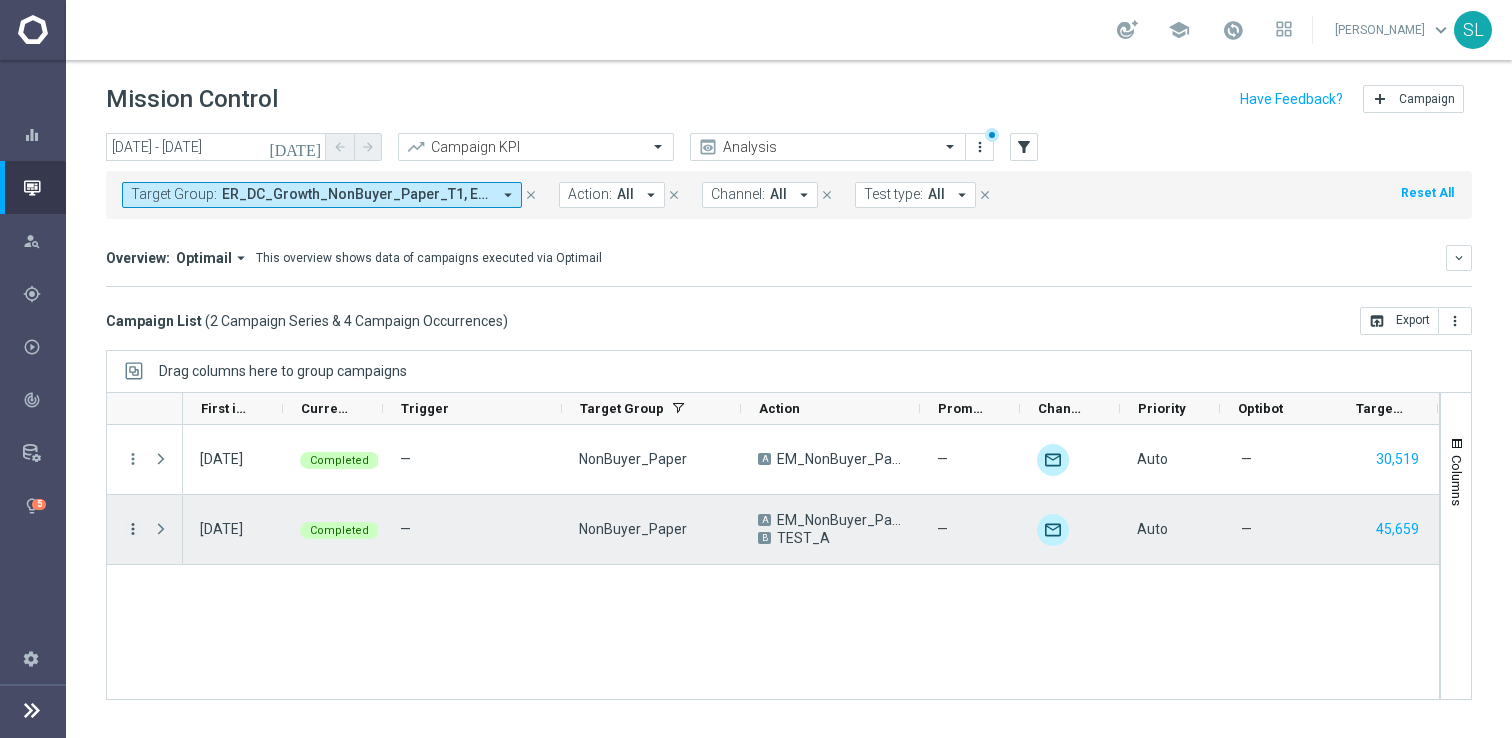 click on "more_vert" at bounding box center (133, 529) 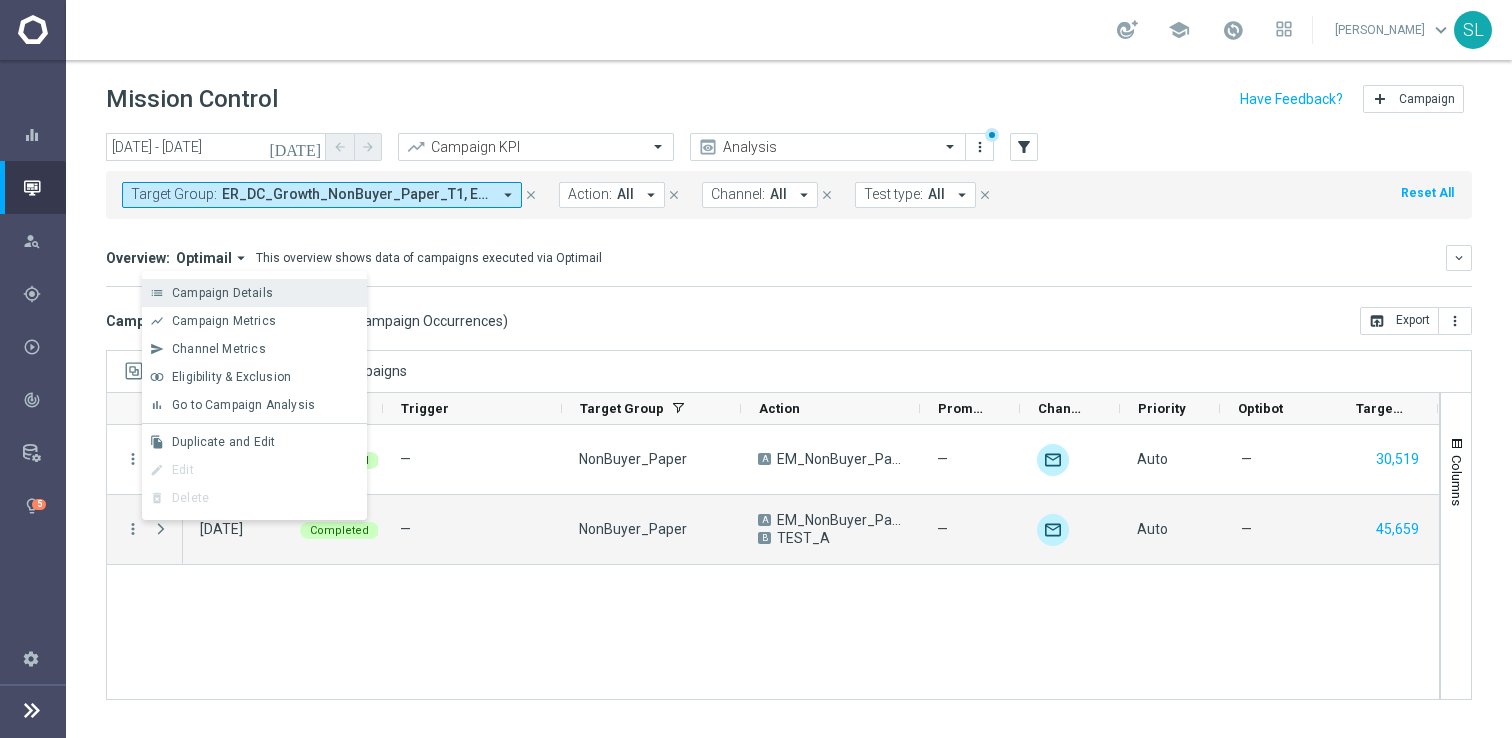 click on "Campaign Details" at bounding box center [222, 293] 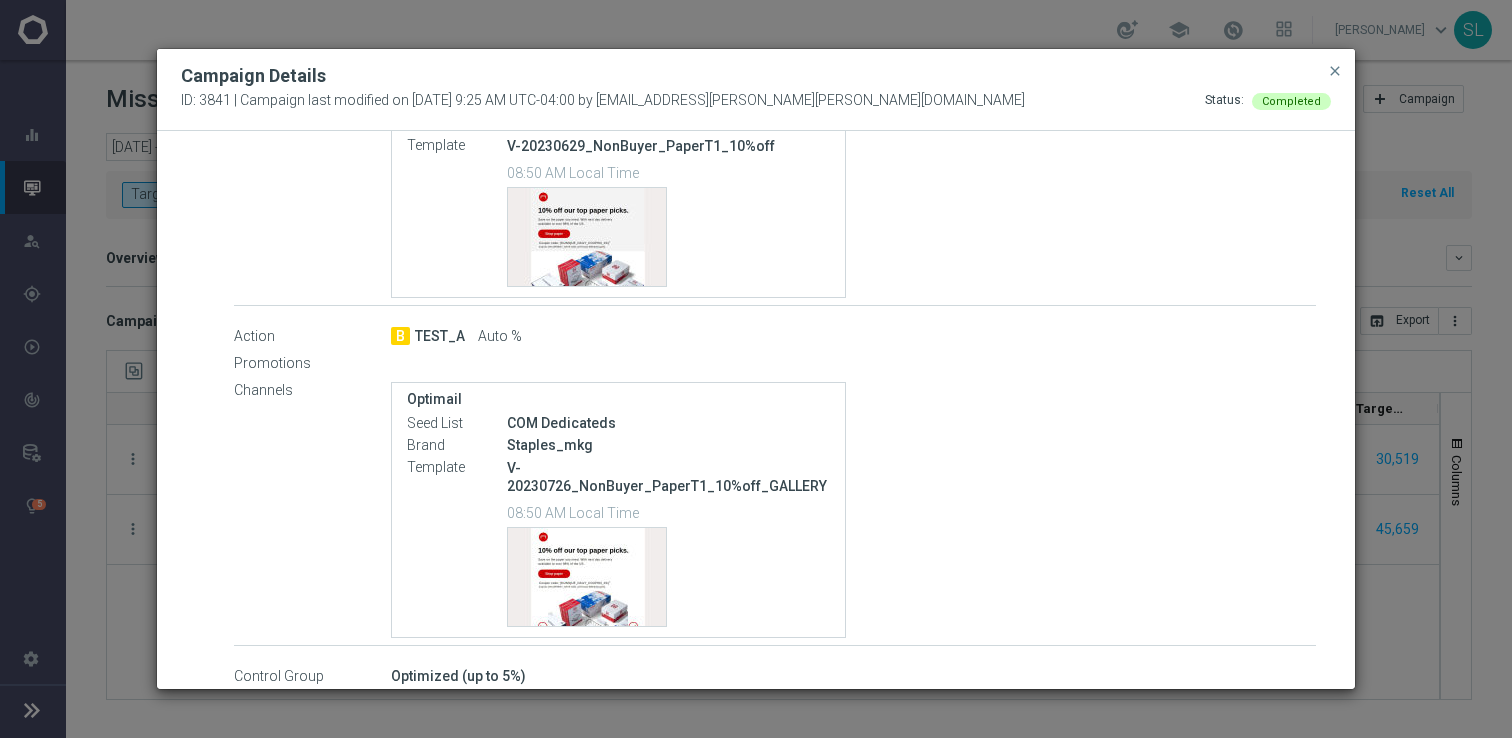 scroll, scrollTop: 0, scrollLeft: 0, axis: both 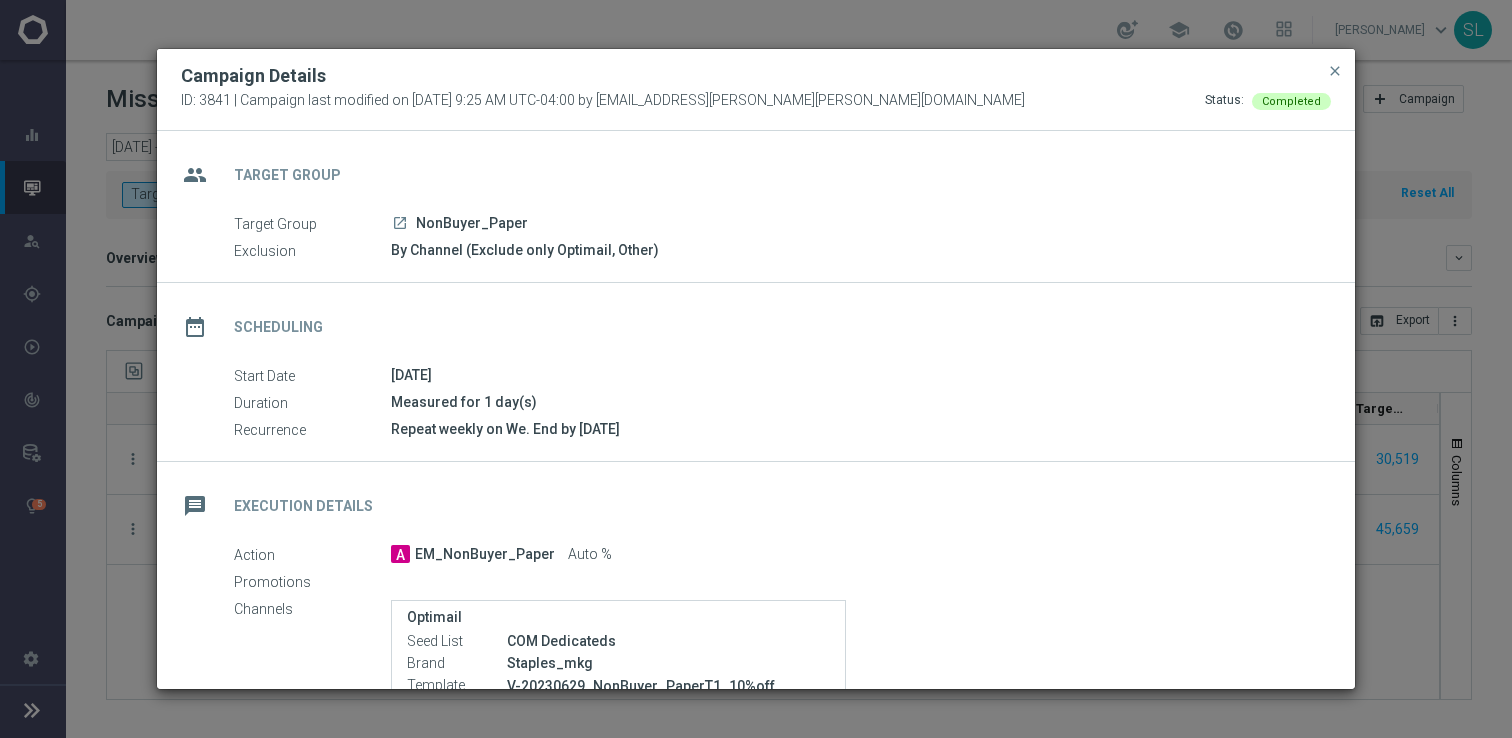 click on "Campaign Details
ID: 3841 | Campaign last modified on 26 Jul 2023 at 9:25 AM UTC-04:00 by skye.lewis@staples.com
Status:
Completed
close
group
Target Group
Target Group
launch
NonBuyer_Paper
Exclusion
By Channel (Exclude only Optimail, Other)
date_range
Scheduling
Start Date
26 Jul 2023
Duration
Measured for 1 day(s)" 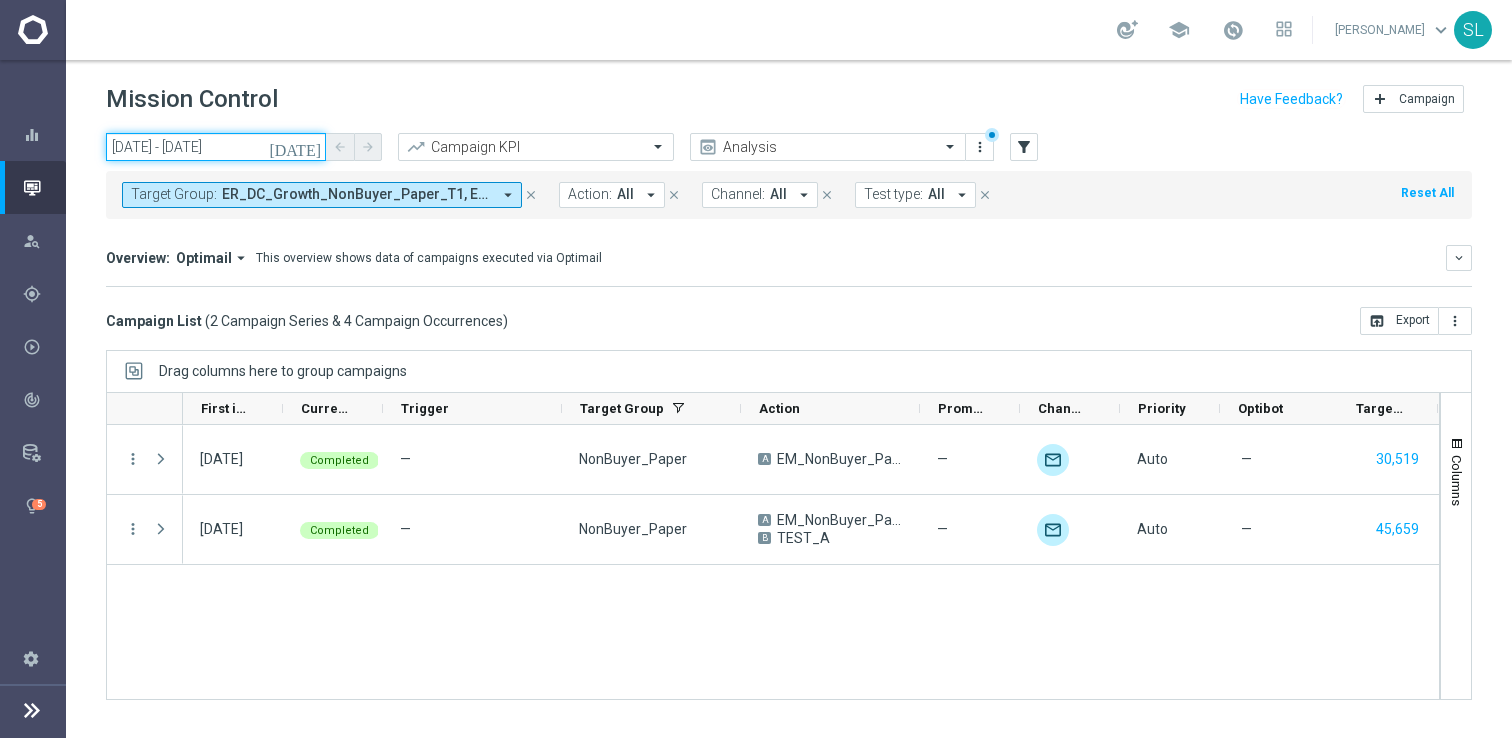 click on "03 Jul 2023 - 30 Jul 2023" 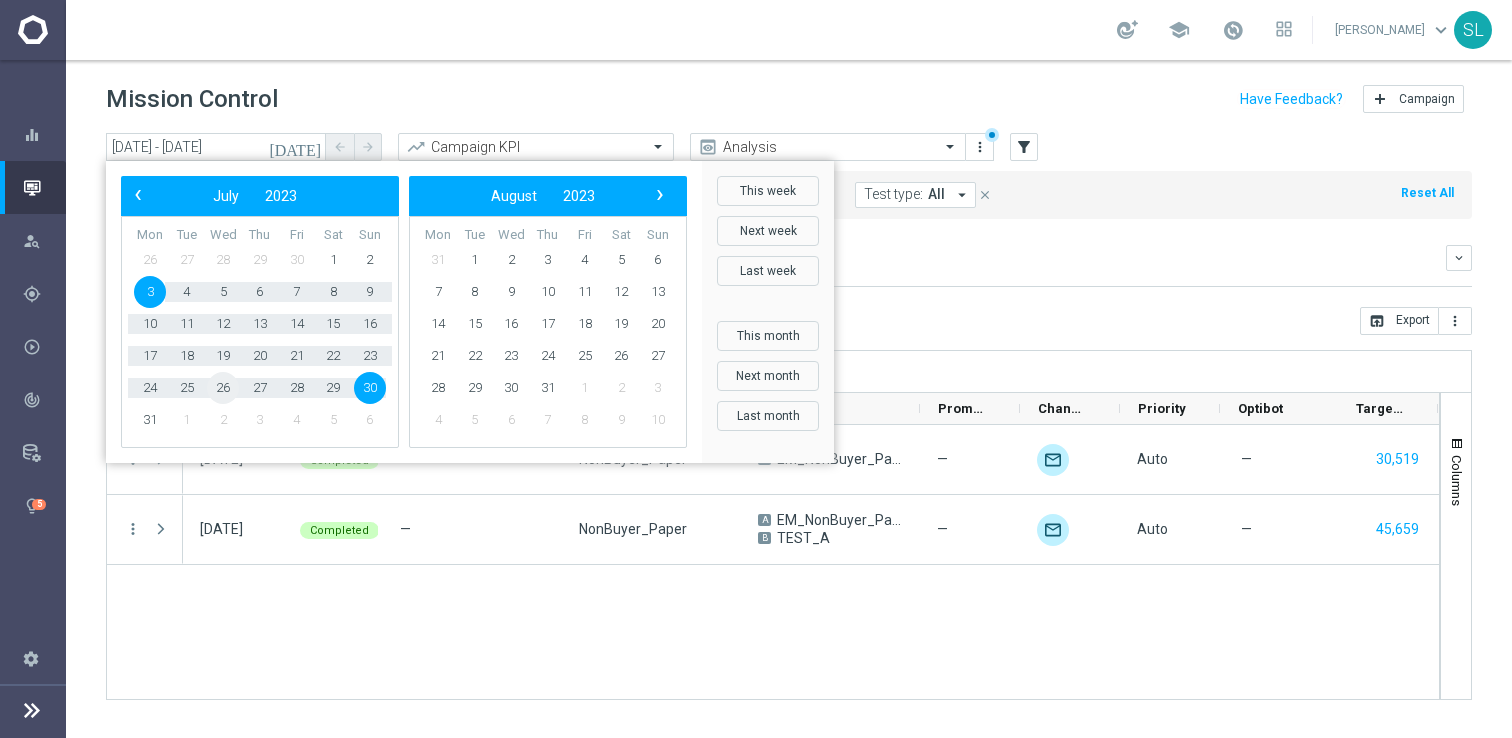 click on "26" 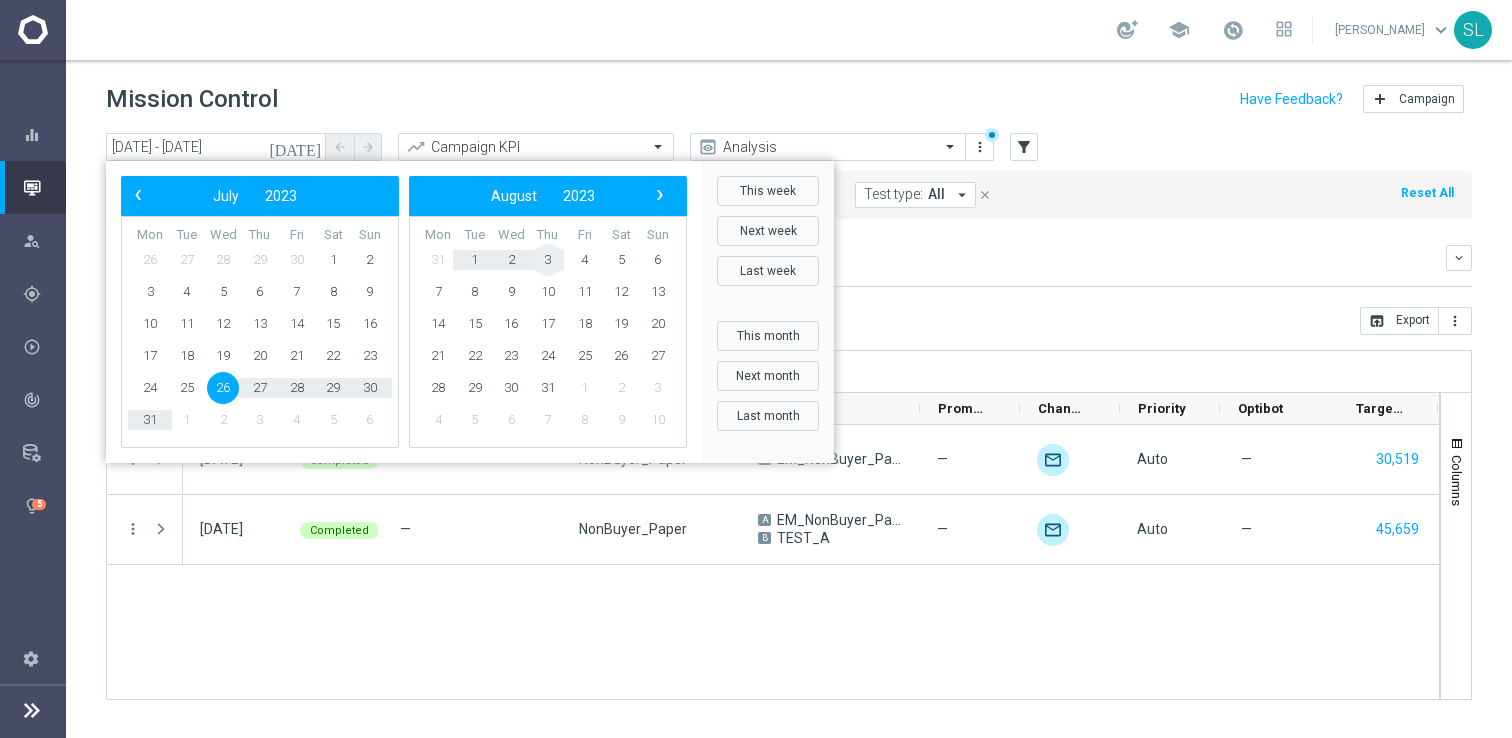 click on "3" 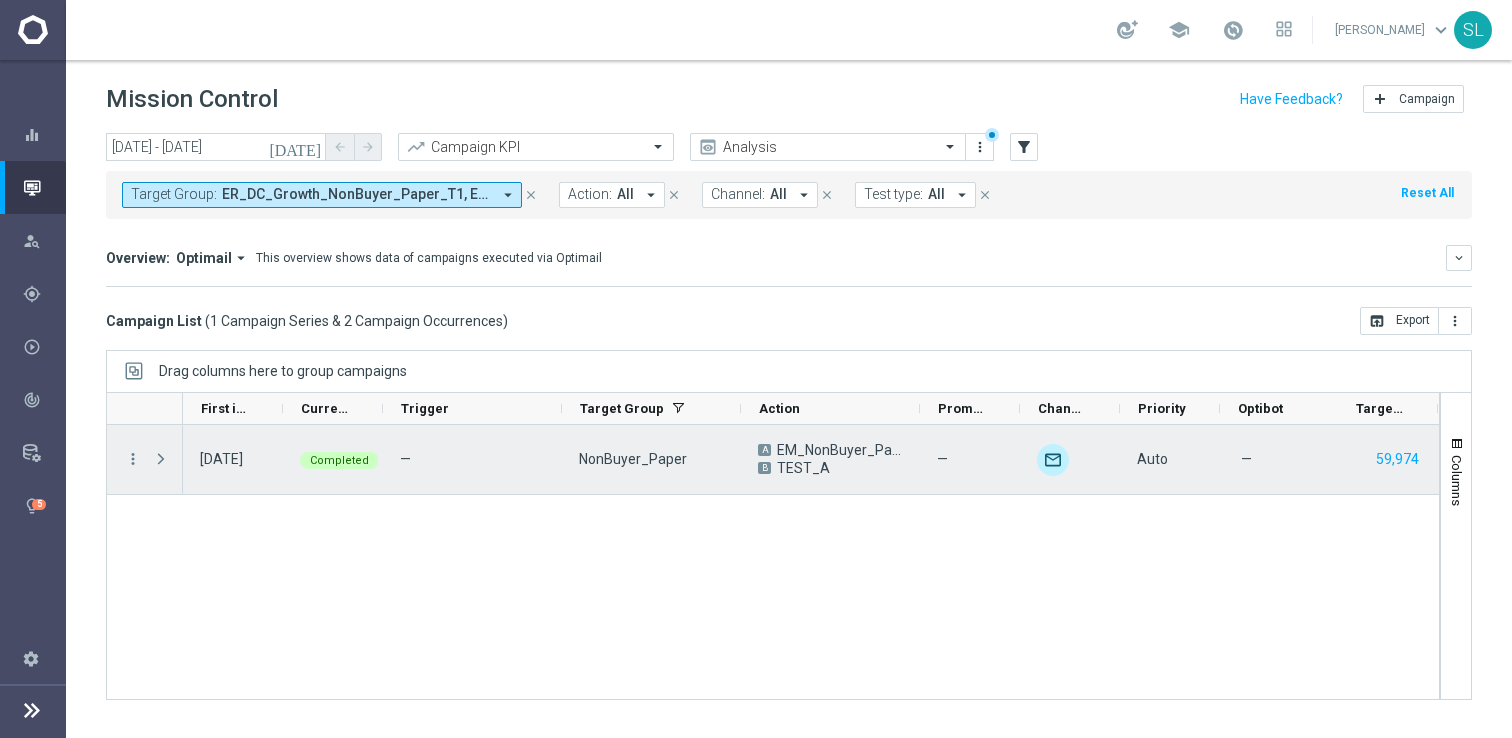 click on "NonBuyer_Paper" at bounding box center [633, 459] 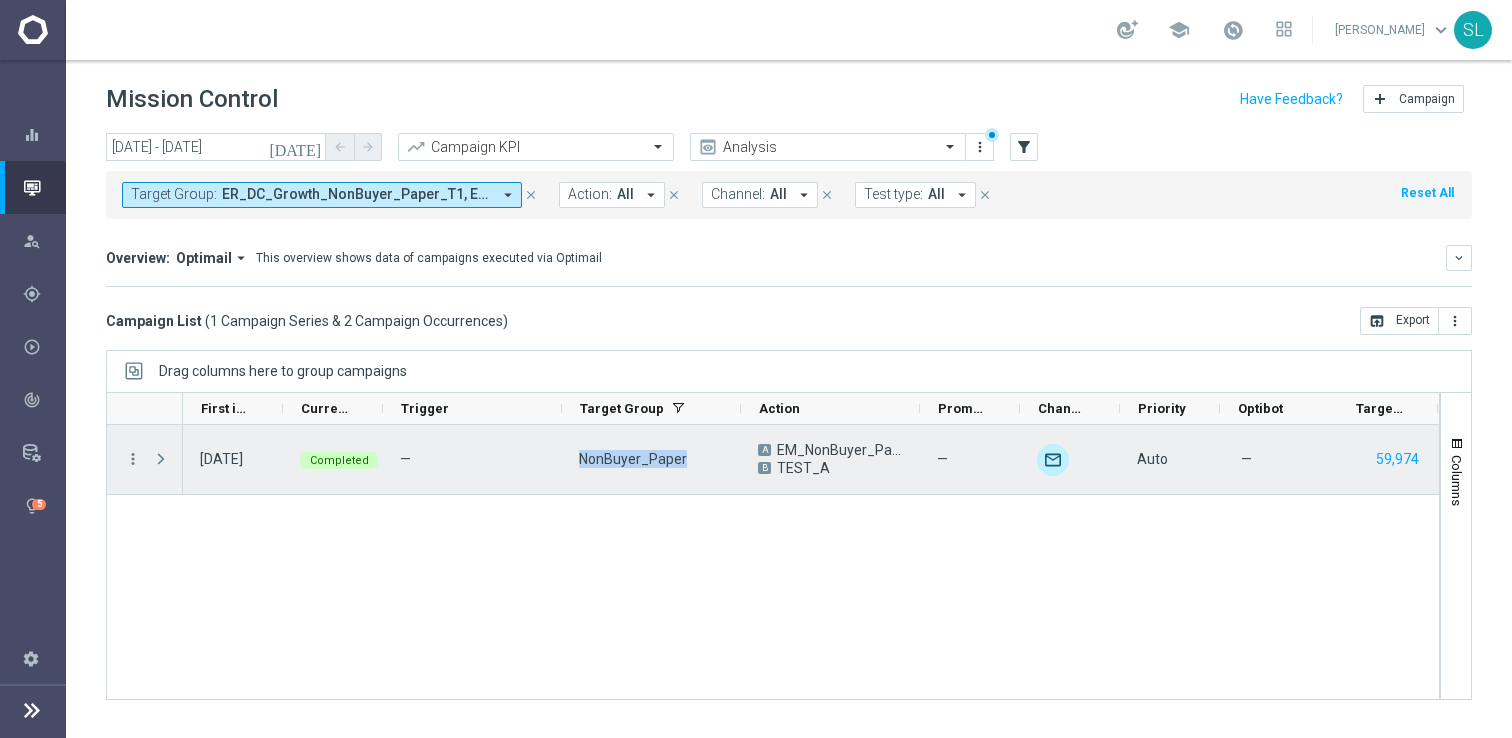 click on "NonBuyer_Paper" at bounding box center [633, 459] 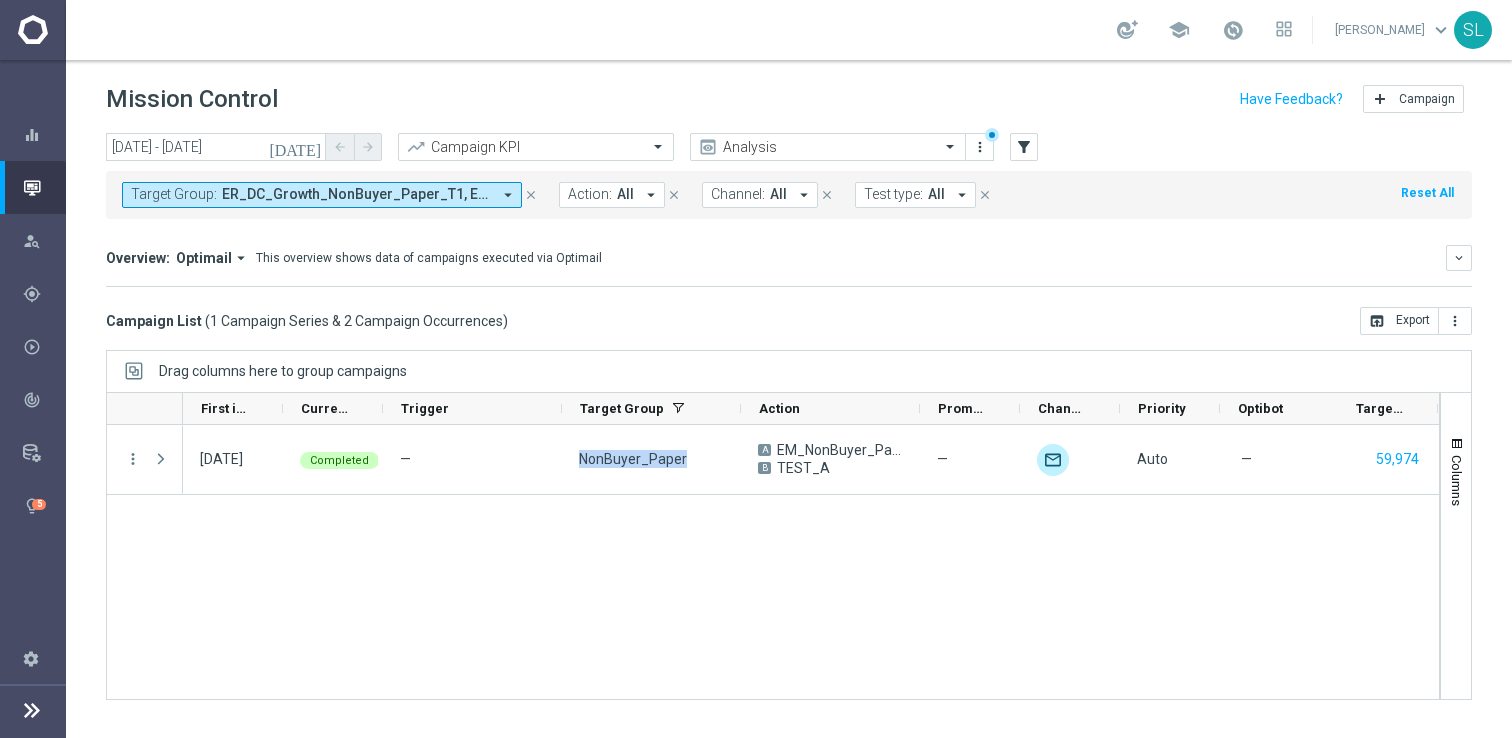 click on "—
NonBuyer_Paper
A
EM_NonBuyer_Paper
B
TEST_A
—
unfold_more
Auto
—
59,974
0.33%
3,130
0.29%
Completed
26 Jul 2023, Wednesday" at bounding box center [811, 562] 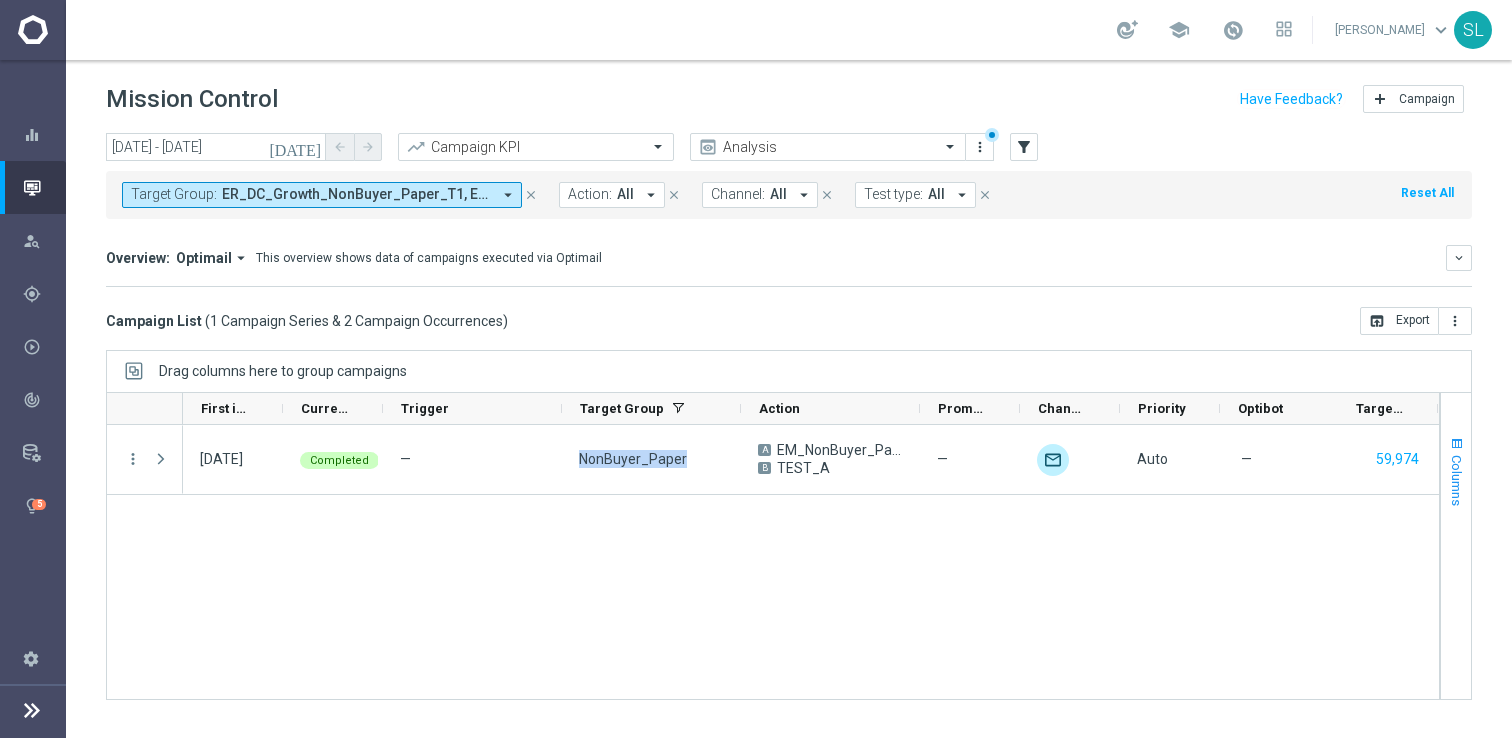 click on "Columns" at bounding box center [1457, 480] 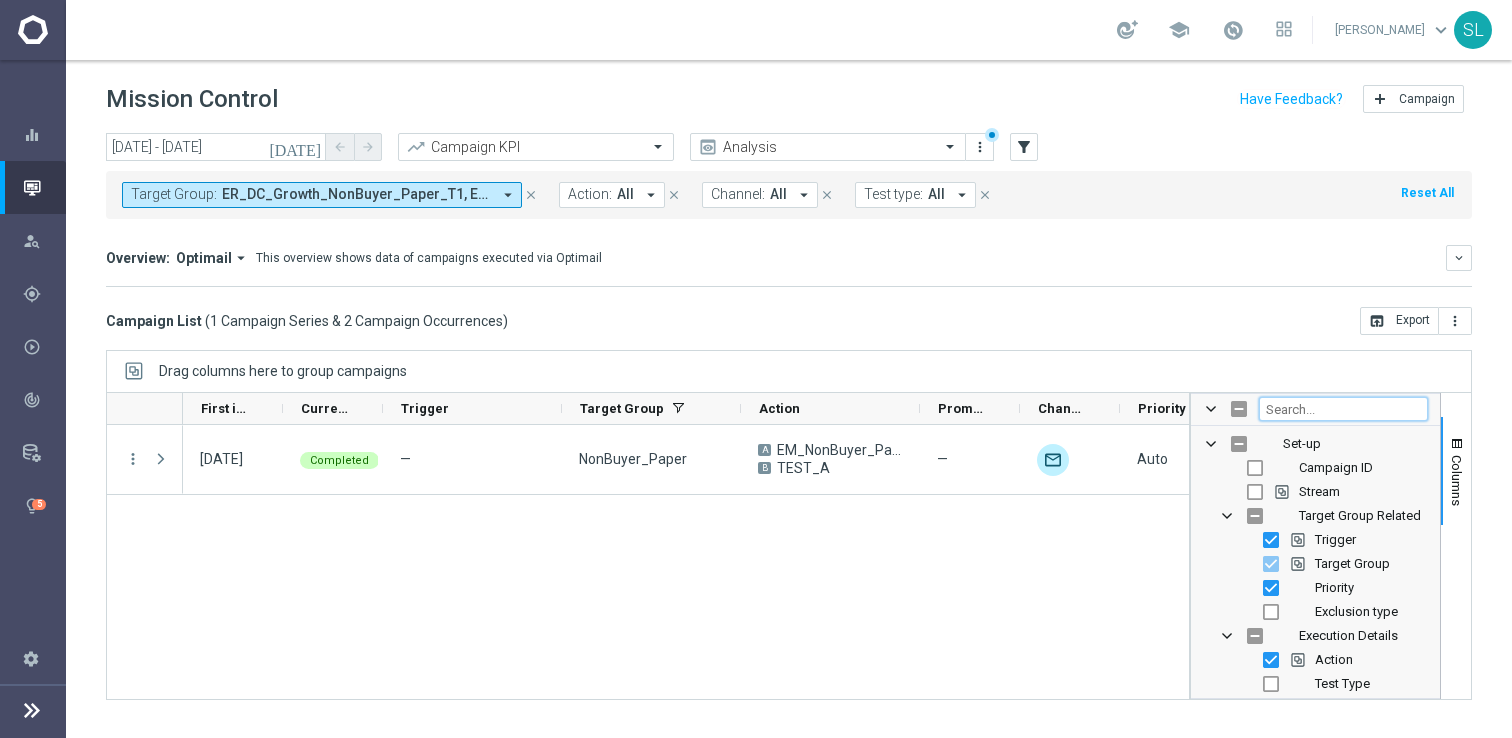 click at bounding box center [1343, 409] 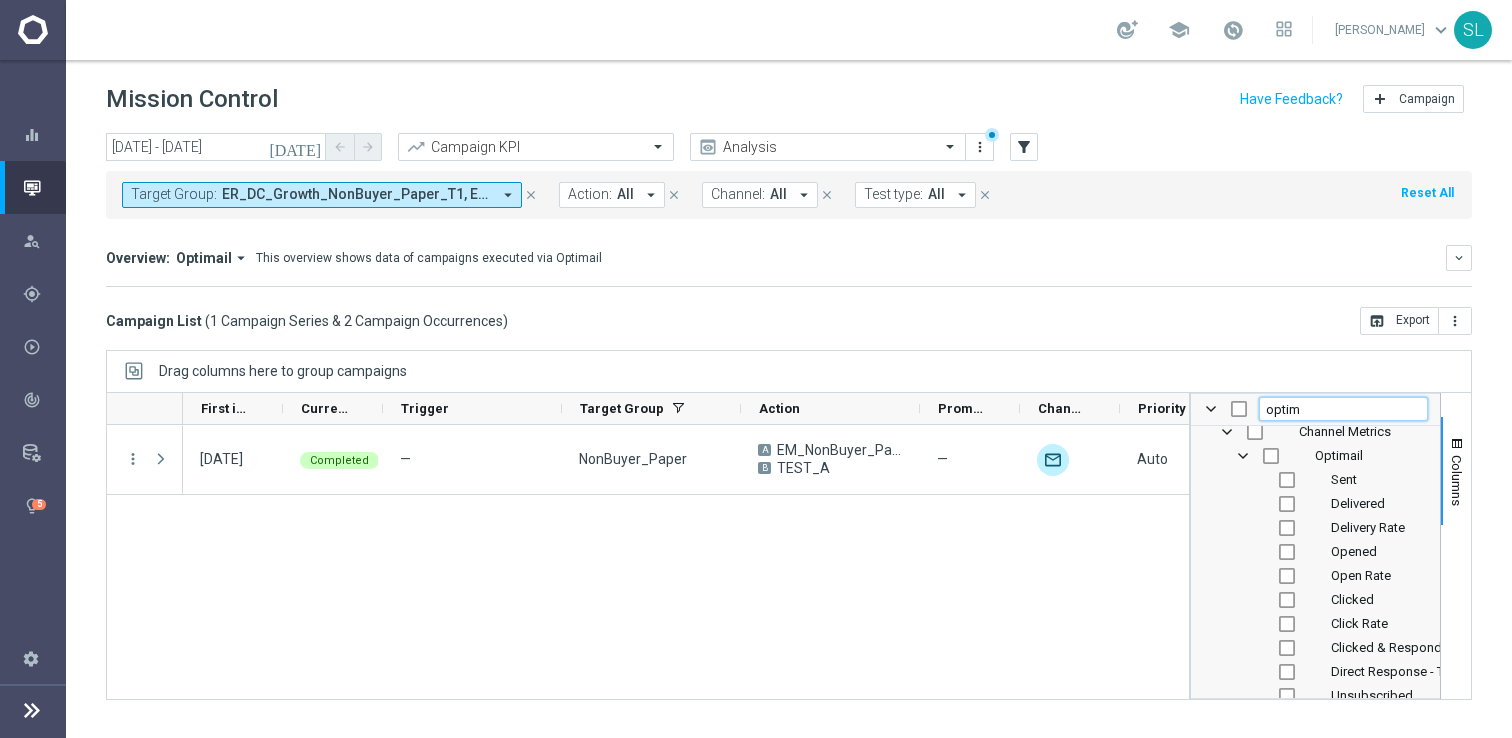 scroll, scrollTop: 47, scrollLeft: 0, axis: vertical 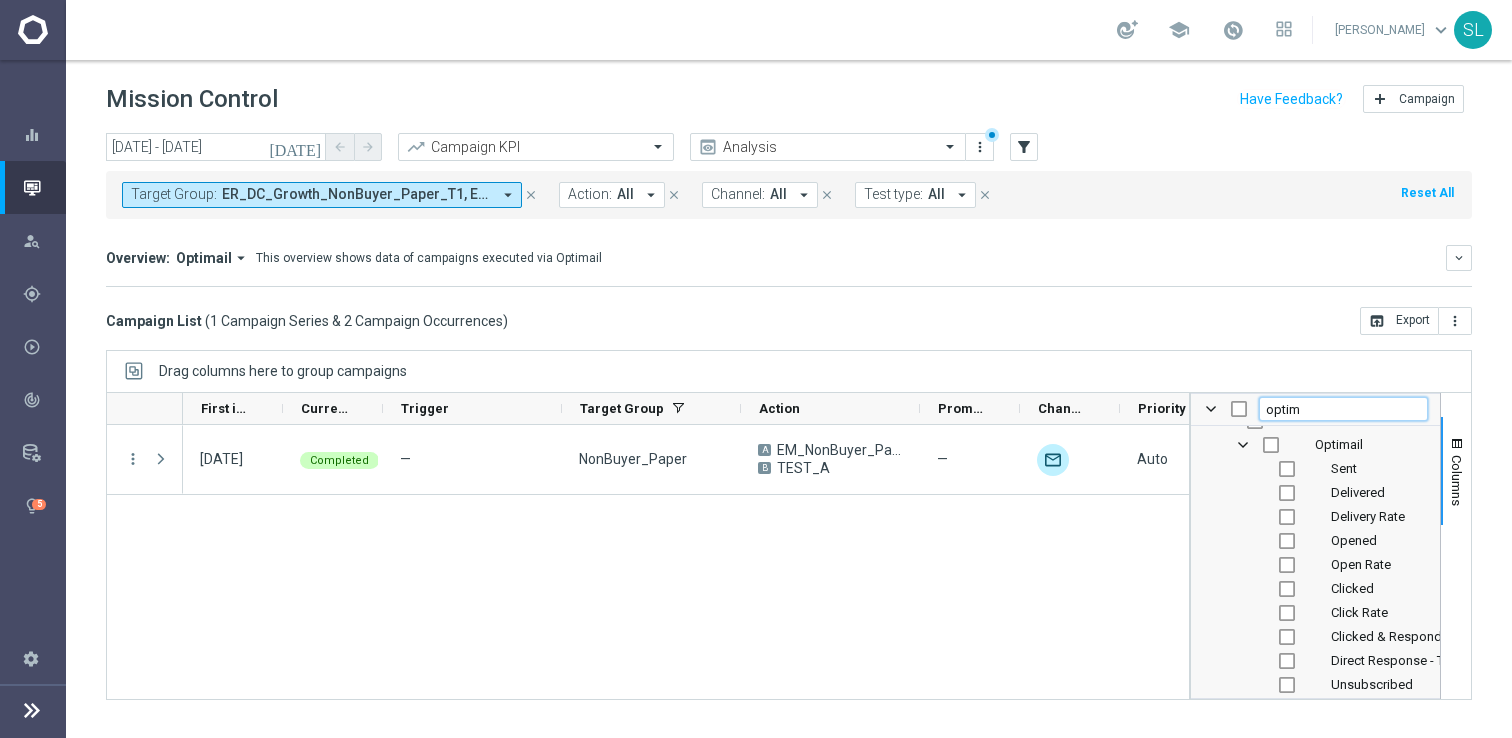 type on "optim" 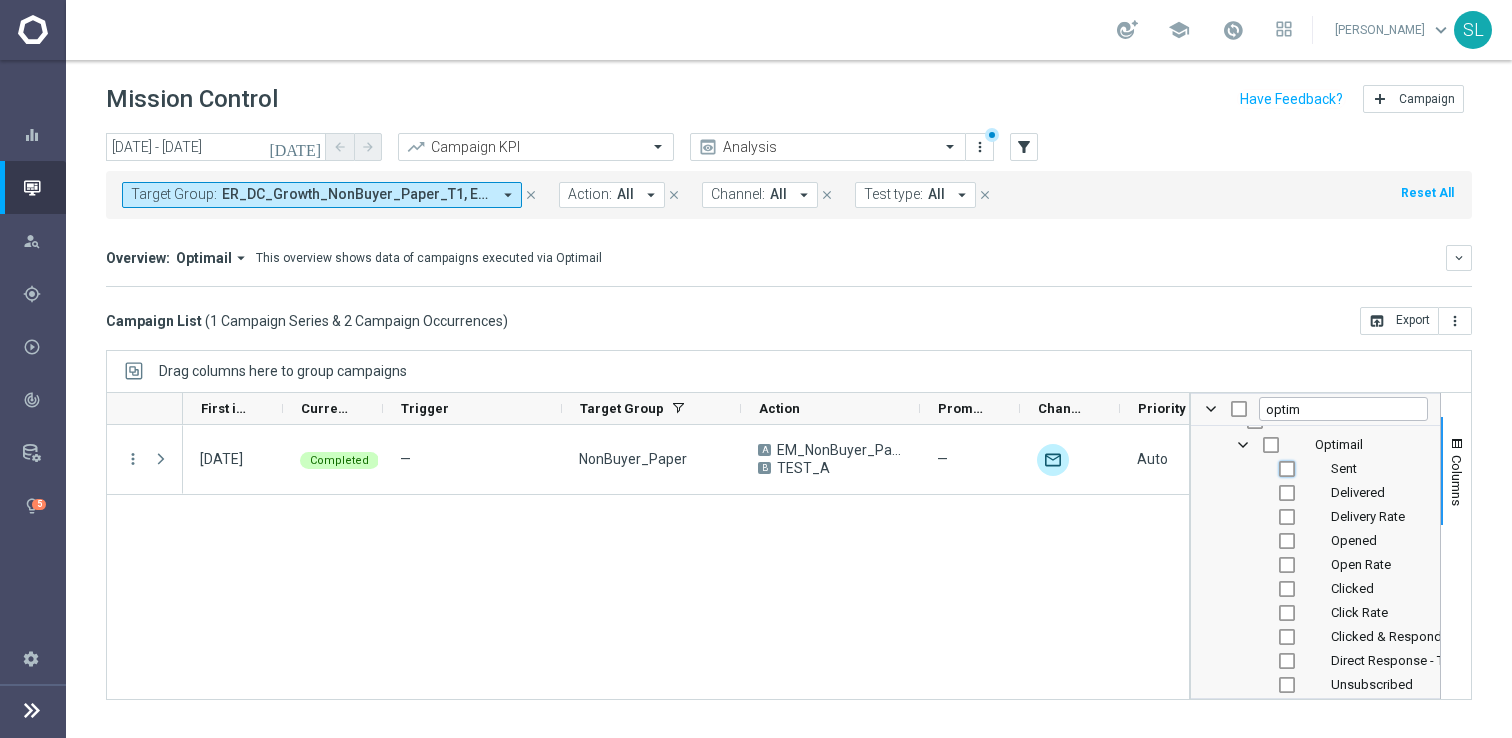 click at bounding box center (1287, 469) 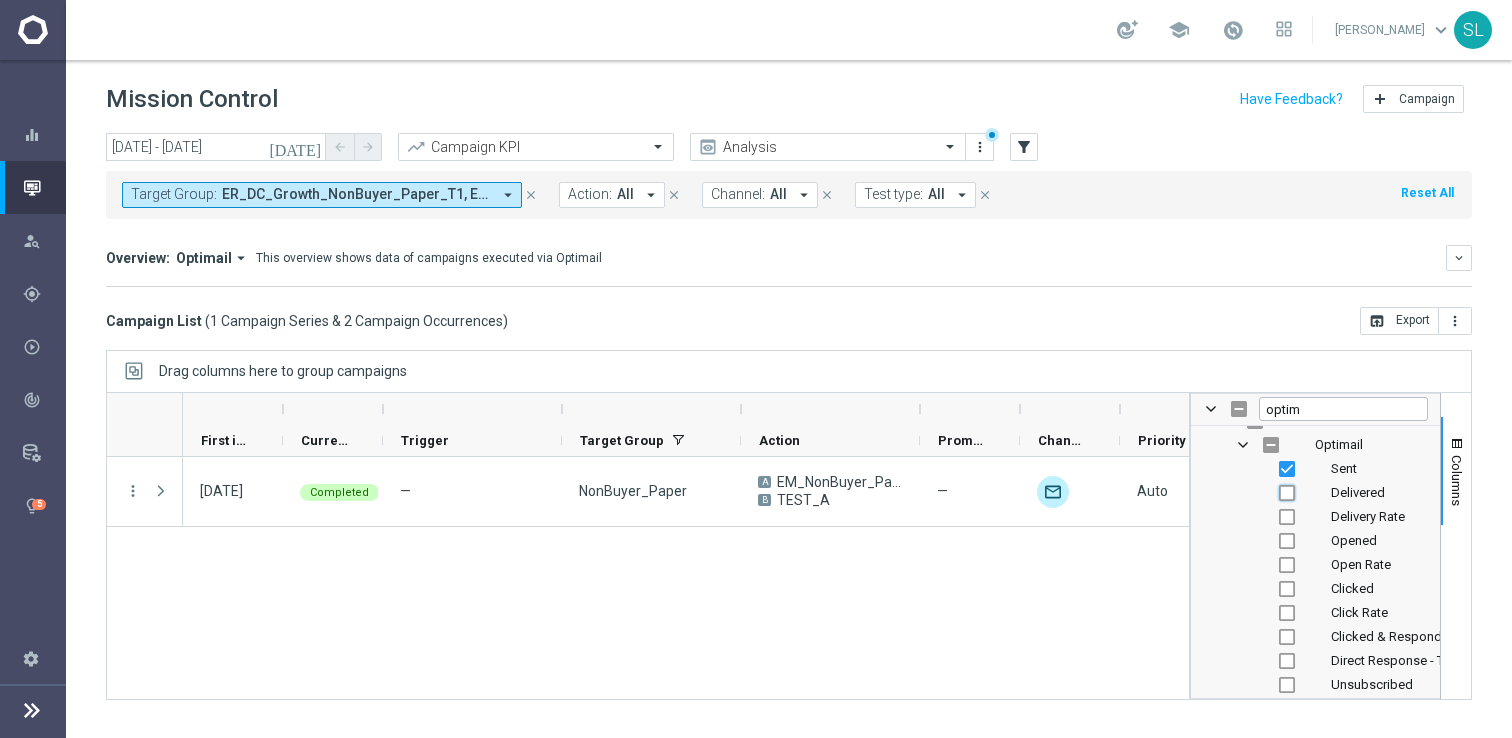 click at bounding box center (1287, 493) 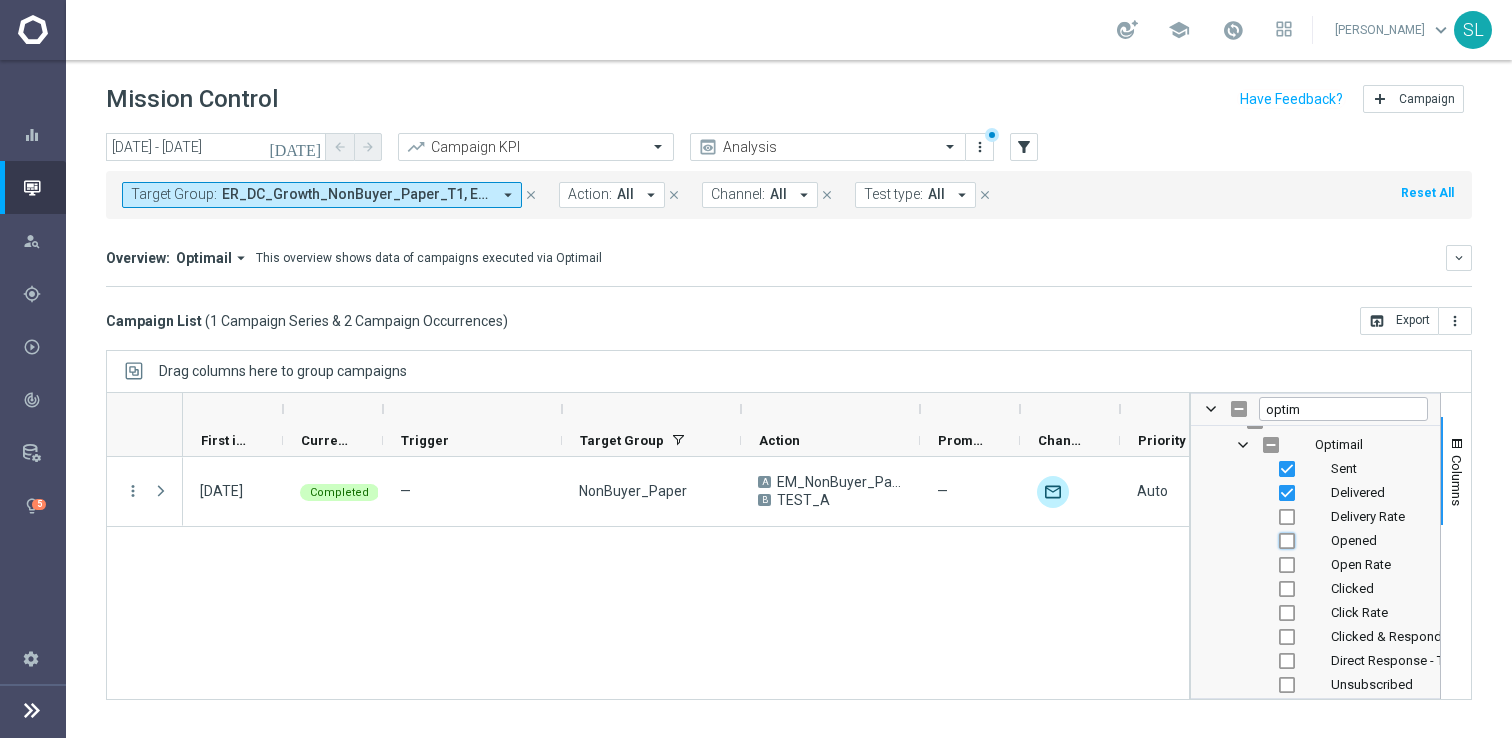 click at bounding box center (1287, 541) 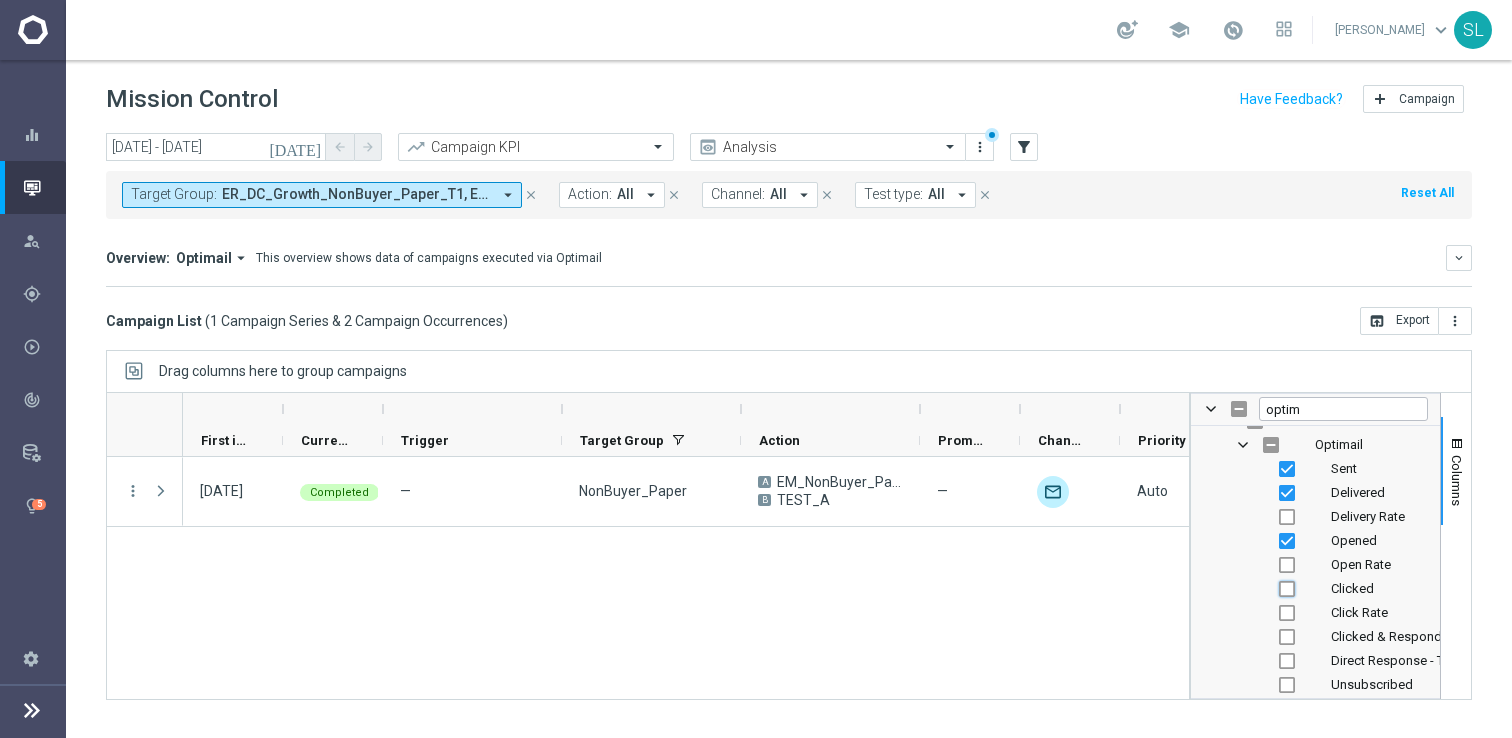 click at bounding box center (1287, 589) 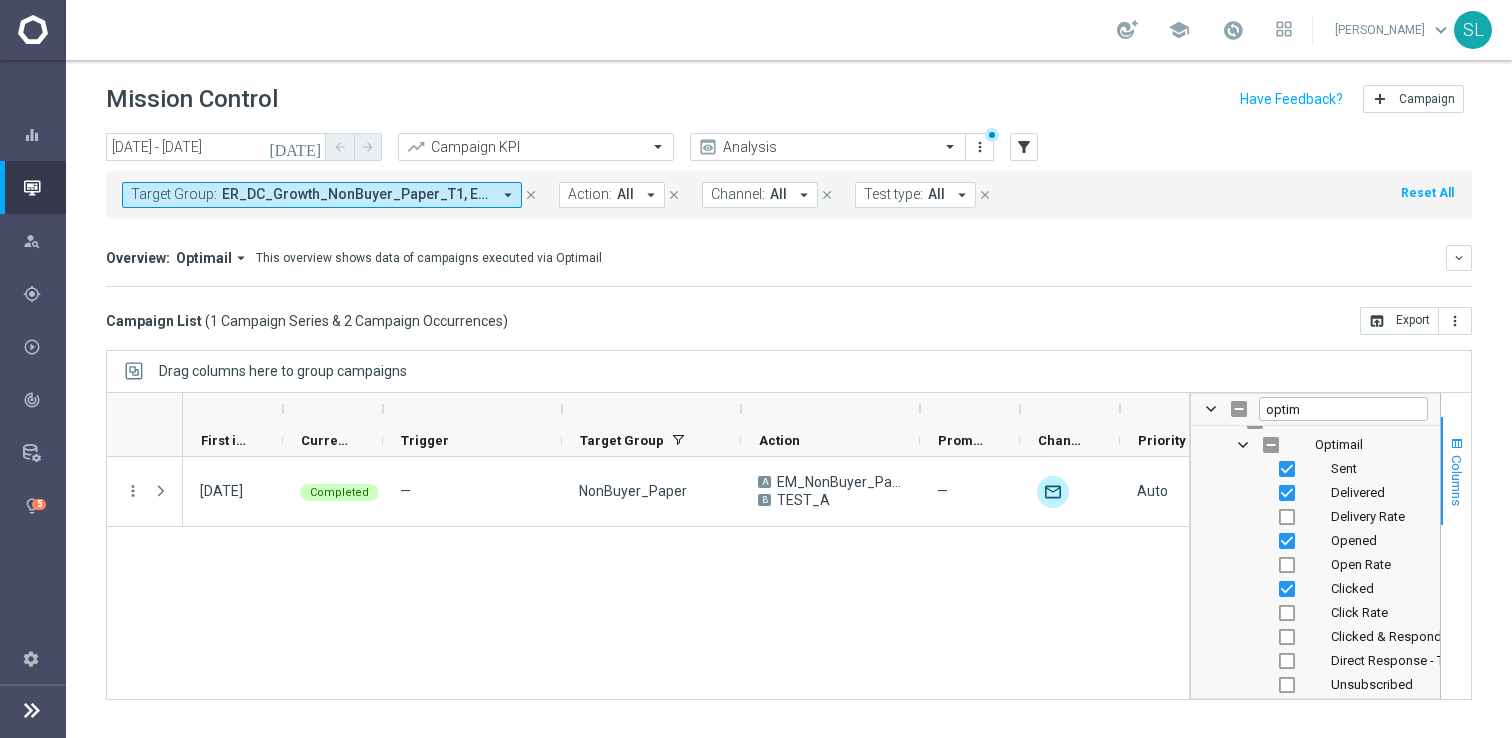 click on "Columns" at bounding box center (1457, 480) 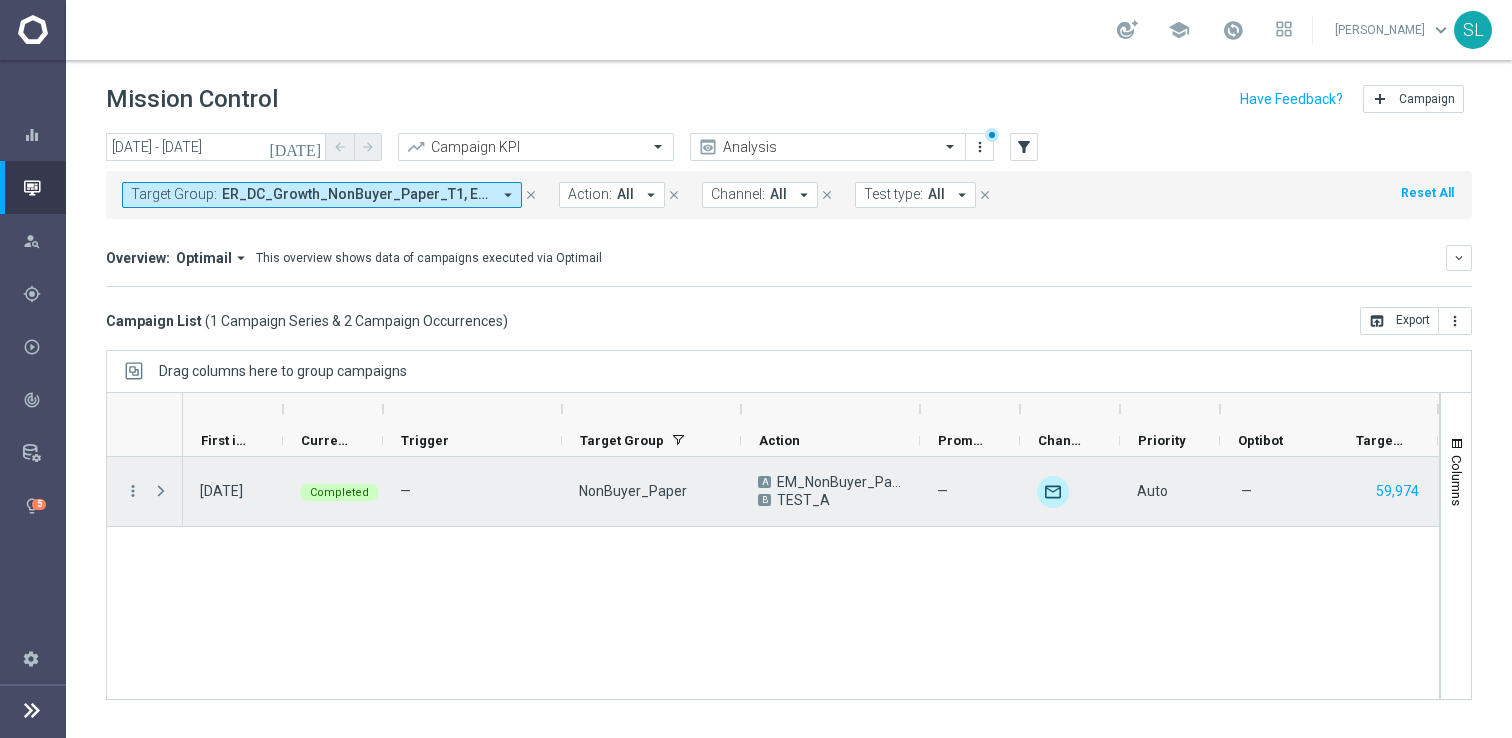 scroll, scrollTop: 0, scrollLeft: 147, axis: horizontal 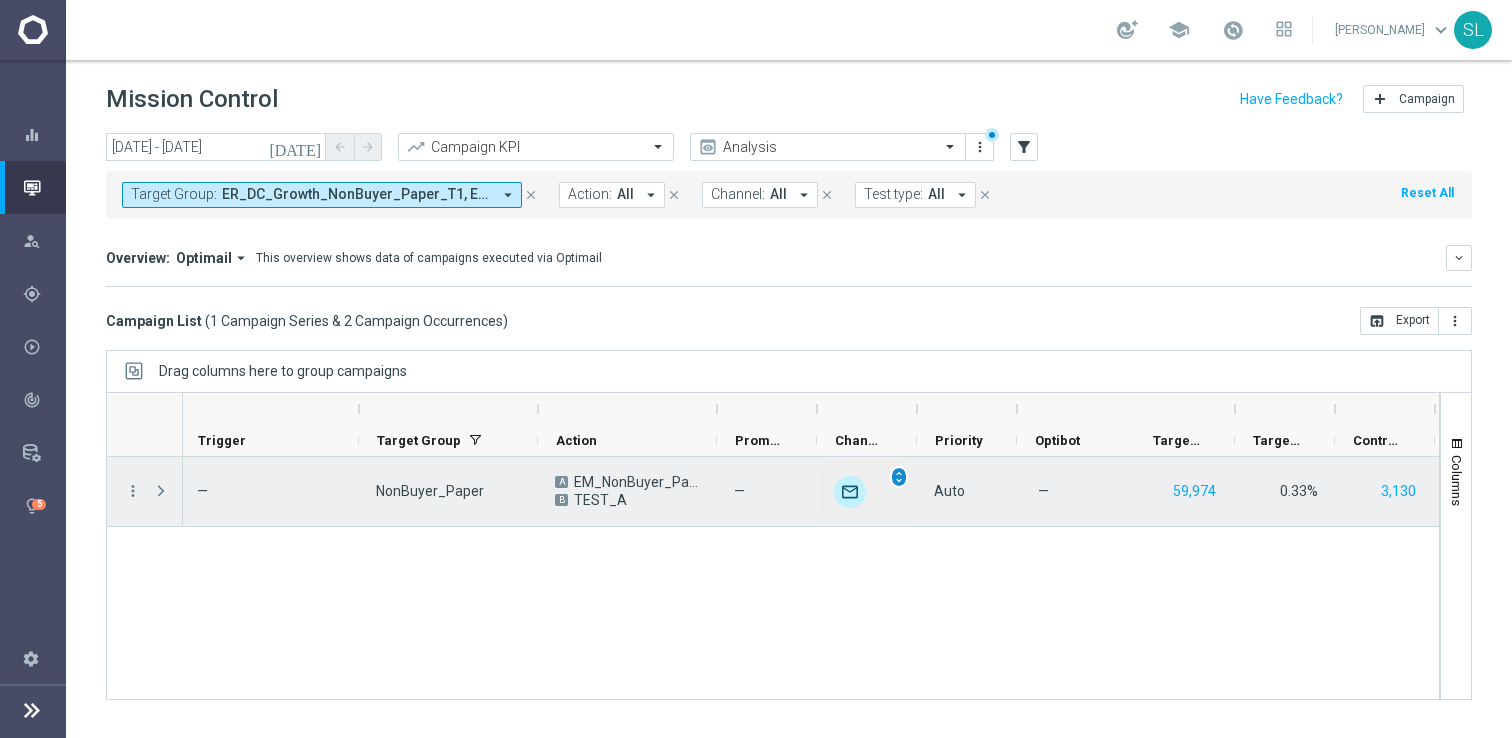 click on "unfold_more" at bounding box center (899, 477) 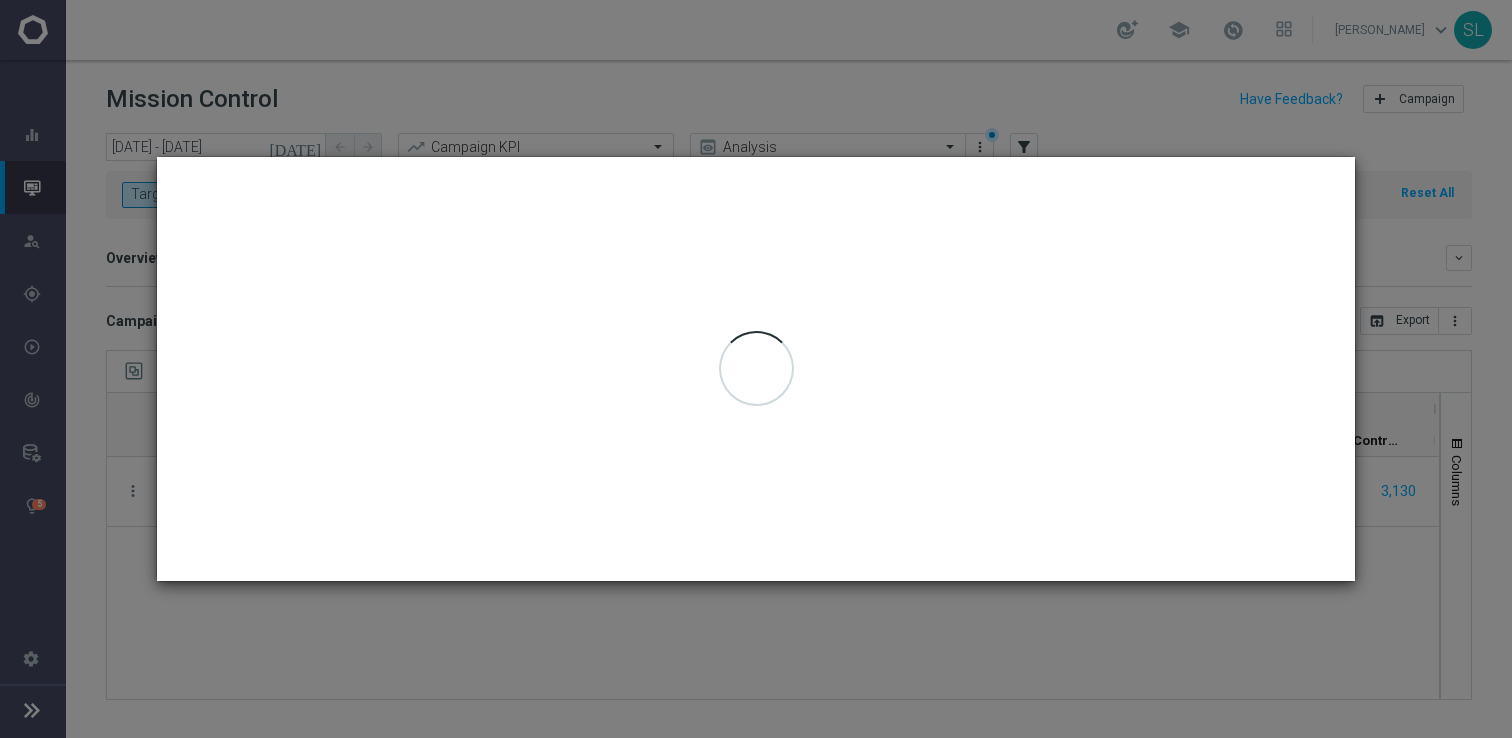 click on "Channel Metrics
open_in_browser
Export
NonBuyer_Paper
Generated by customers that were targeted on
26 Jul 2023 - 03 Aug 2023
close
No metrics to show" 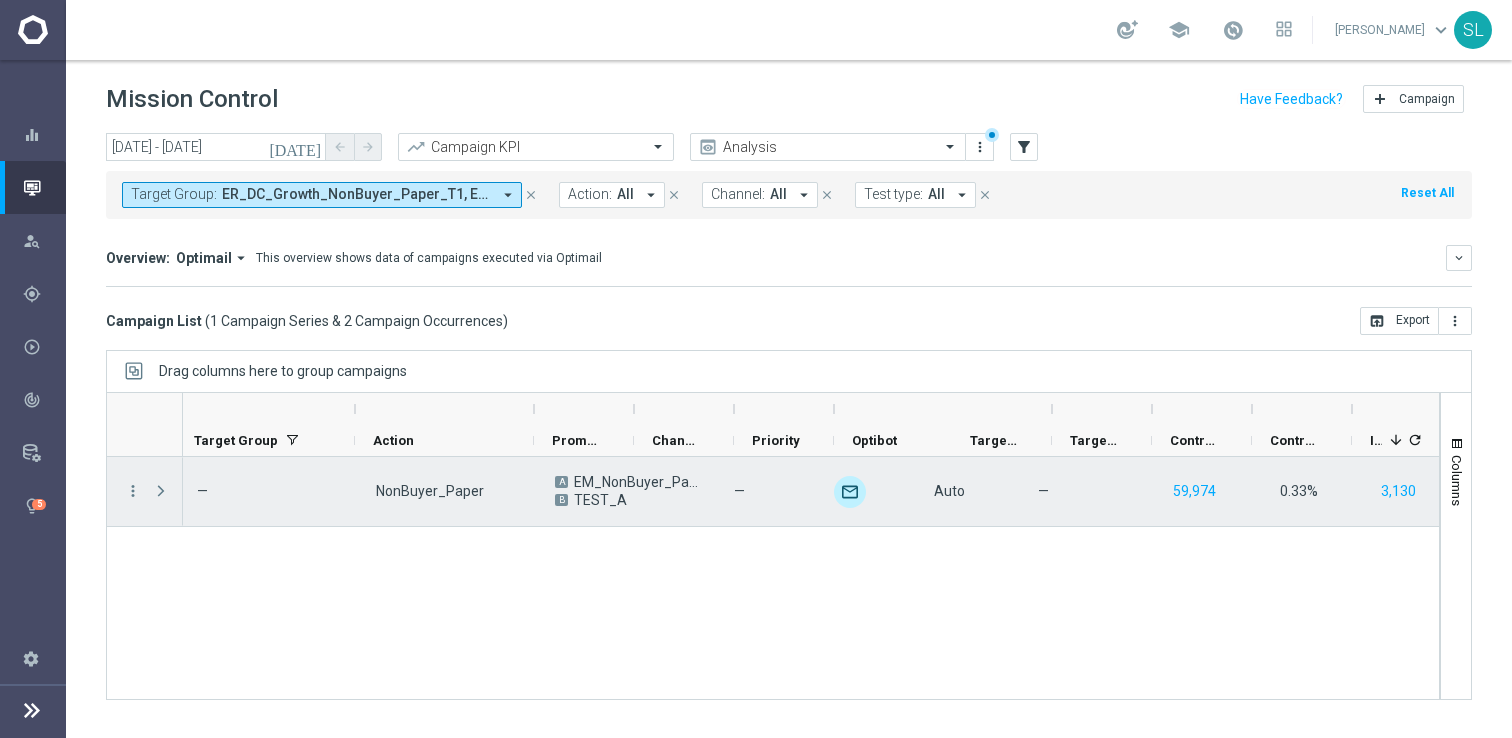 scroll, scrollTop: 0, scrollLeft: 1056, axis: horizontal 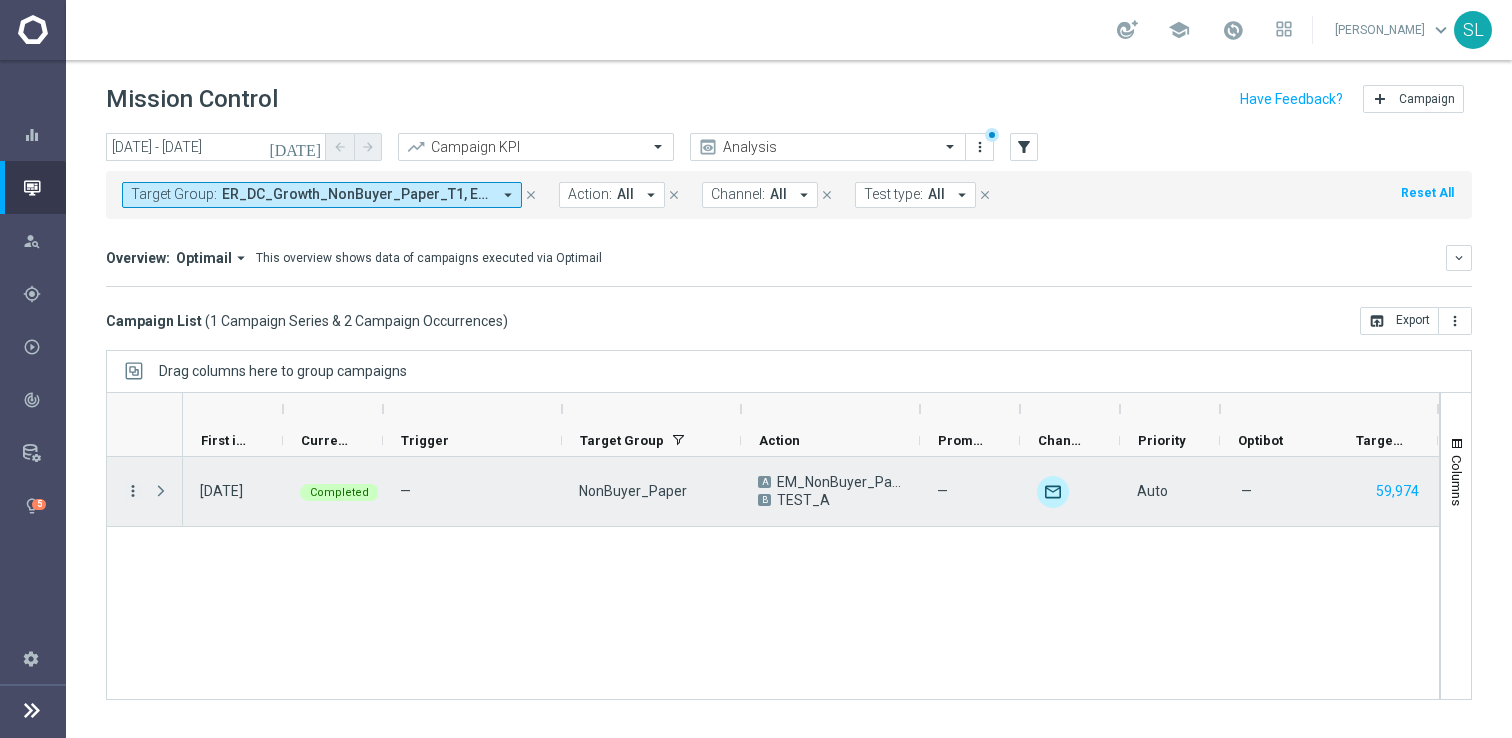 click on "more_vert" at bounding box center (133, 491) 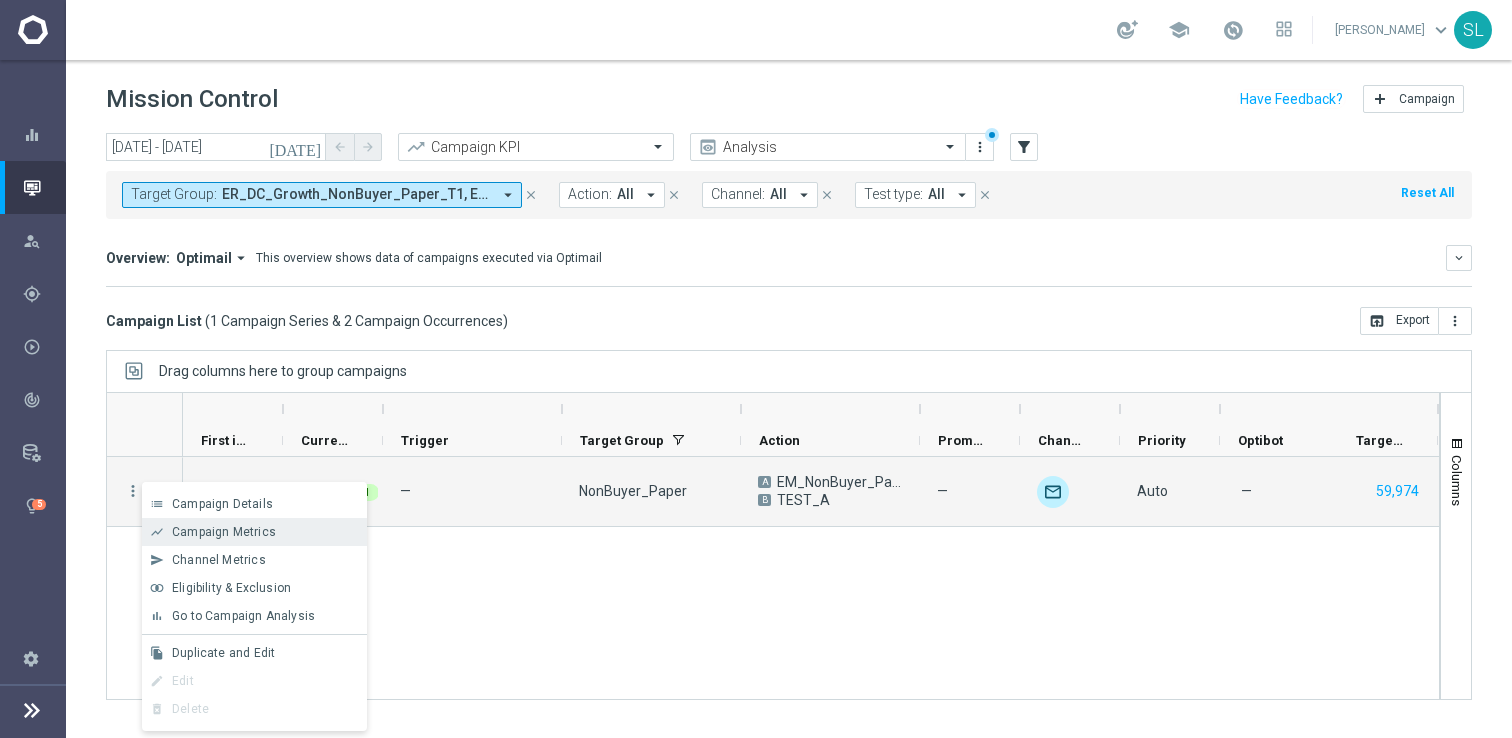 click on "Campaign Metrics" at bounding box center [224, 532] 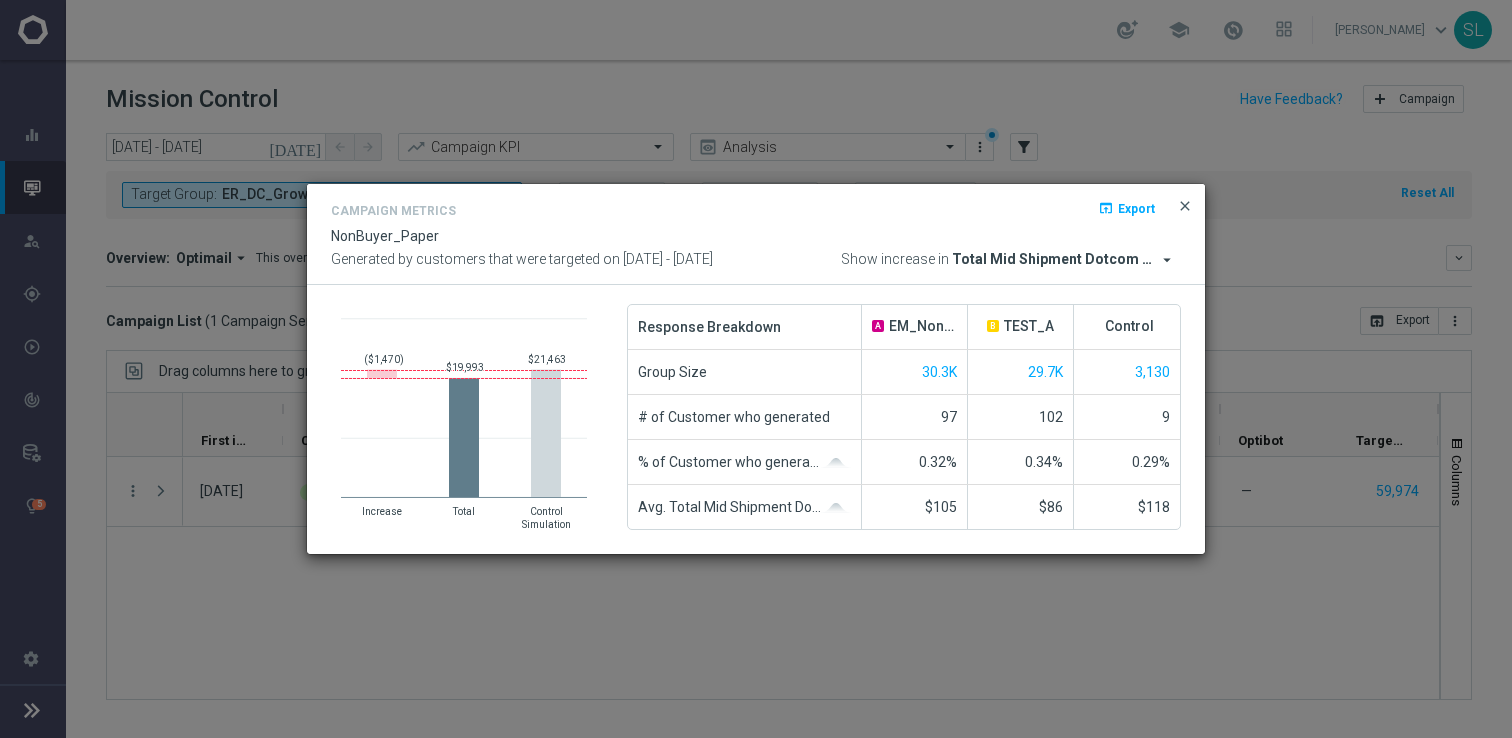 click on "close" 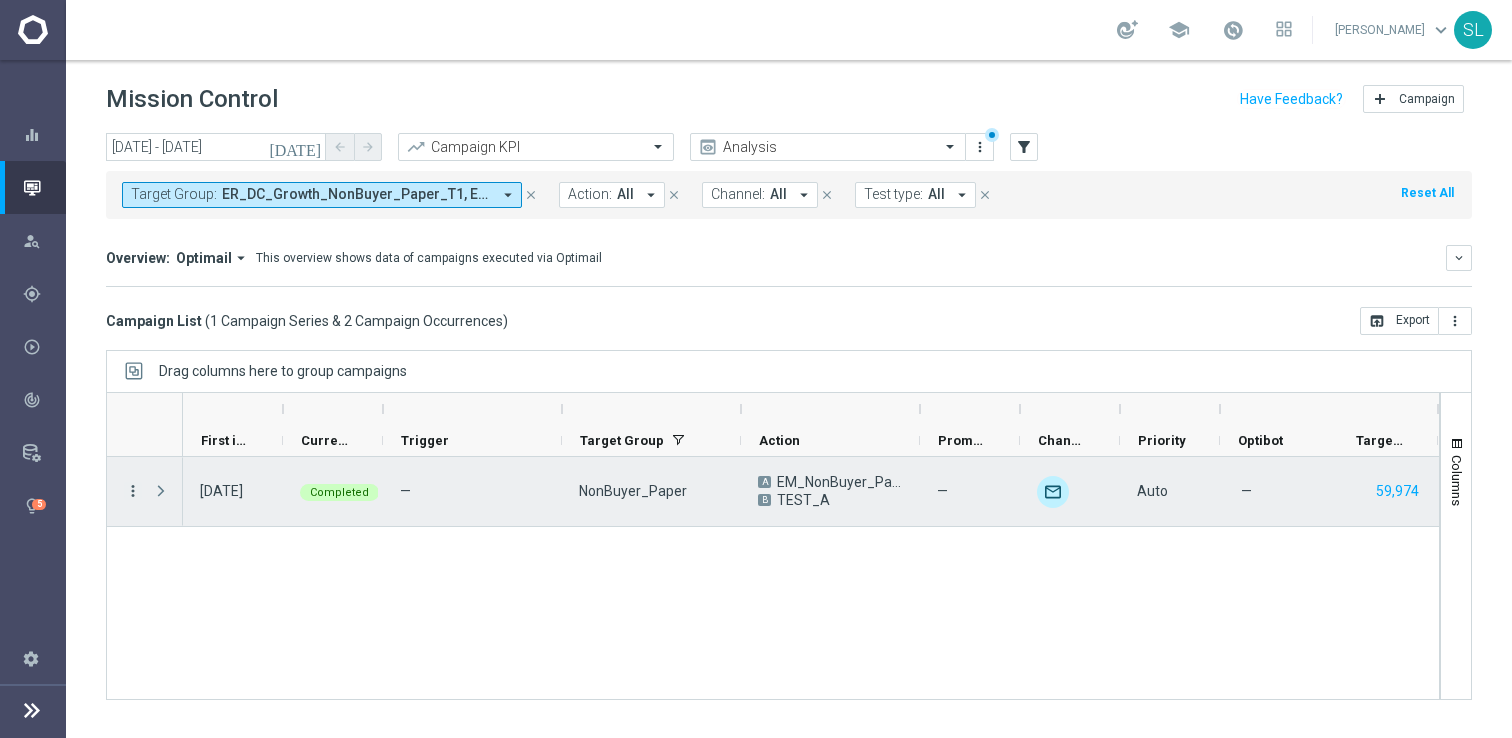 click on "more_vert" at bounding box center [133, 491] 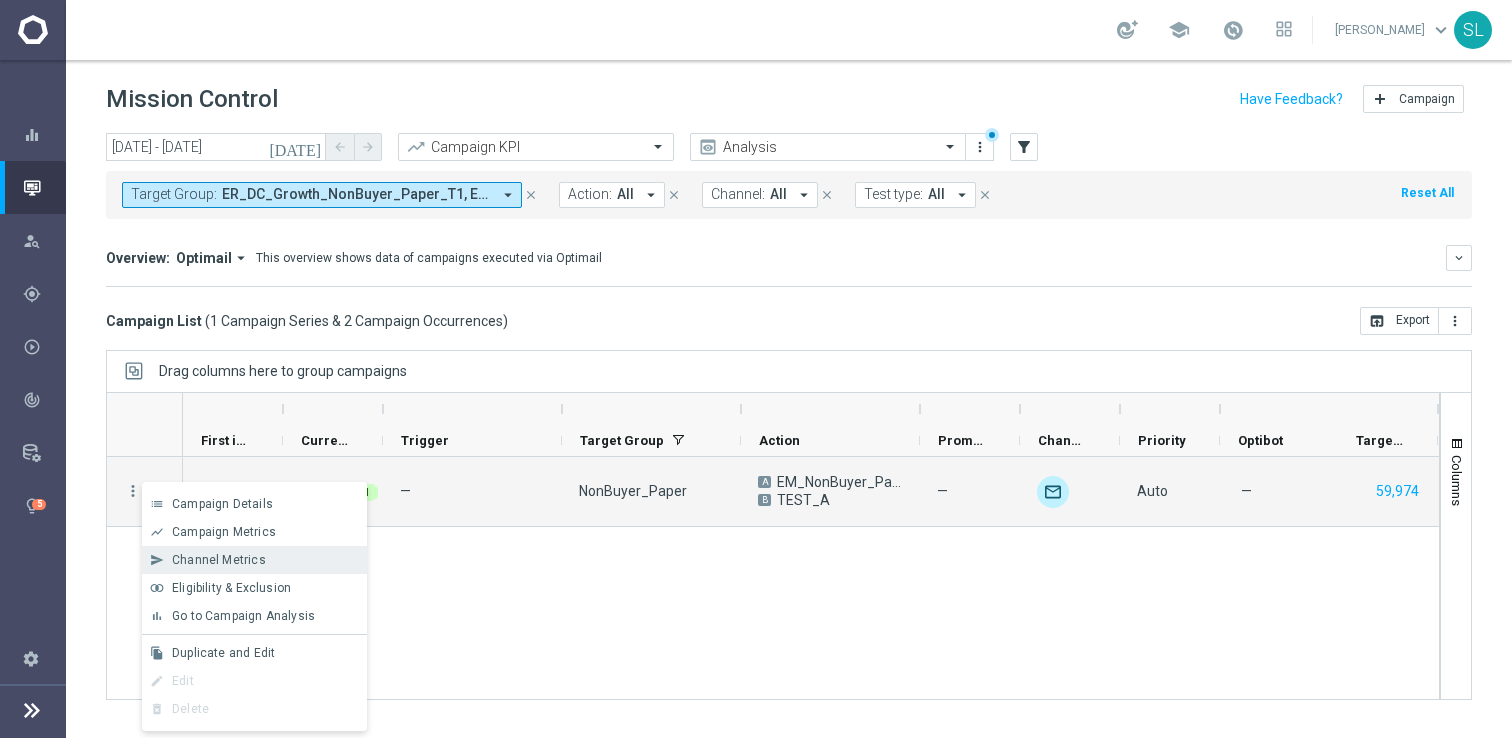 click on "Channel Metrics" at bounding box center [219, 560] 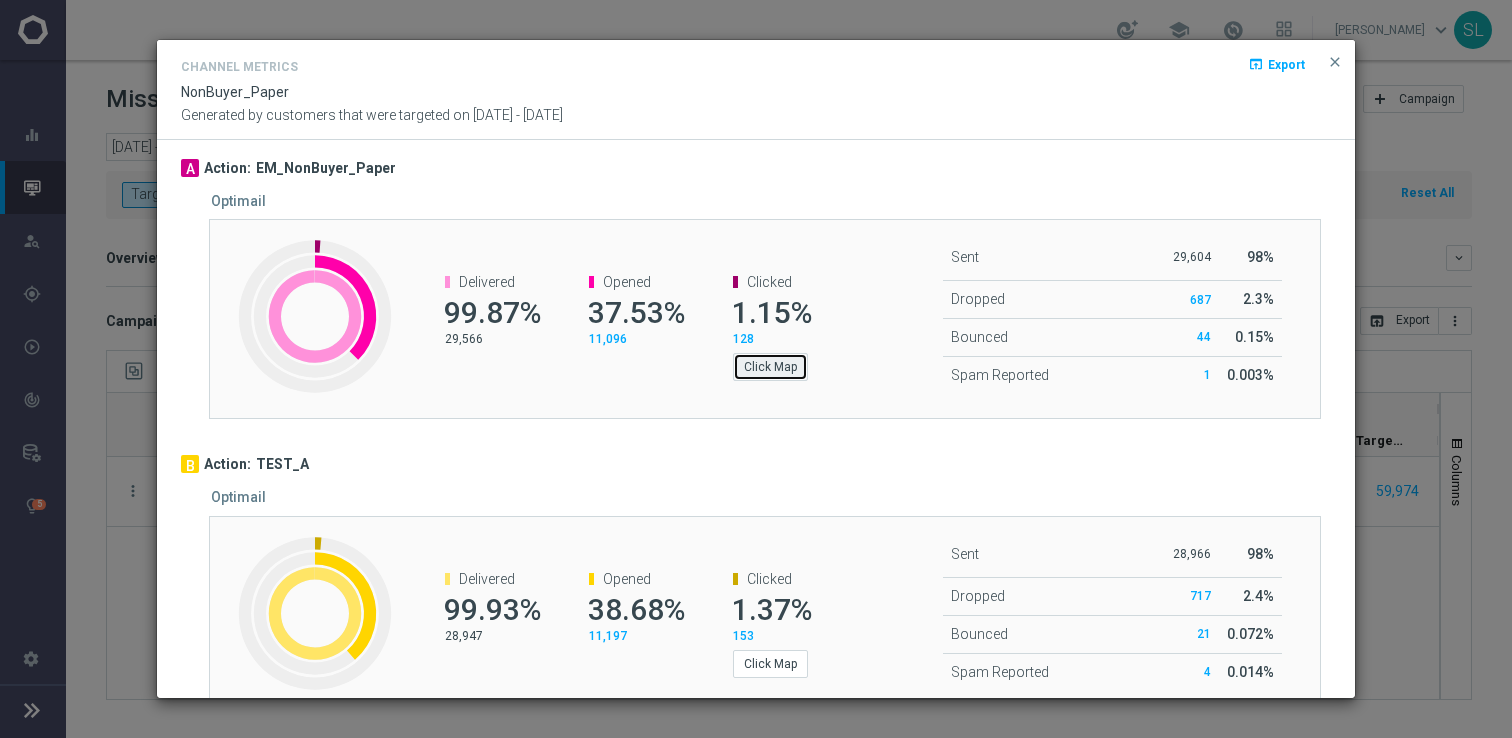 click on "Click Map" 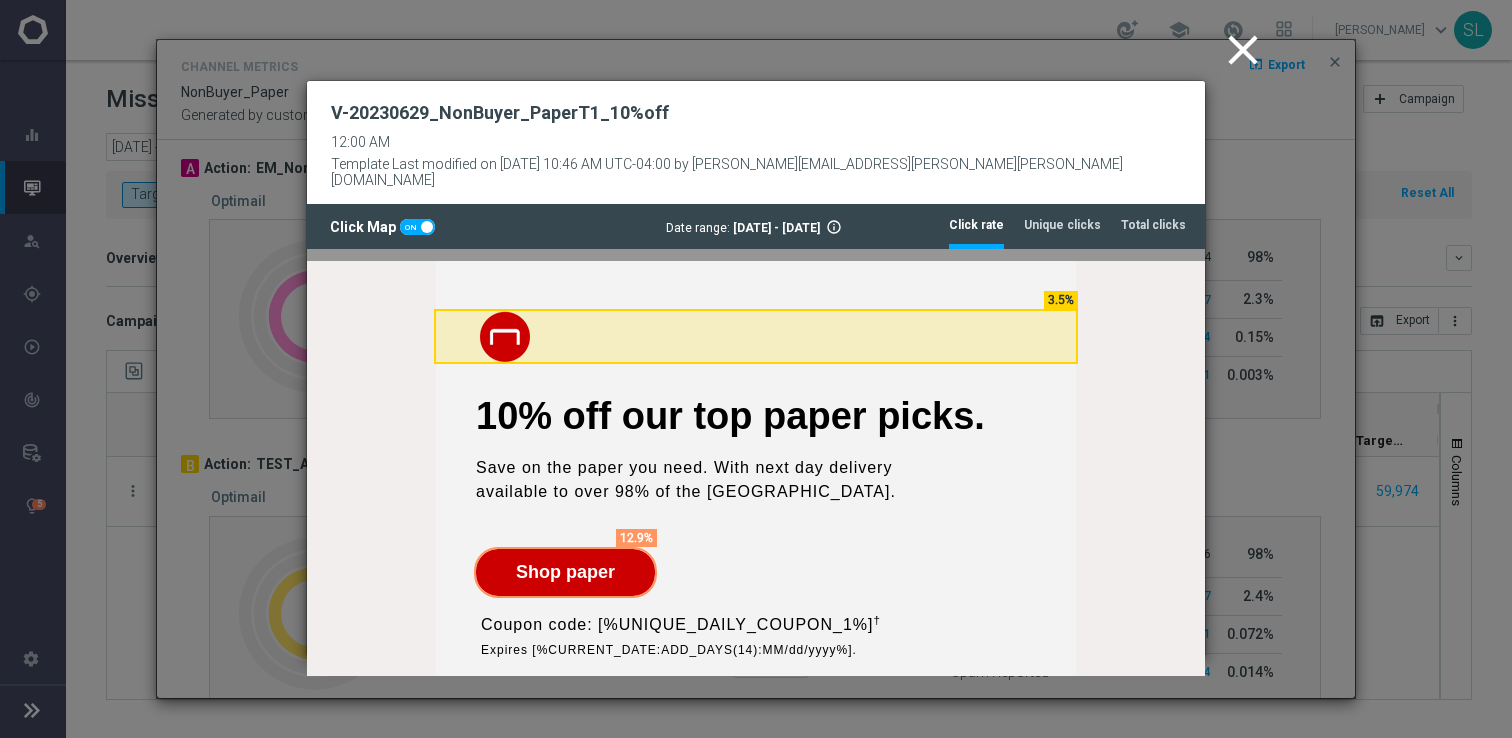scroll, scrollTop: 0, scrollLeft: 0, axis: both 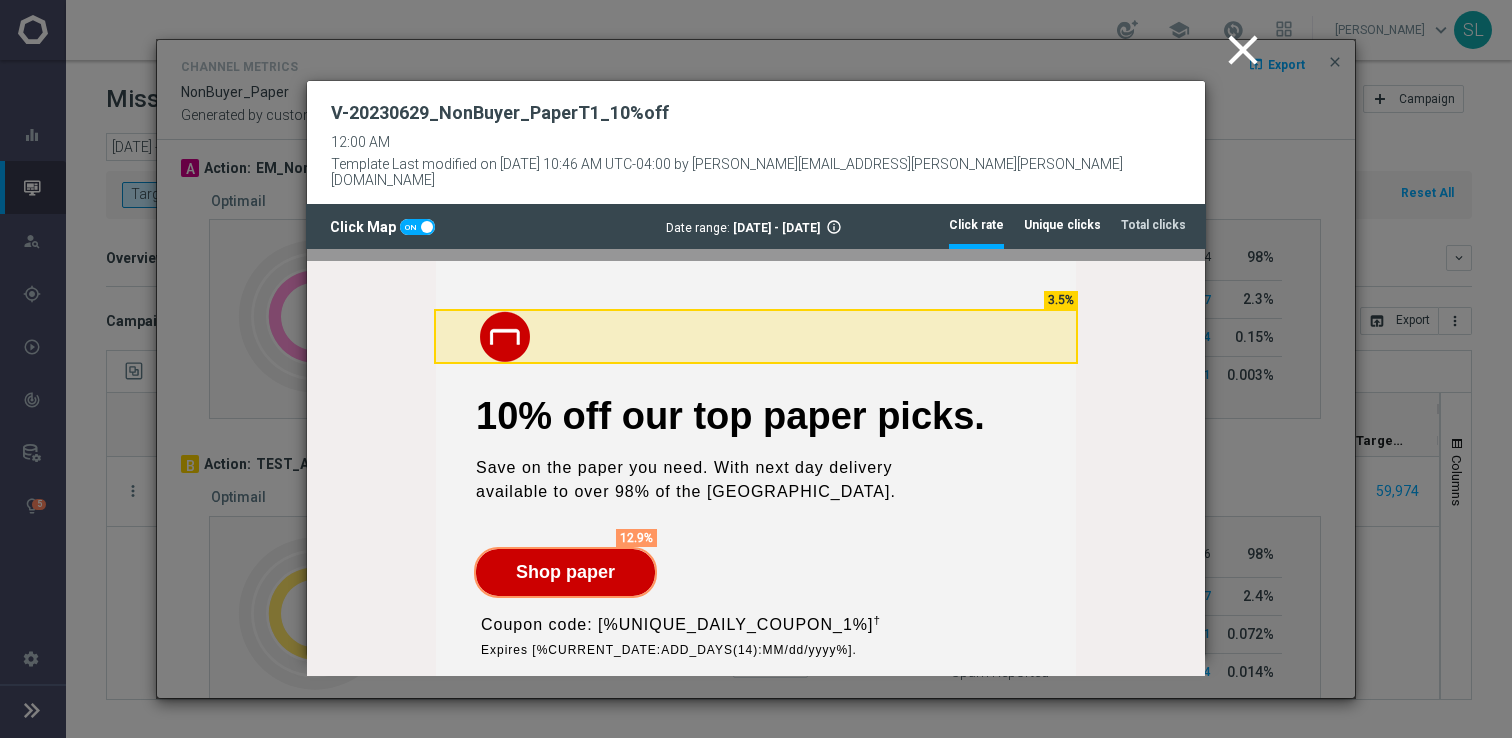 click on "Unique clicks" at bounding box center [1062, 225] 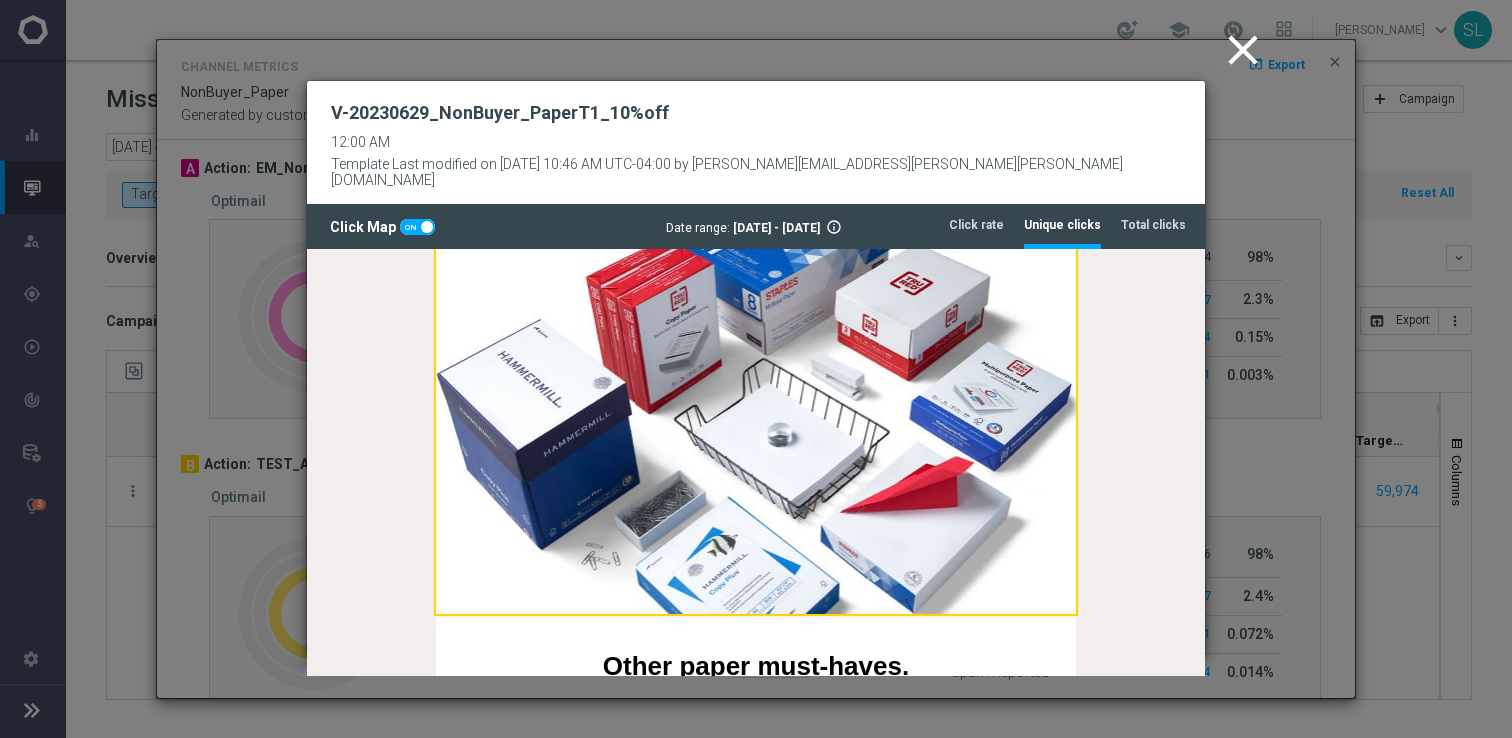 scroll, scrollTop: 483, scrollLeft: 0, axis: vertical 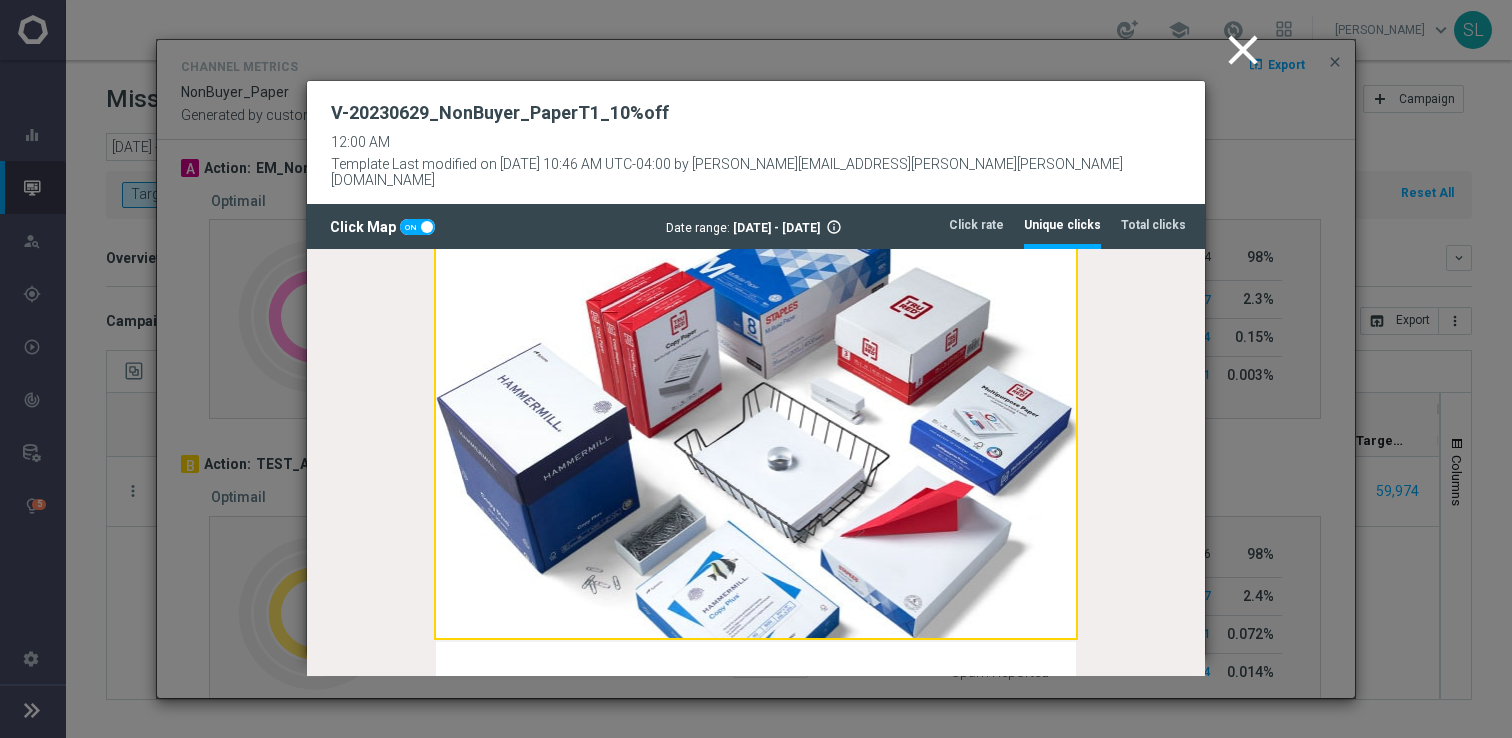 click on "close" 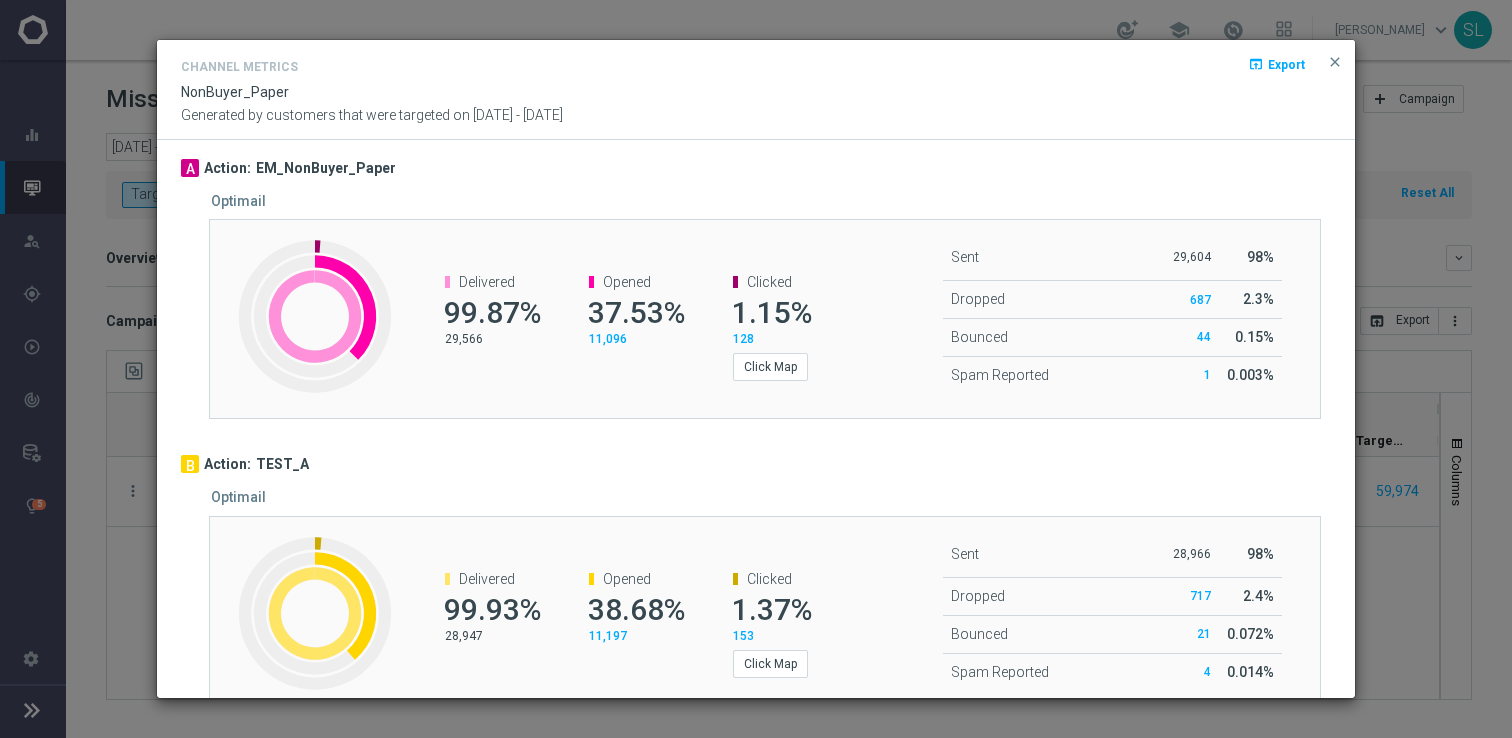 scroll, scrollTop: 42, scrollLeft: 0, axis: vertical 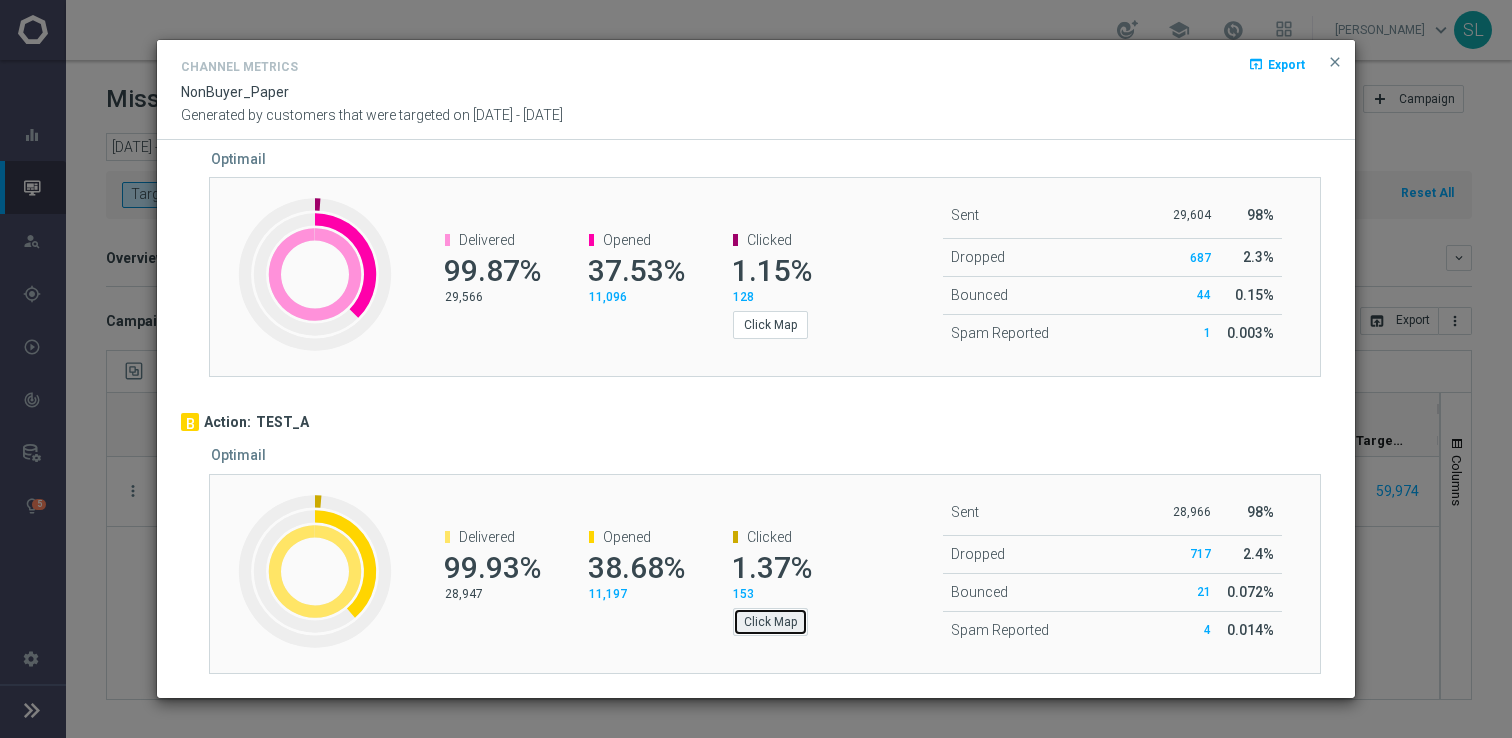 click on "Click Map" 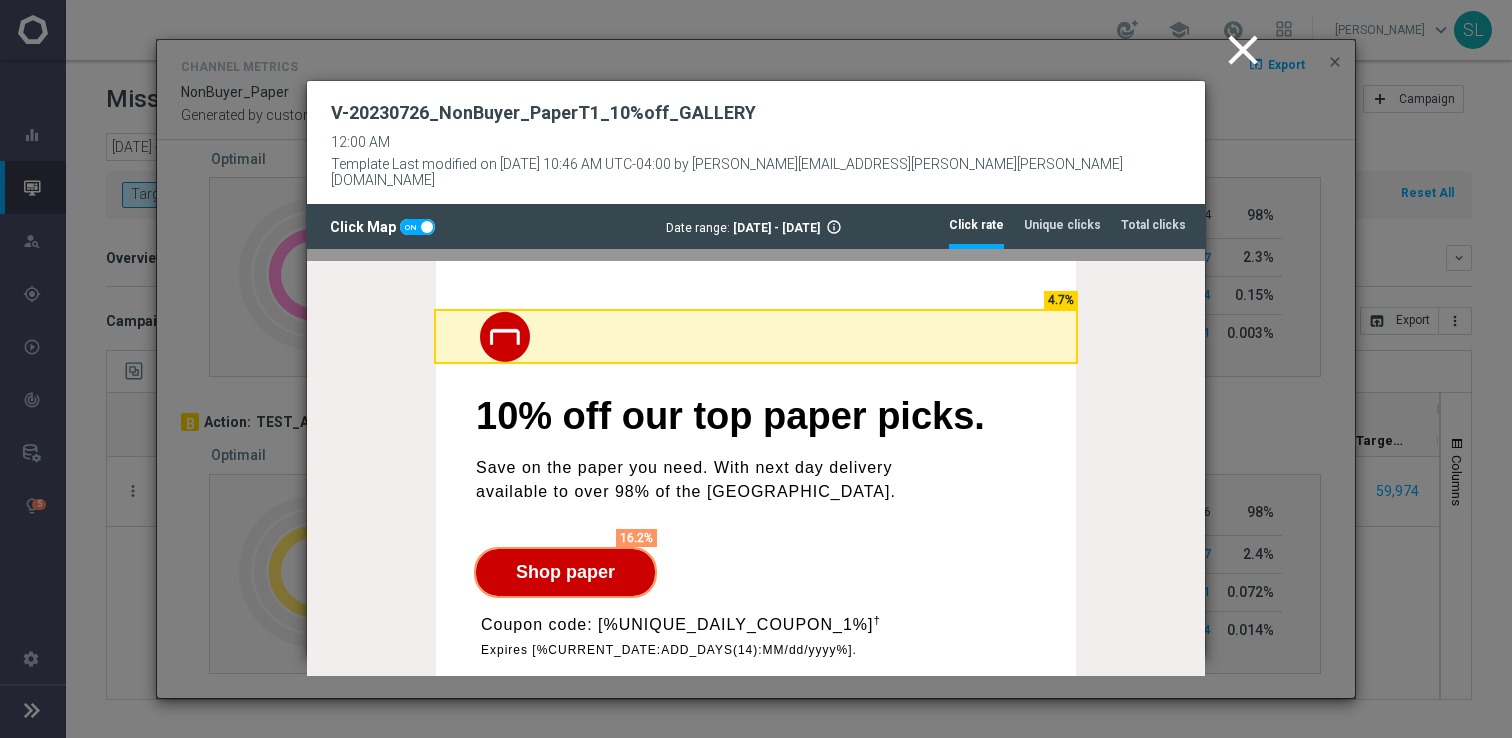 scroll, scrollTop: 0, scrollLeft: 0, axis: both 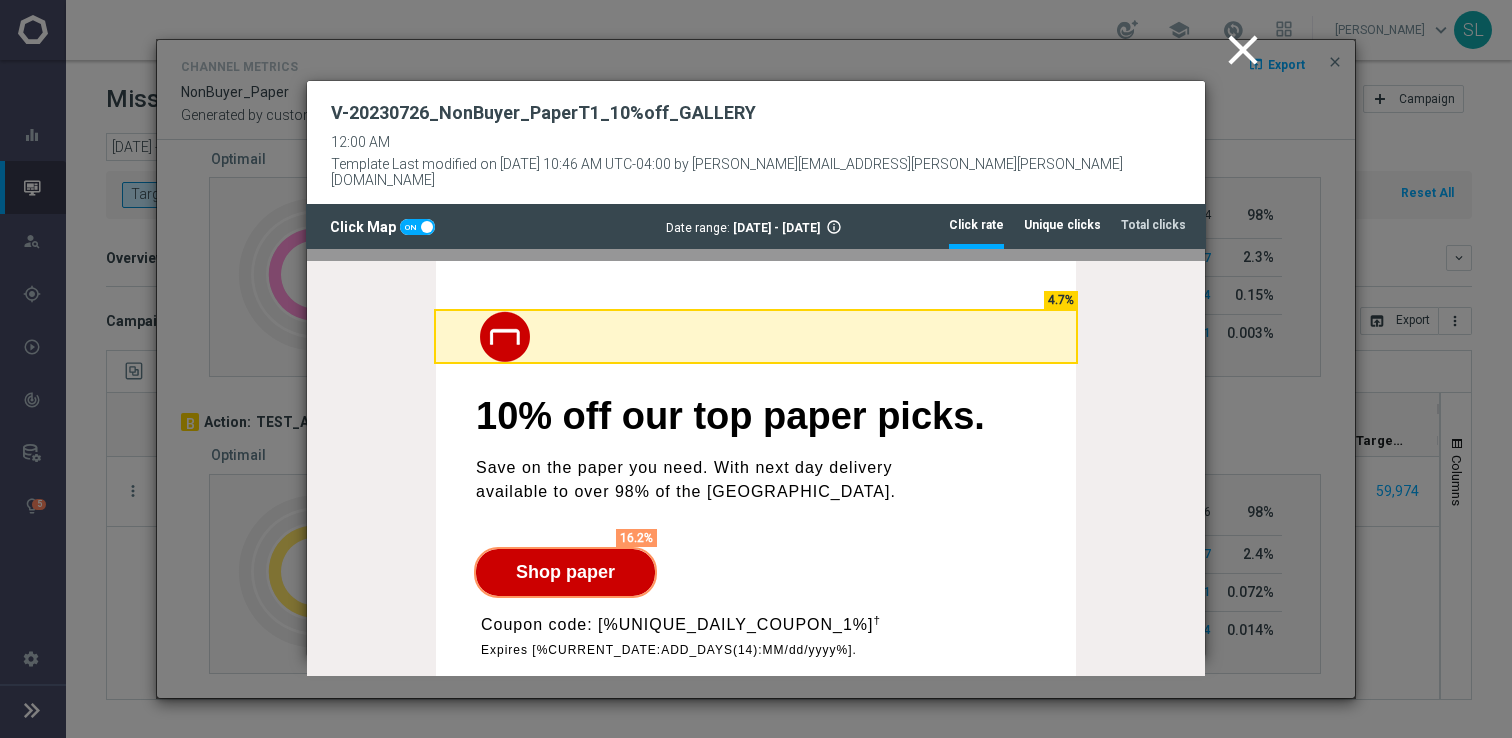 click on "Unique clicks" at bounding box center [1062, 225] 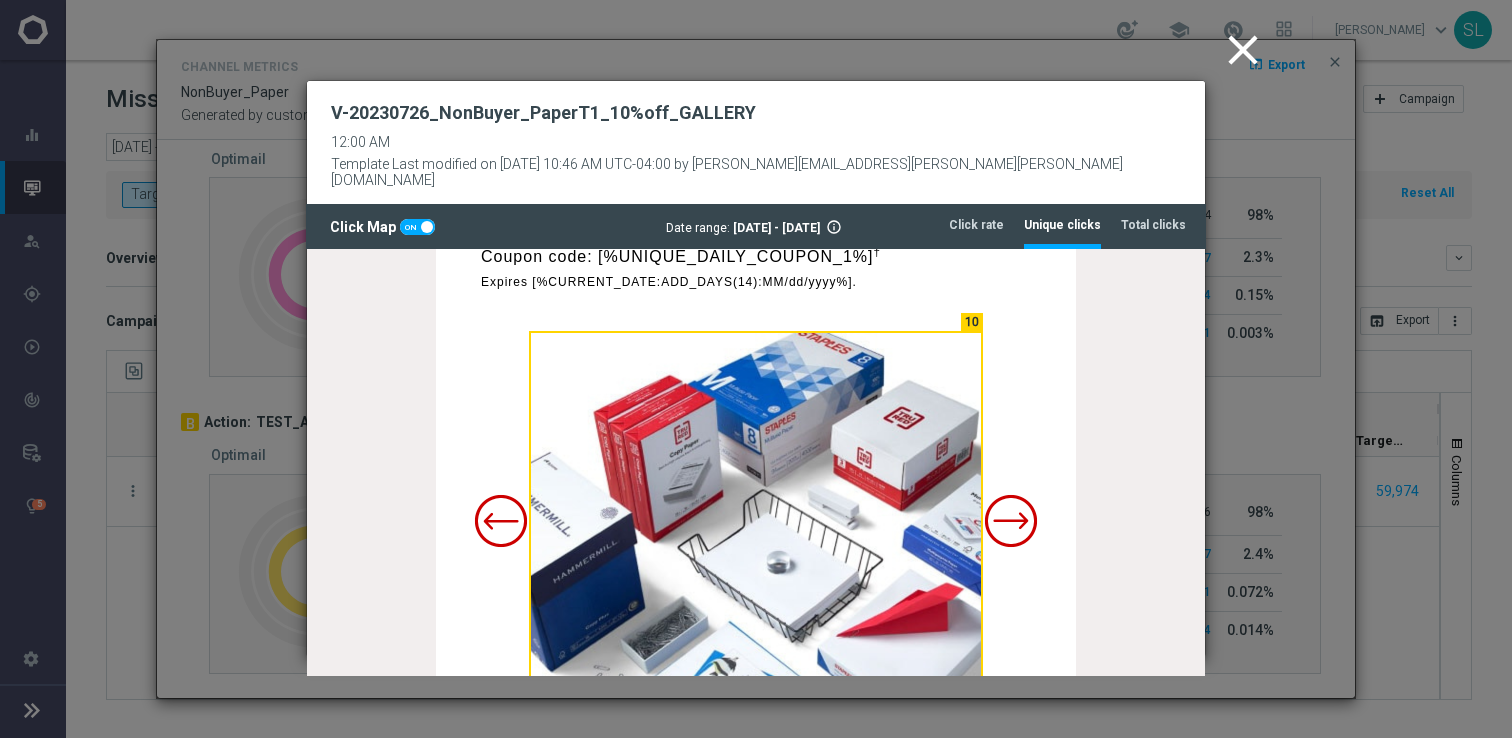 scroll, scrollTop: 386, scrollLeft: 0, axis: vertical 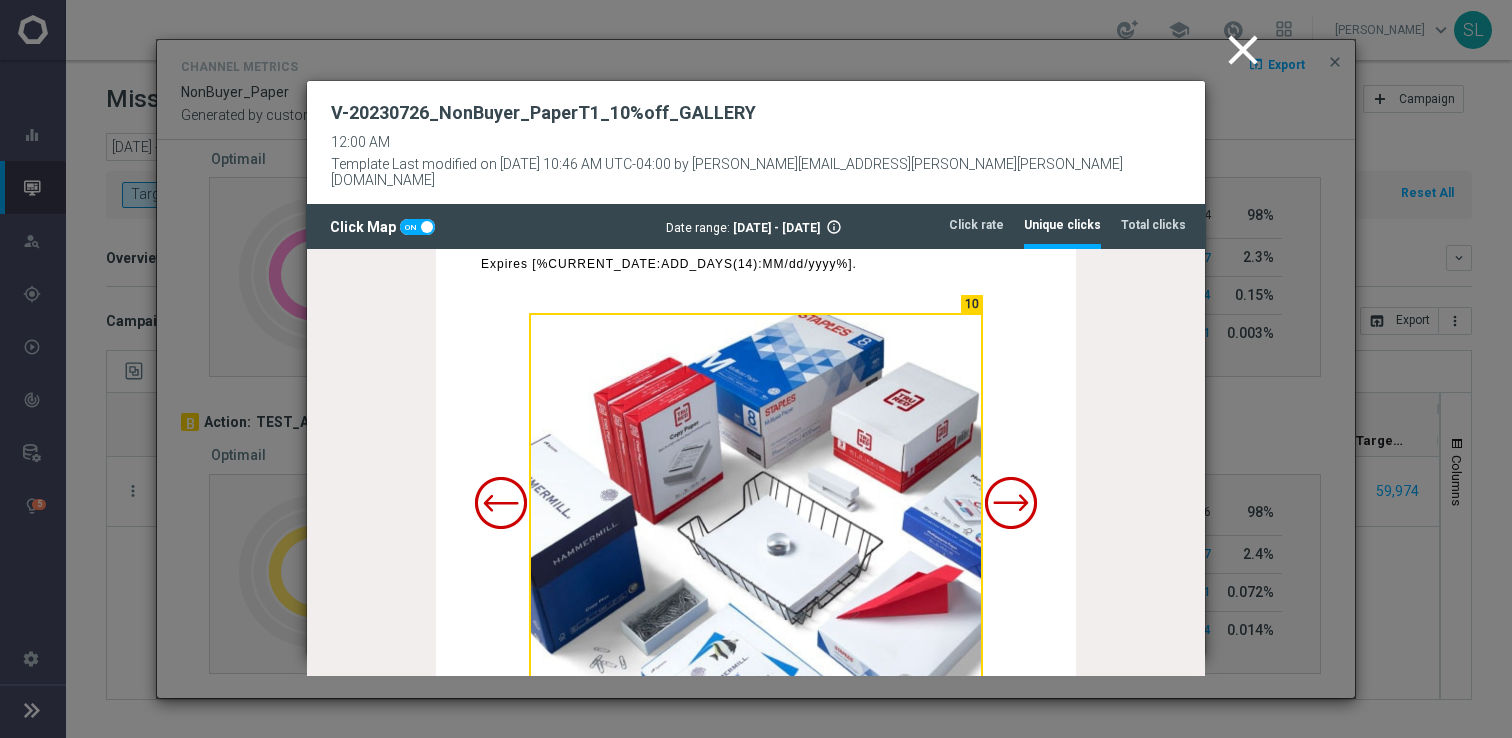 click at bounding box center (1011, 503) 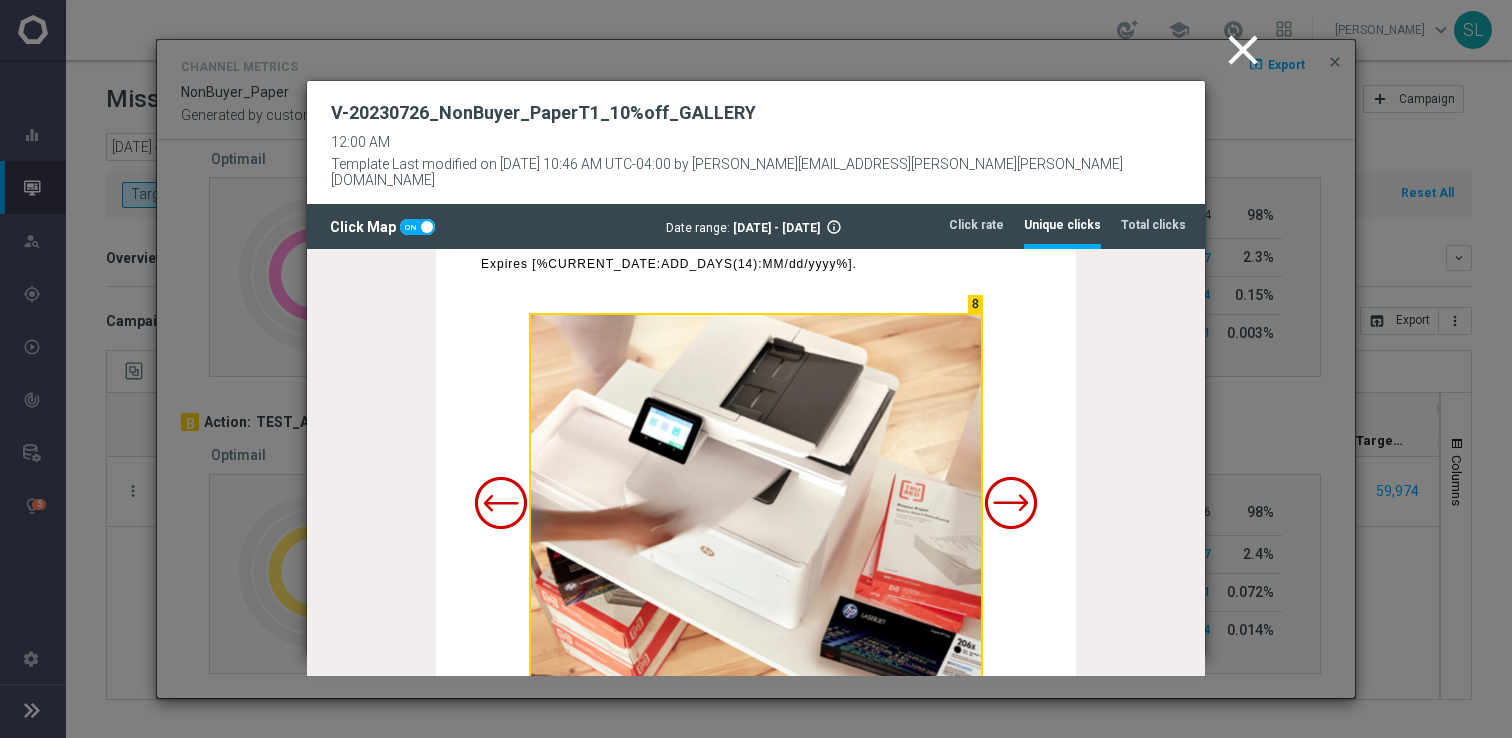 click at bounding box center [1011, 503] 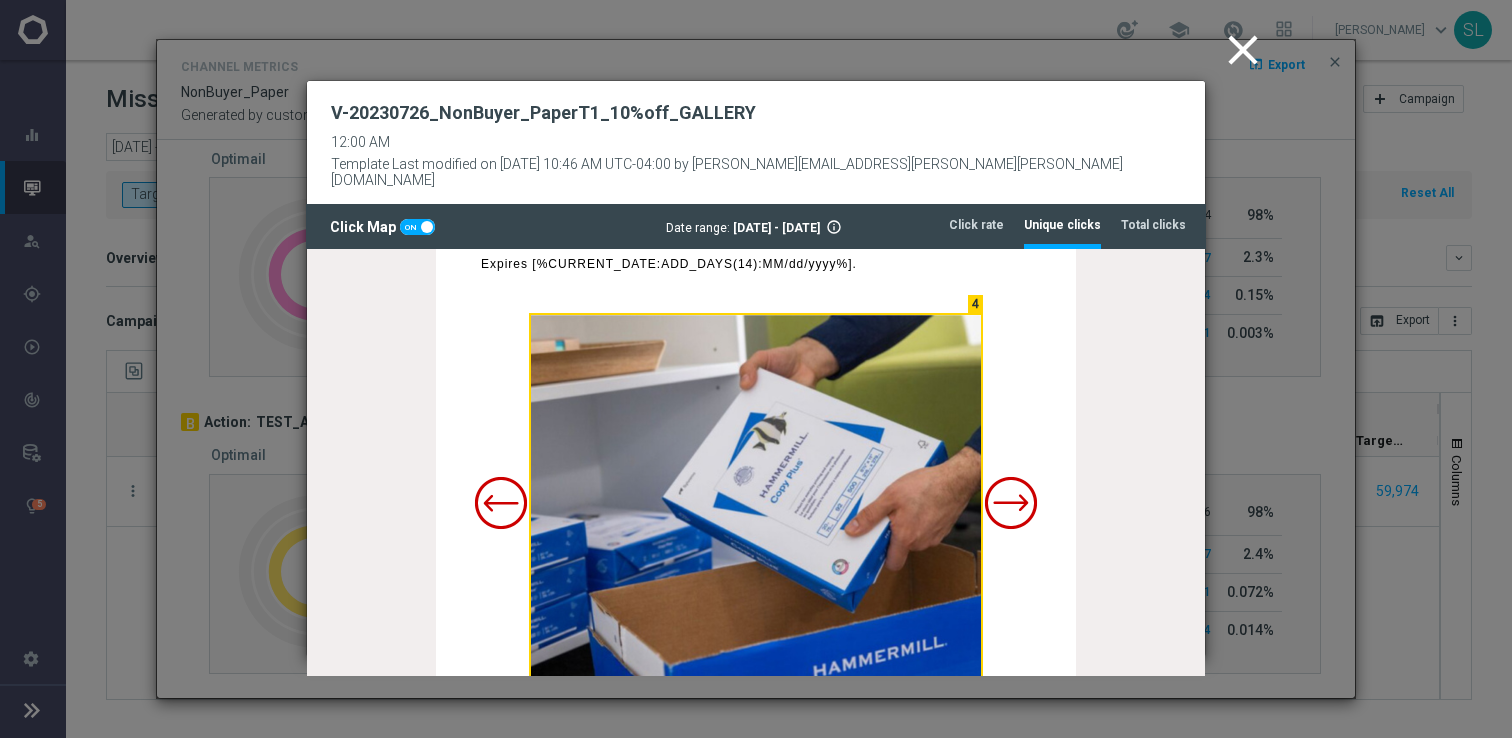 click at bounding box center [1011, 503] 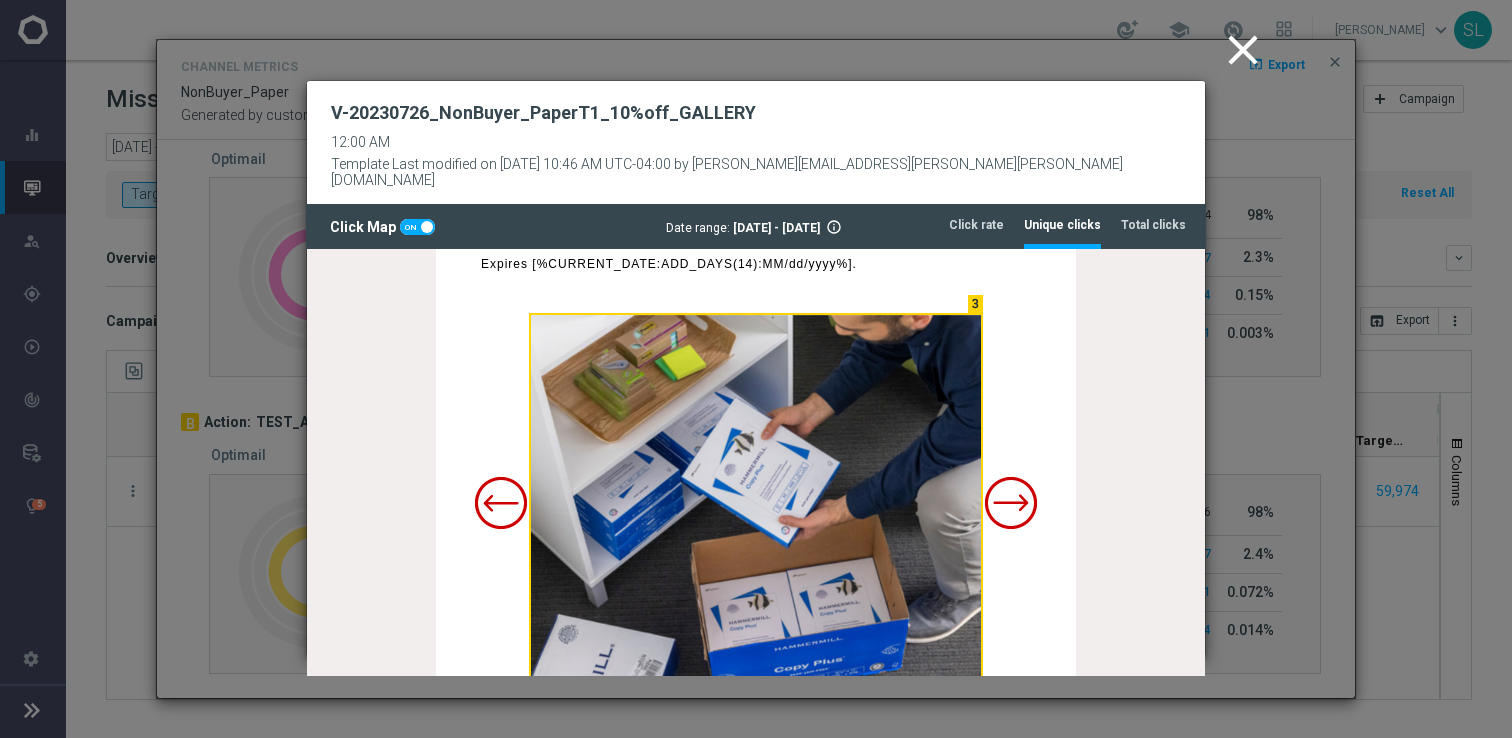 click at bounding box center (1011, 503) 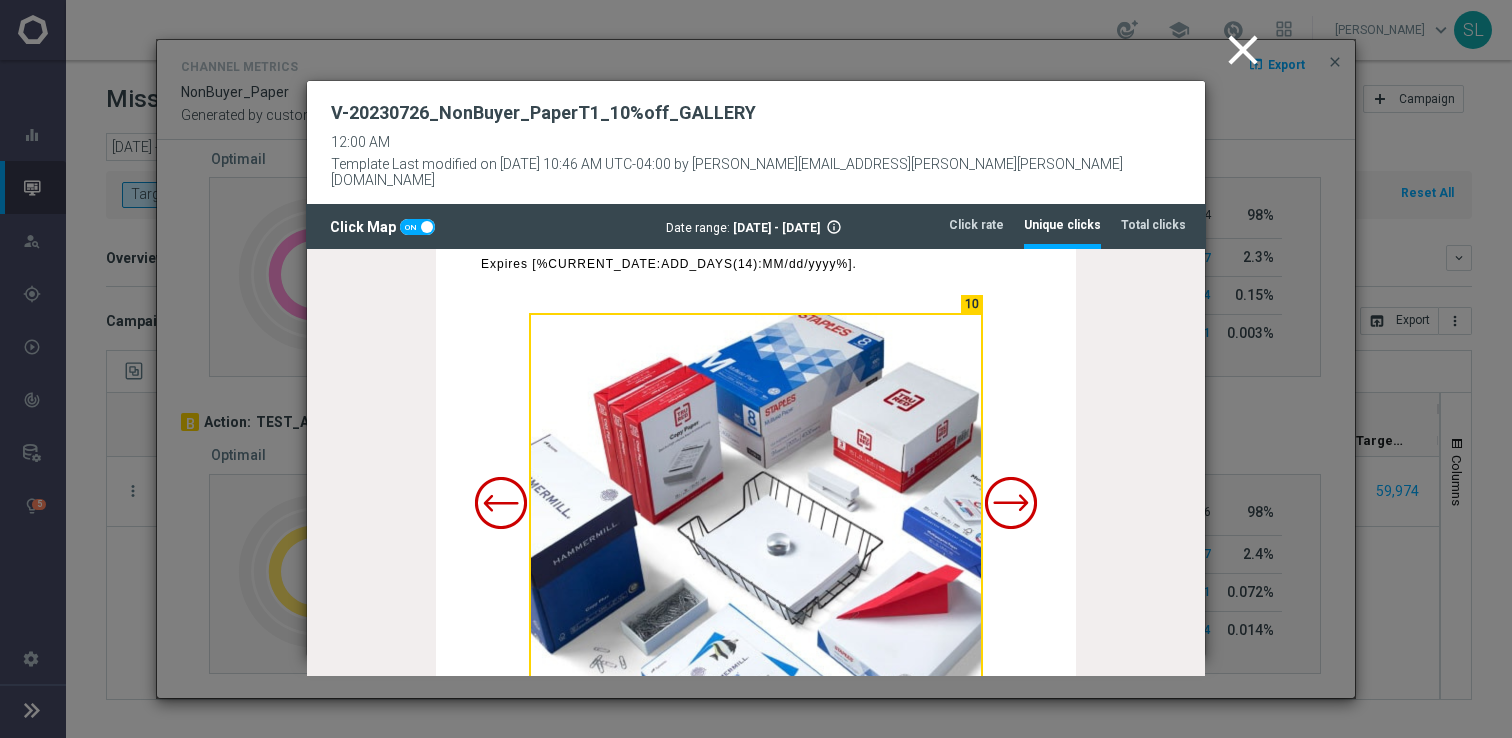 click at bounding box center [1011, 503] 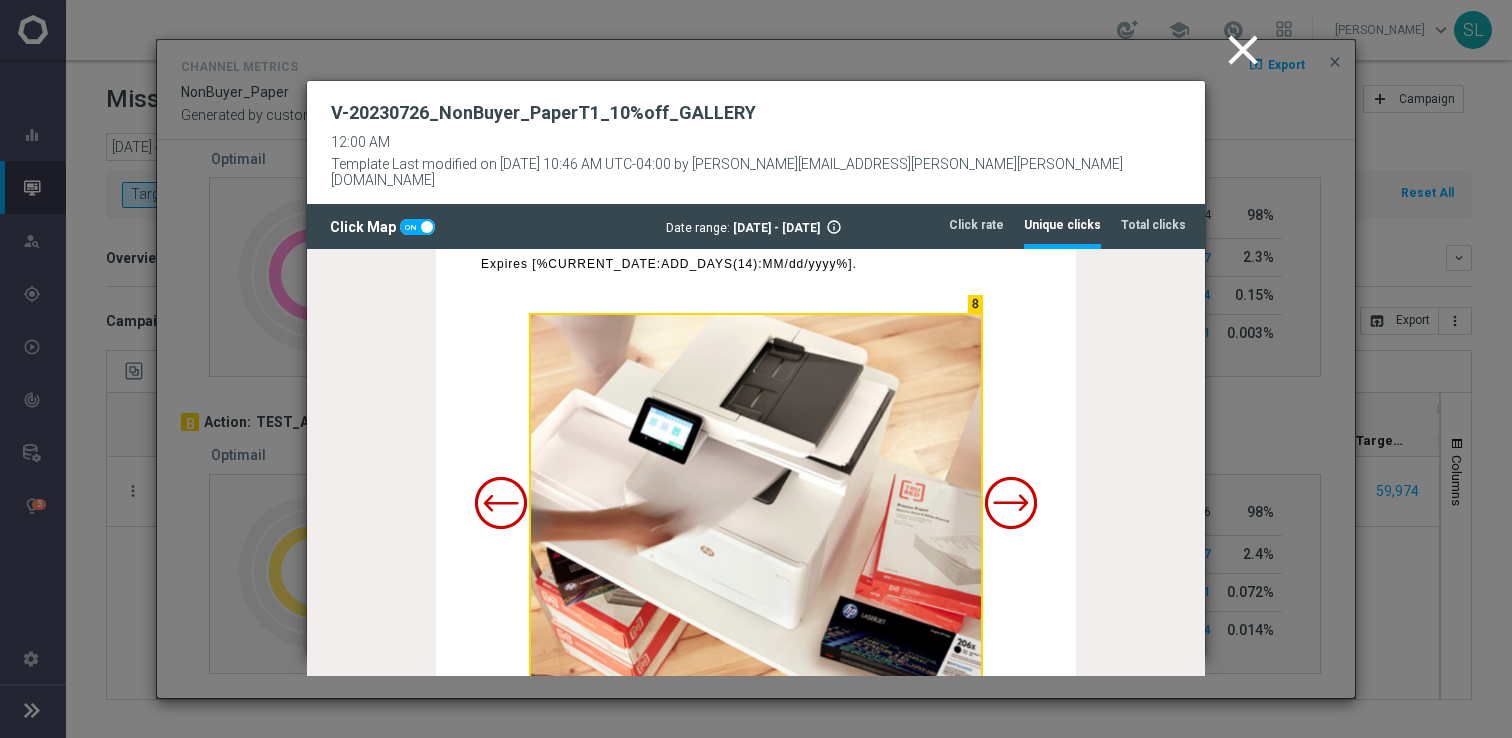 click at bounding box center [1011, 503] 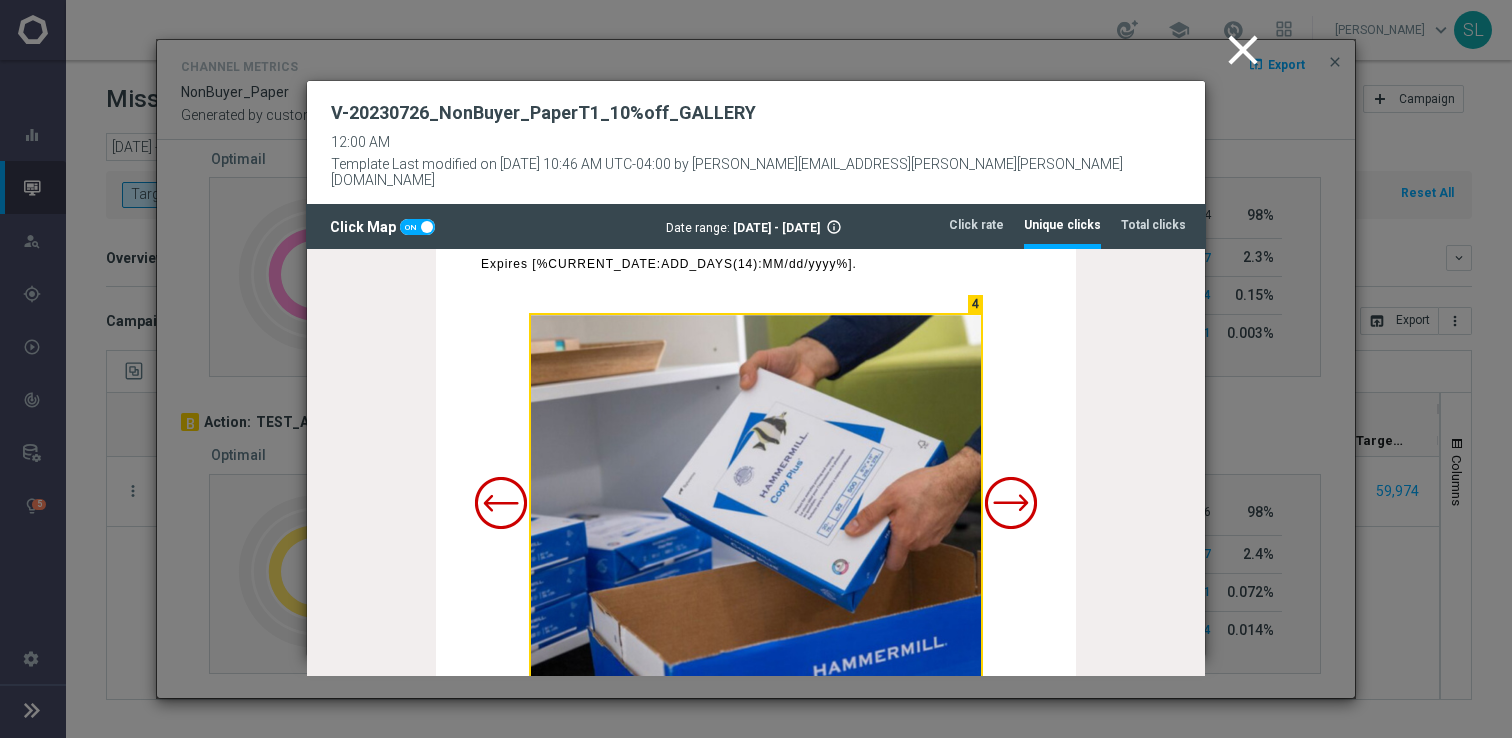 click at bounding box center (1011, 503) 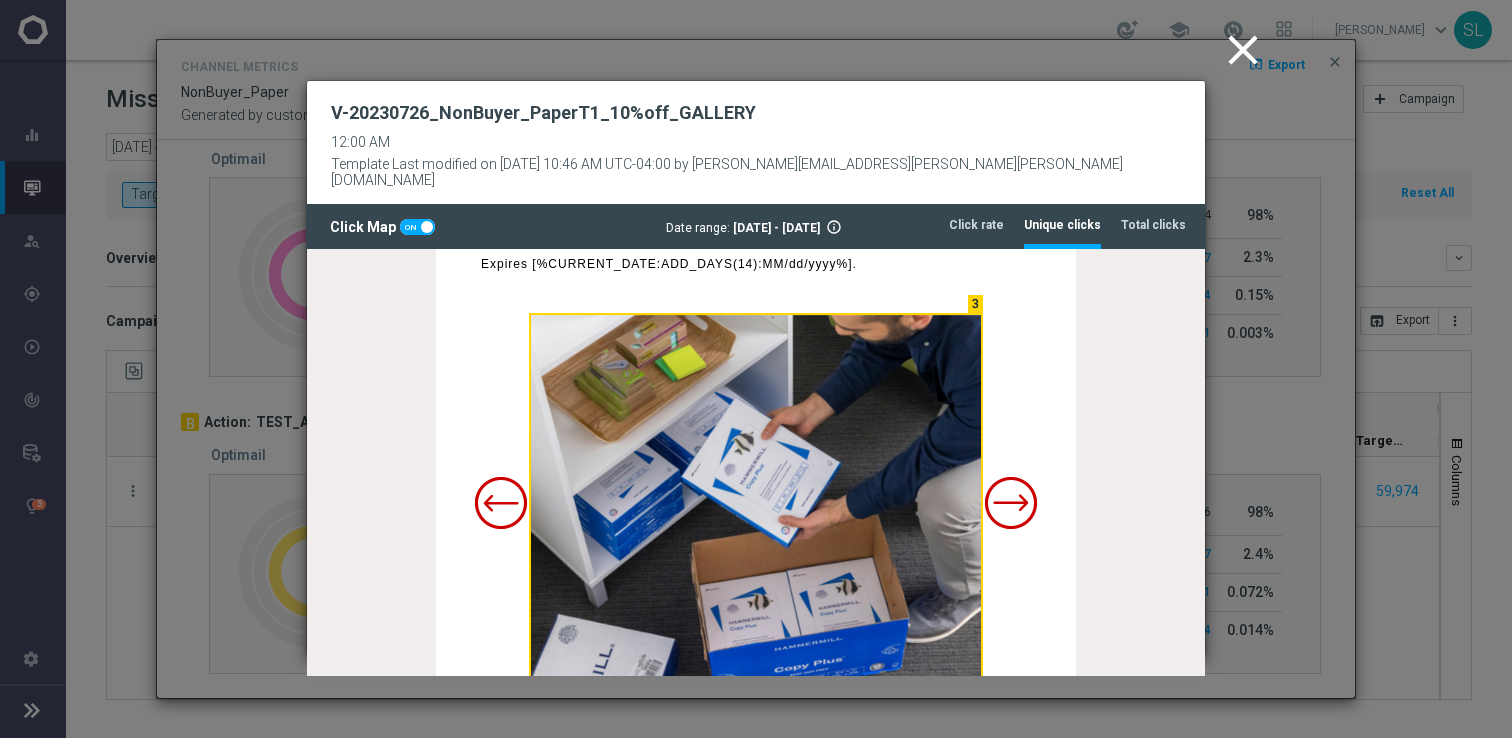 click on "close
V-20230726_NonBuyer_PaperT1_10%off_GALLERY
12:00 AM
Template Last modified on
28 Jul 2023
at
10:46 AM UTC-04:00
by
neil.yetts@staples.com
Click Map
Date range:
25 Jul 2023 - 2 Aug 2023
info_outline" 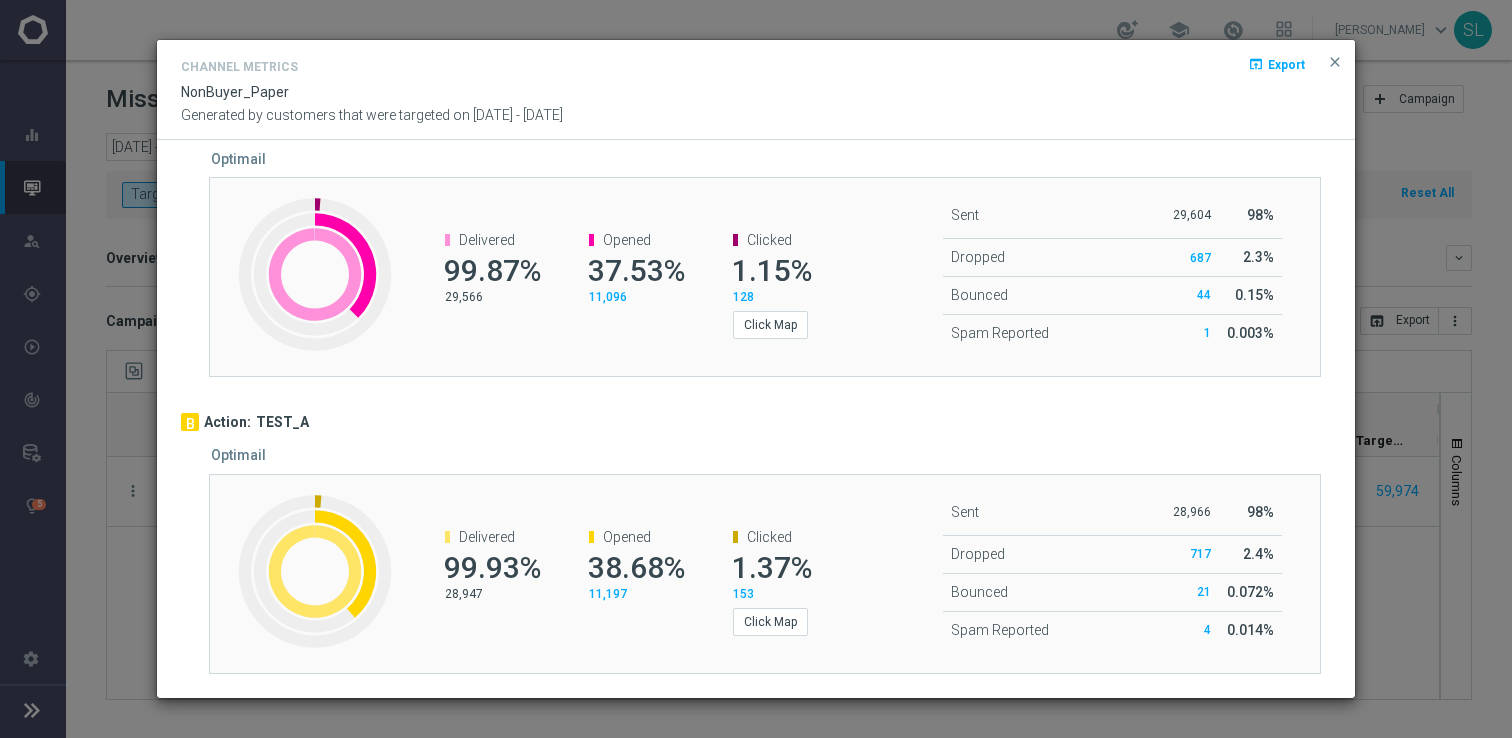click on "Channel Metrics
open_in_browser
Export
NonBuyer_Paper
Generated by customers that were targeted on
26 Jul 2023 - 03 Aug 2023
close
A
Action:
EM_NonBuyer_Paper
Optimail
Created with Highcharts 9.3.3
Delivered
99.87%
29,566" 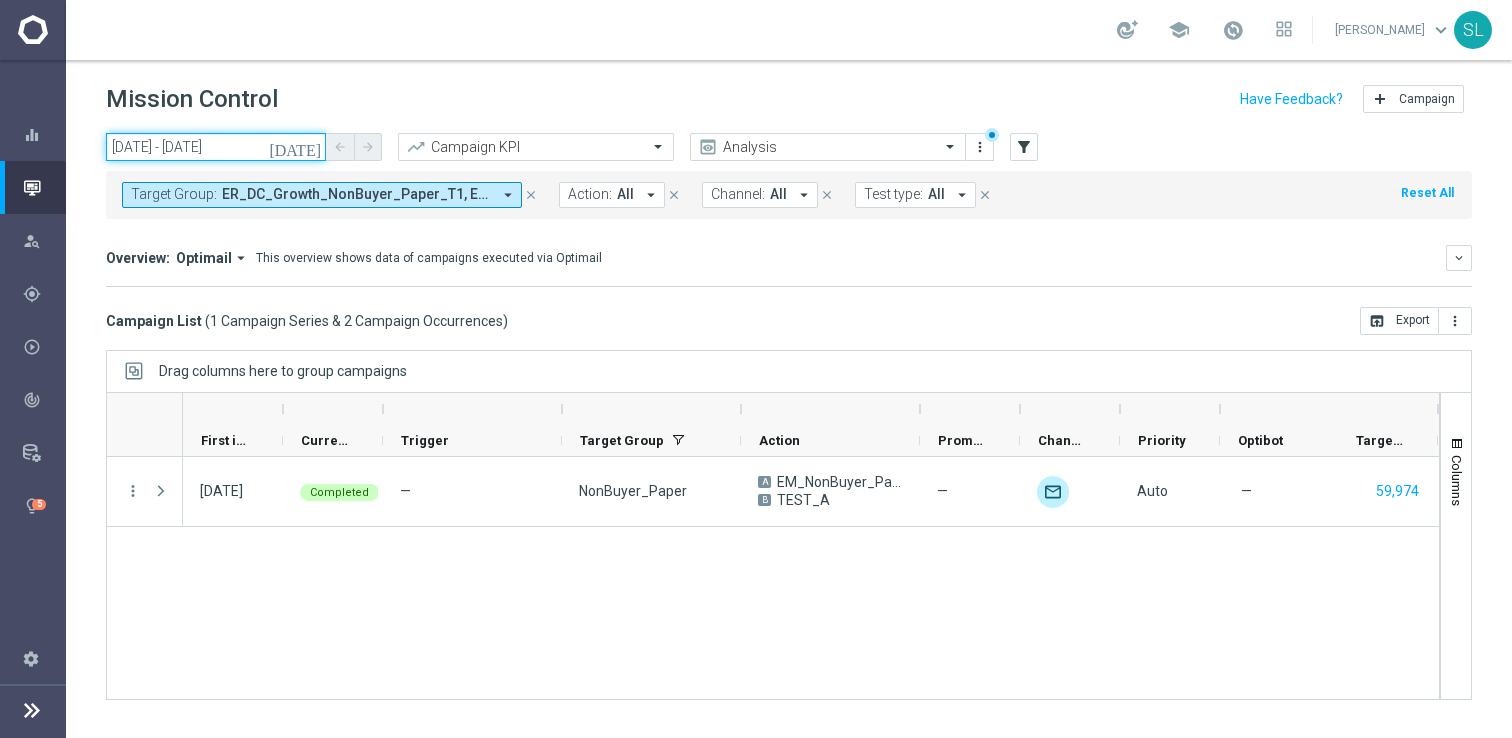 click on "26 Jul 2023 - 03 Aug 2023" 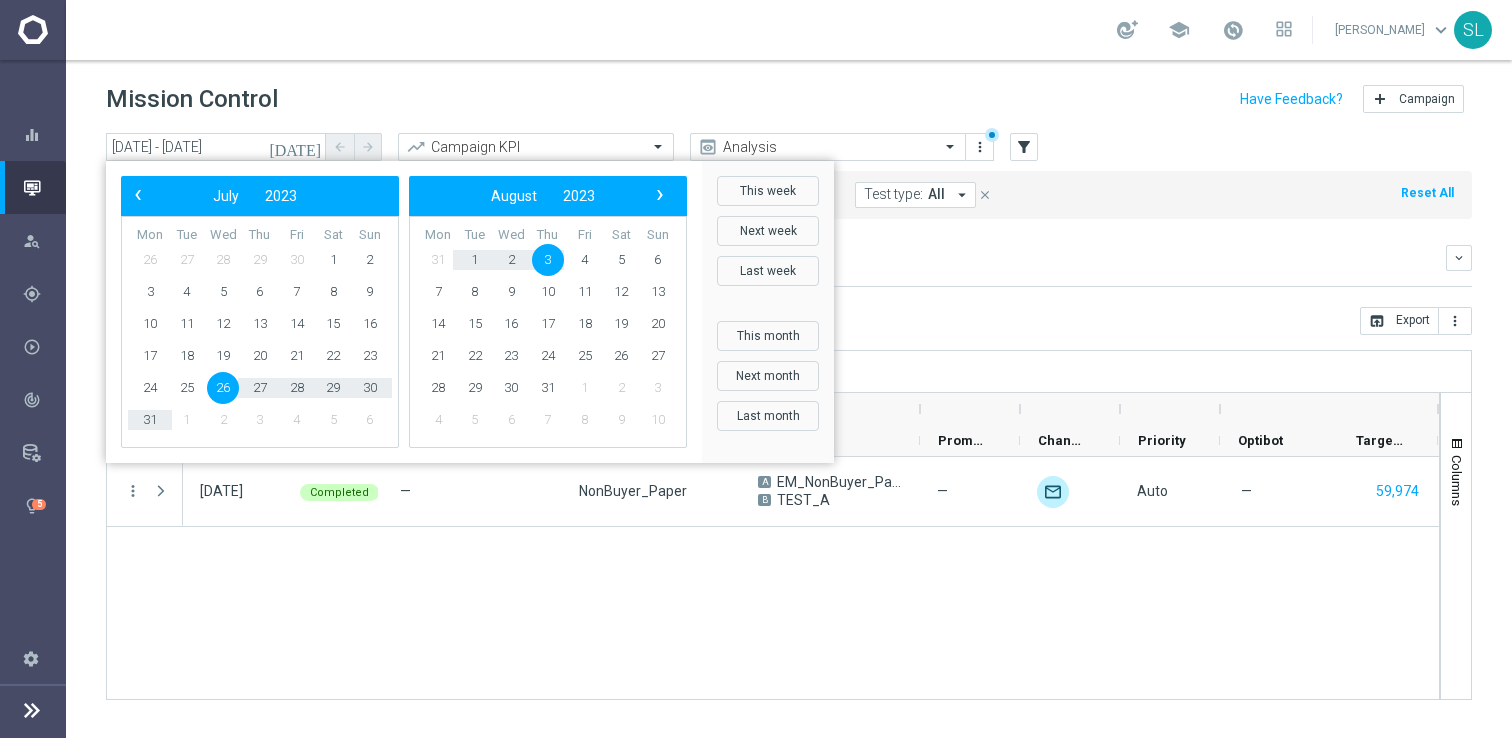 click on "Auto
—
59,974
0.33%
3,130
0.29%
unfold_more
—
A
EM_NonBuyer_Paper
B
TEST_A
—
NonBuyer_Paper
Completed
26 Jul 2023, Wednesday" at bounding box center (811, 578) 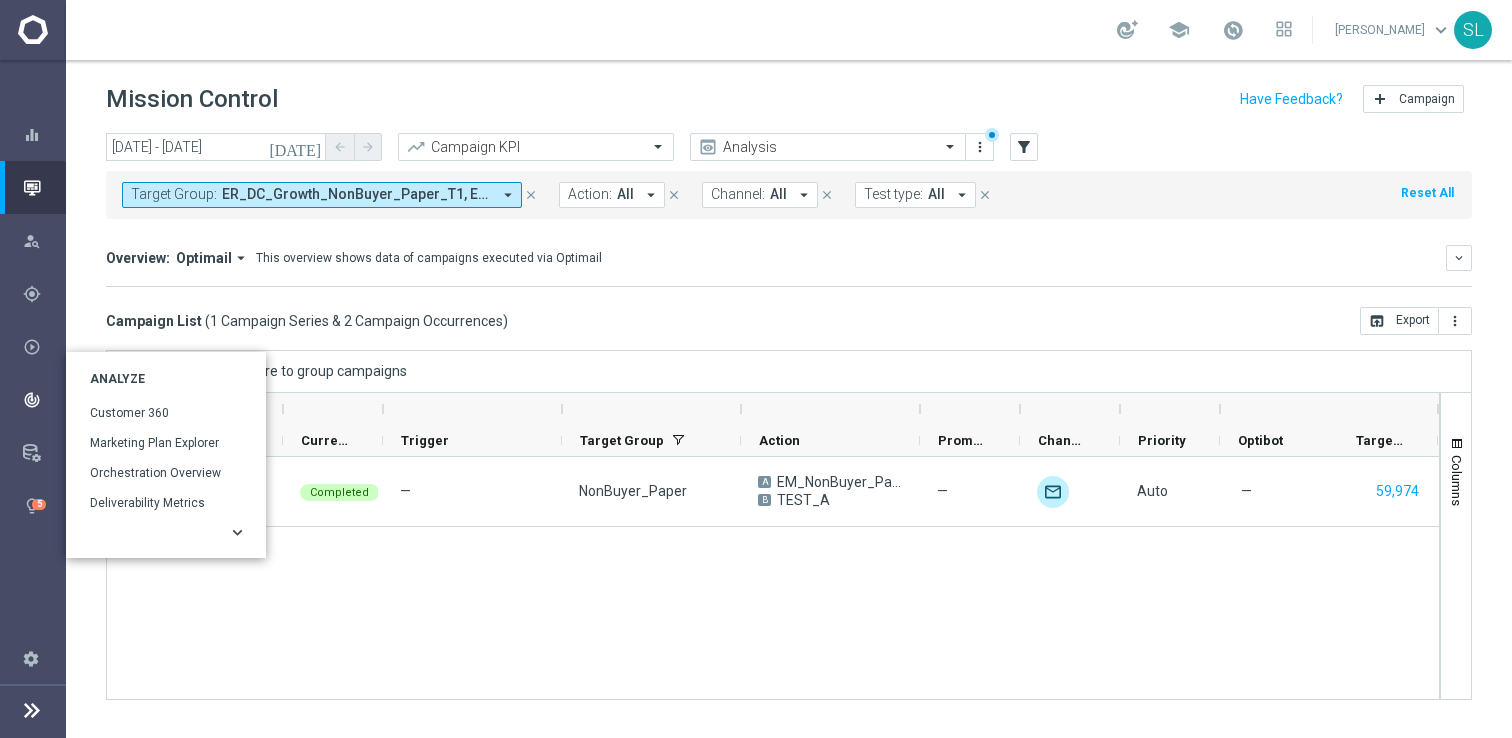click on "keyboard_arrow_right" at bounding box center (169, 533) 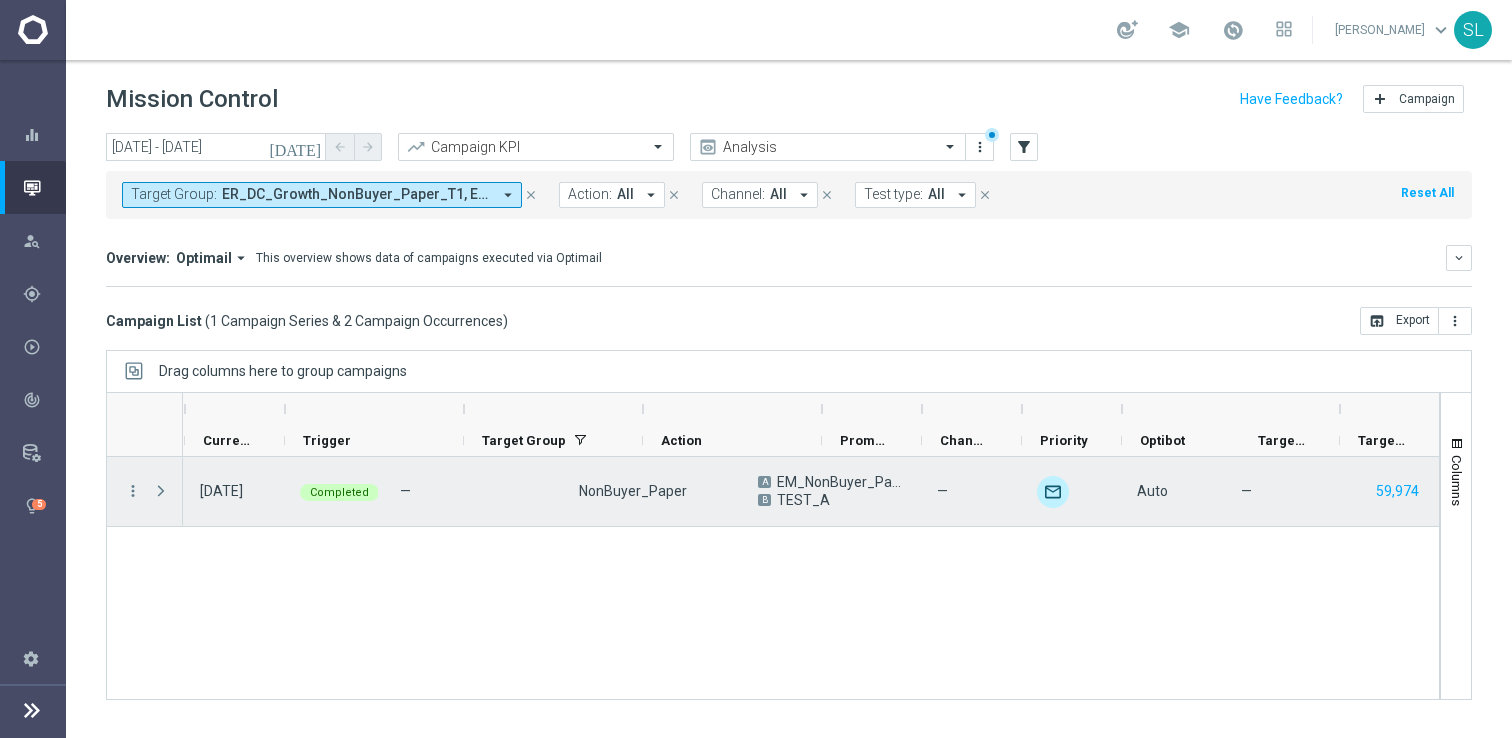 scroll, scrollTop: 0, scrollLeft: 1204, axis: horizontal 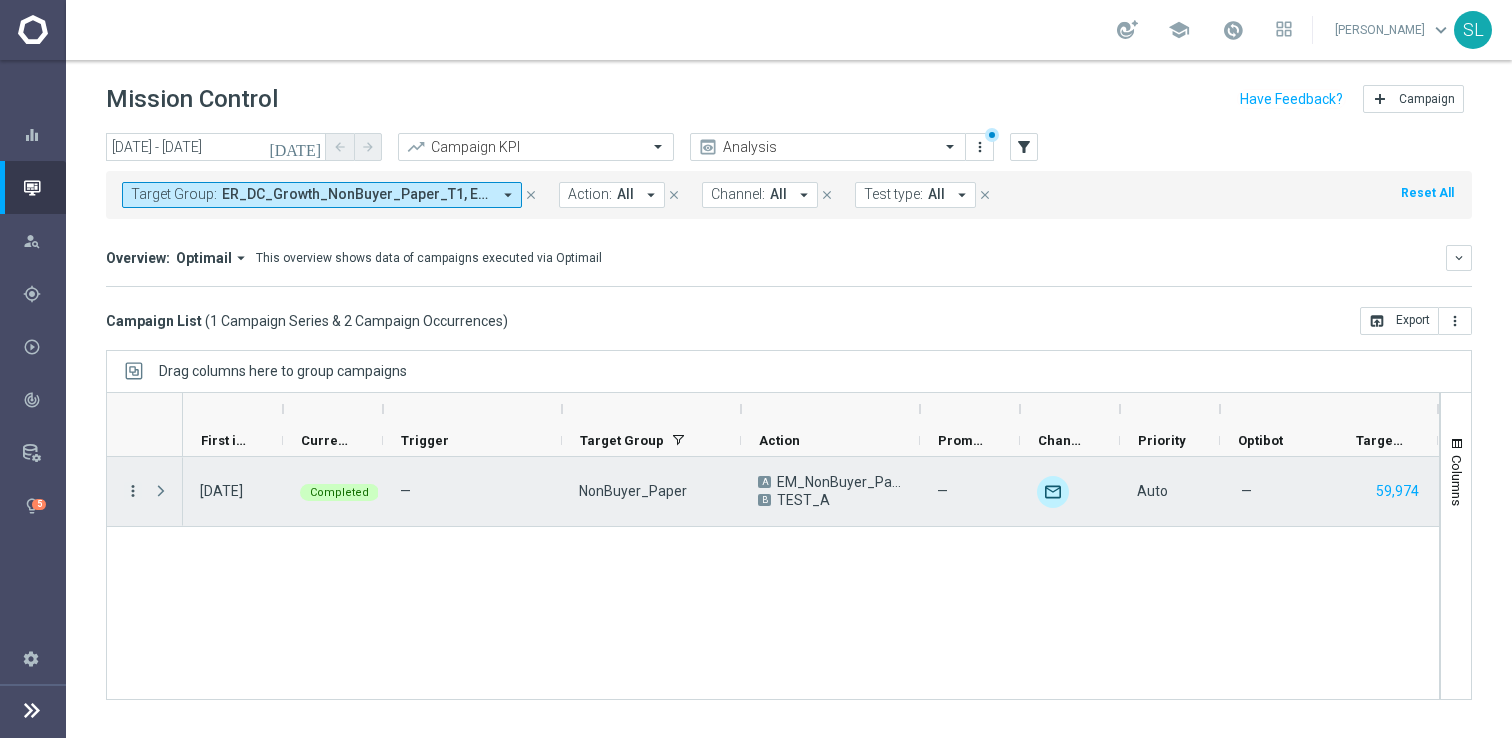 click on "more_vert" at bounding box center (133, 491) 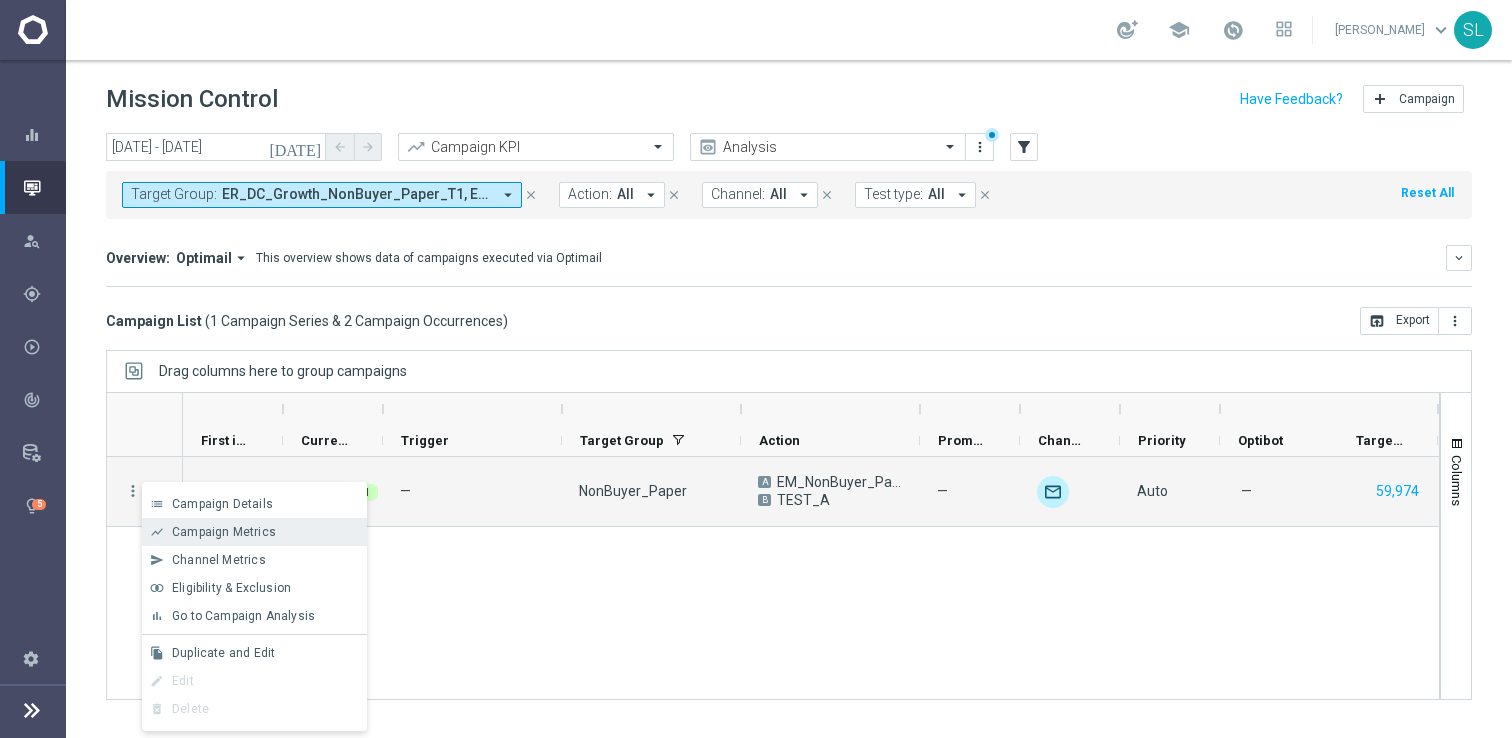 click on "show_chart
Campaign Metrics" at bounding box center [254, 532] 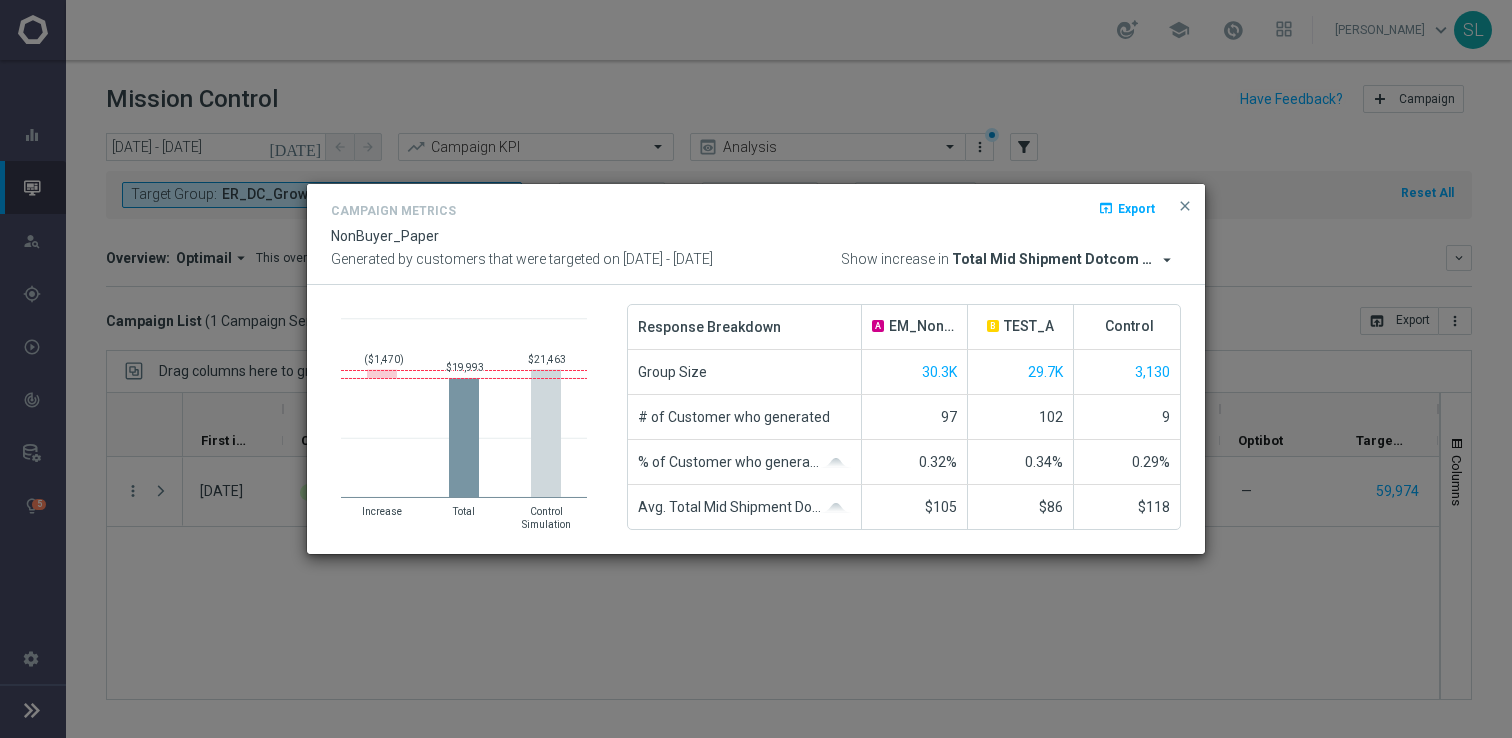 click on "Campaign Metrics
open_in_browser
Export
NonBuyer_Paper
Generated by customers that were targeted on
26 Jul 2023 - 03 Aug 2023
Show increase in
Total Mid Shipment Dotcom Transaction Amount
arrow_drop_down
close
Created with Highcharts 9.3.3 ($1,470) ​ ($1,470) $19,993 ​ $19,993 $21,463 ​ $21,463 ​ ​ ​ Increase Total Control ​ Simulation
Response Breakdown
A" 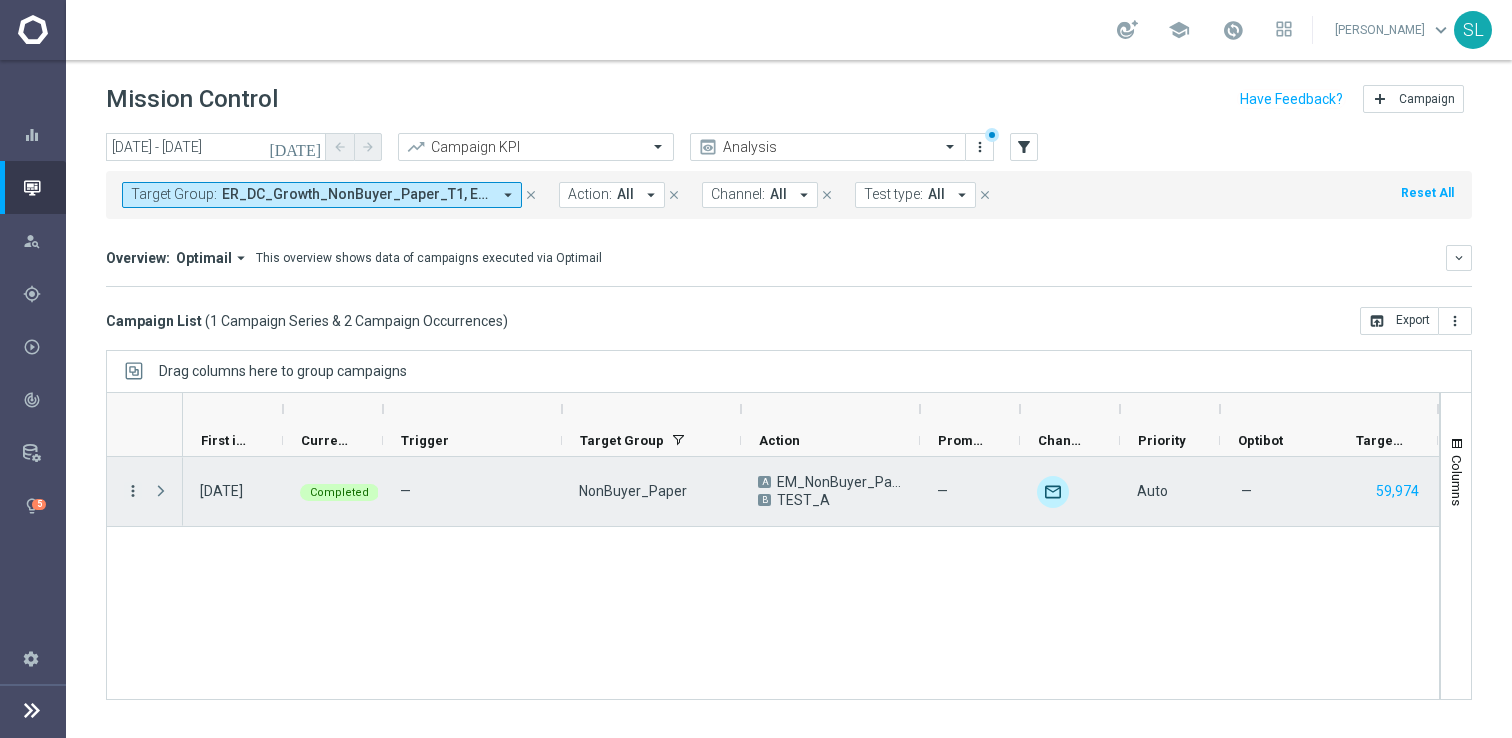 click on "more_vert" at bounding box center (133, 491) 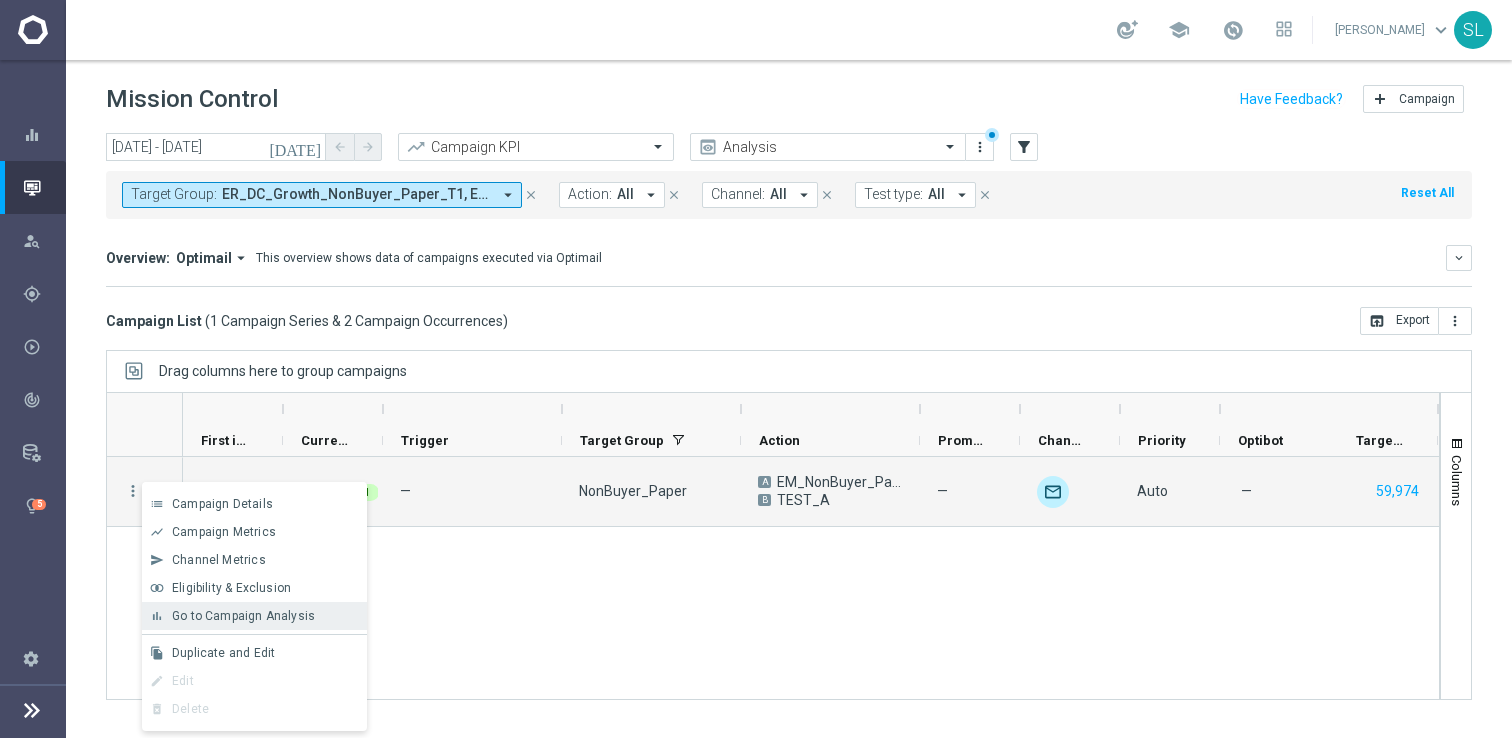 click on "Go to Campaign Analysis" at bounding box center (243, 616) 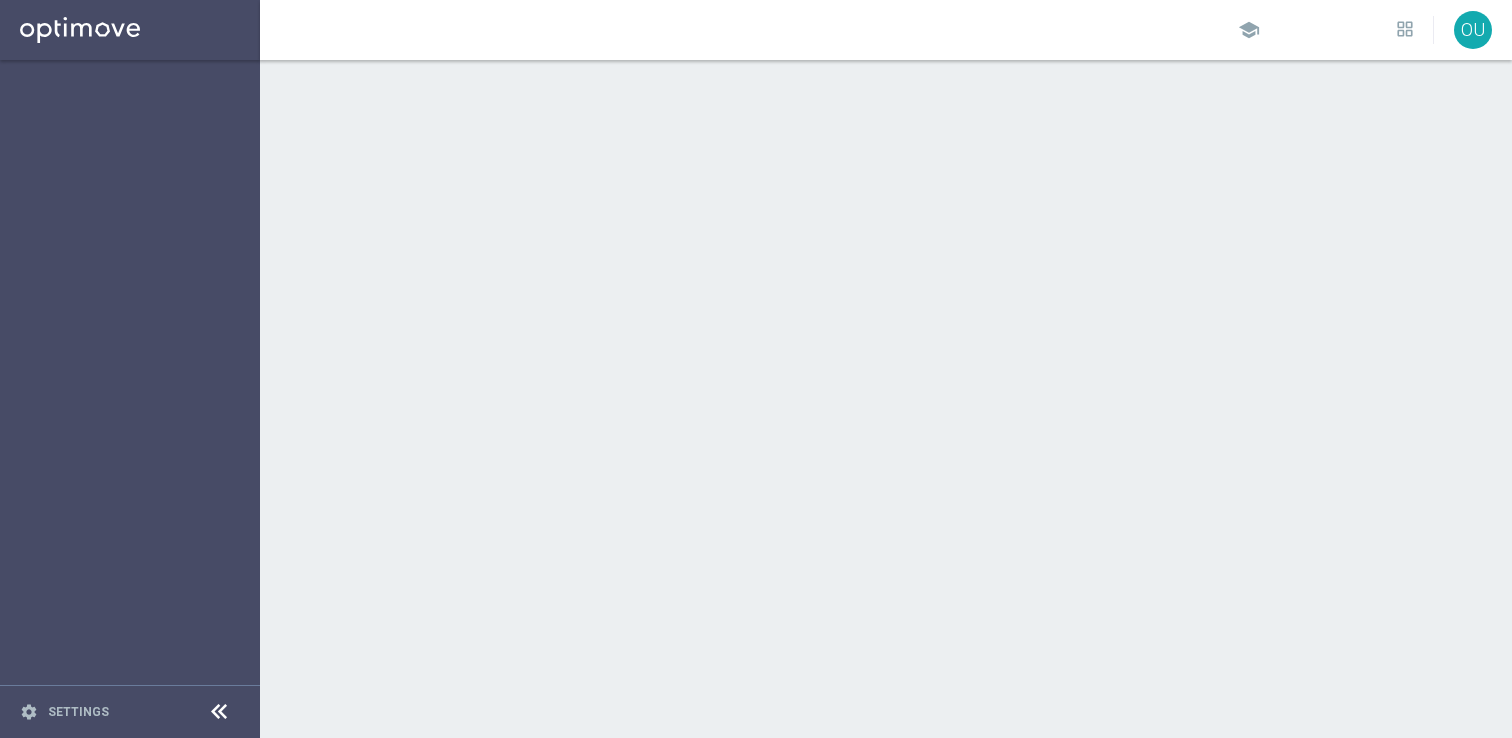scroll, scrollTop: 0, scrollLeft: 0, axis: both 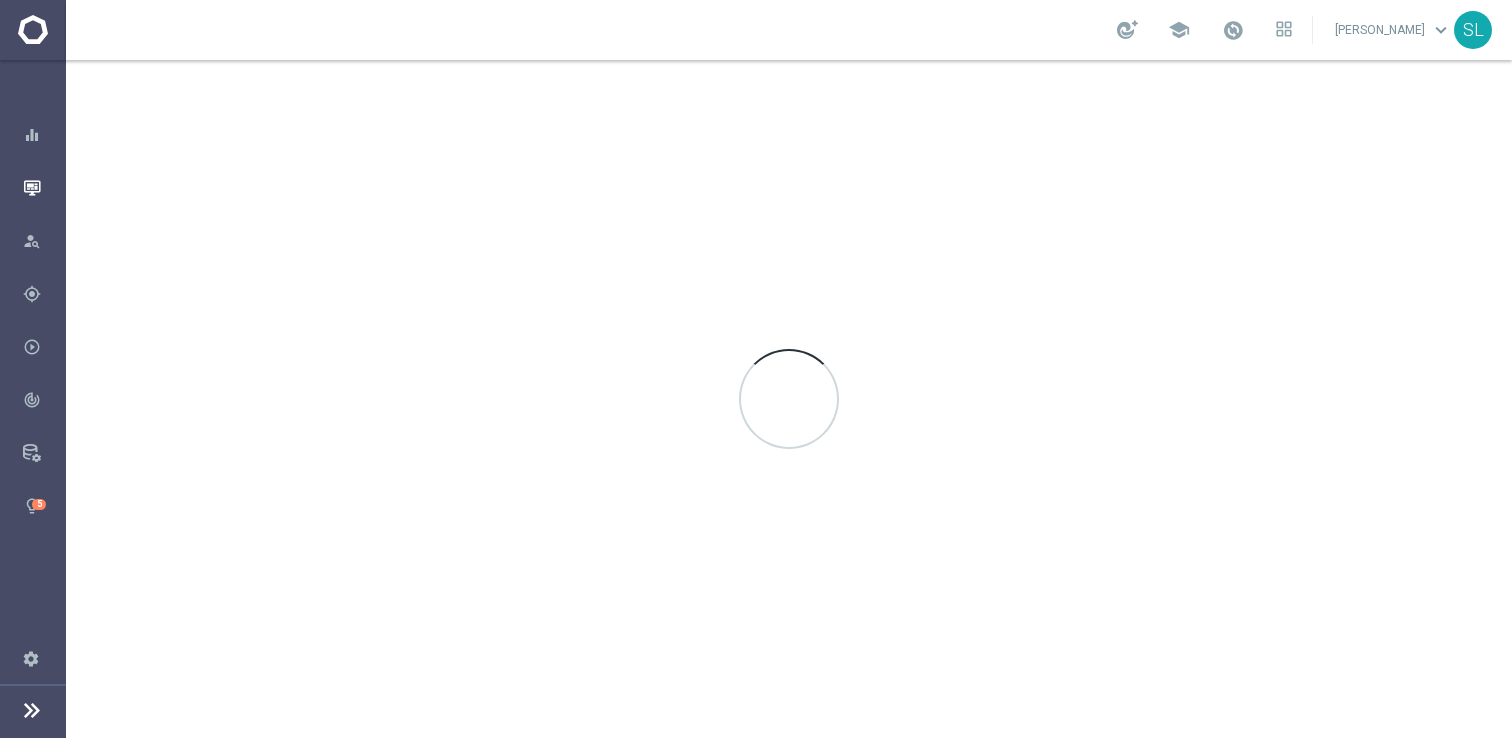 click on "Mission Control" at bounding box center [33, 187] 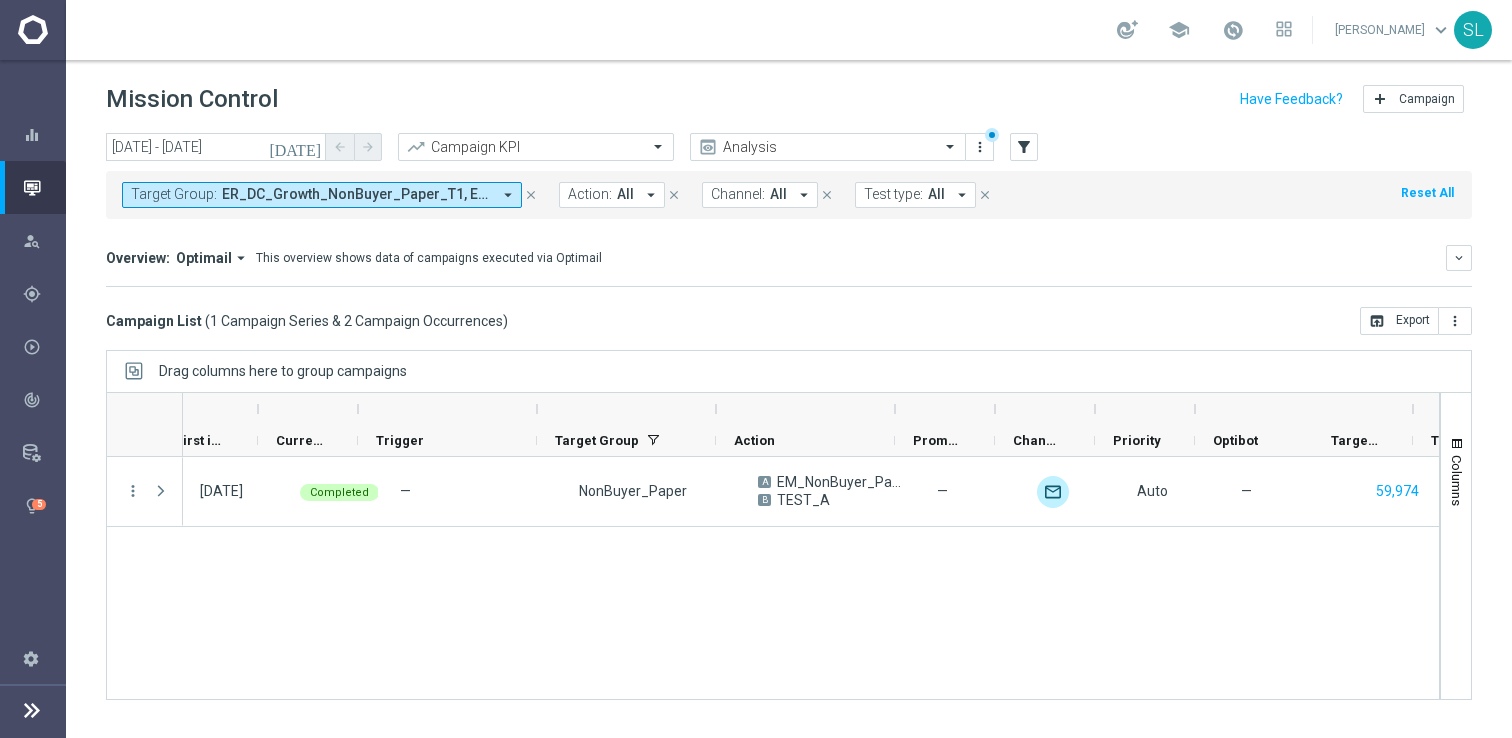 scroll, scrollTop: 0, scrollLeft: 804, axis: horizontal 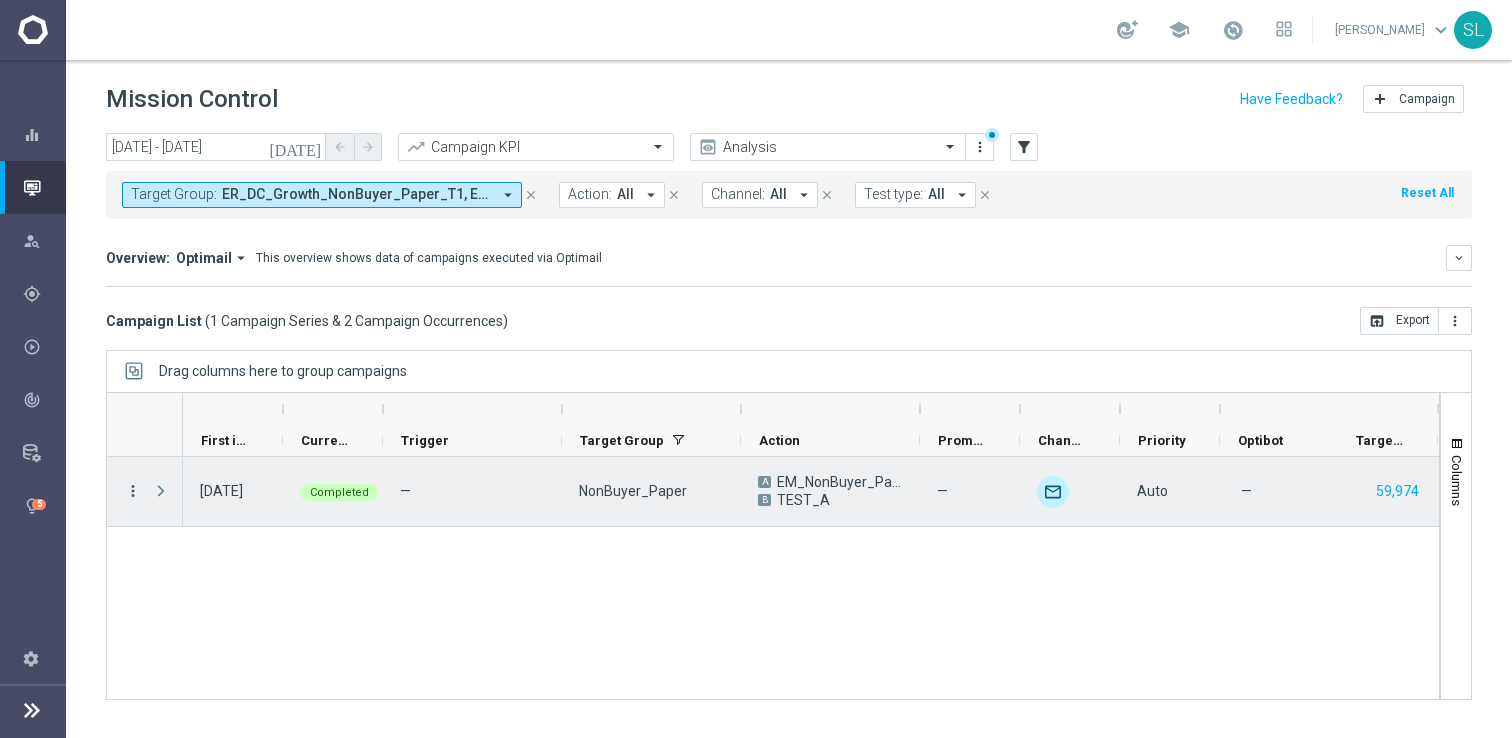 click on "more_vert" at bounding box center [133, 491] 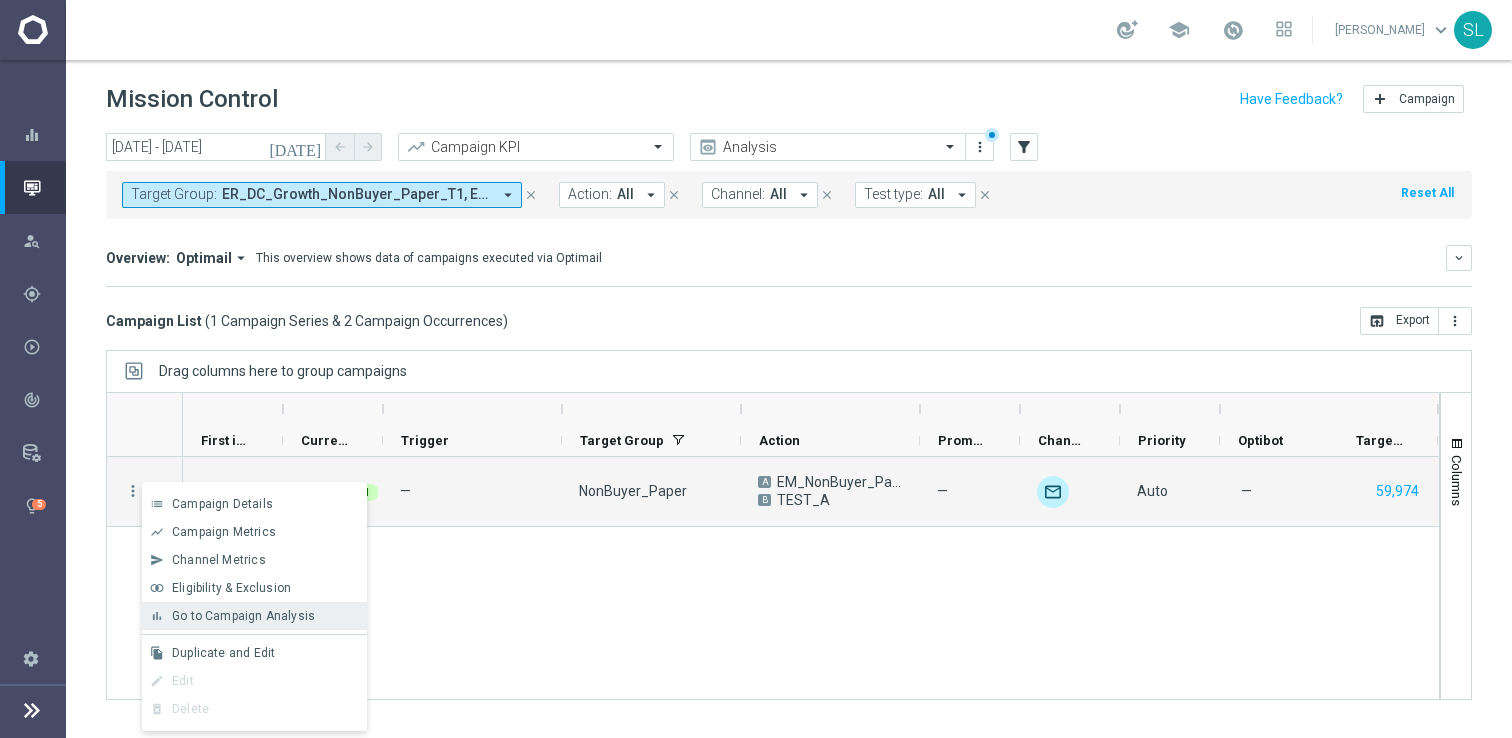 click on "Go to Campaign Analysis" at bounding box center (243, 616) 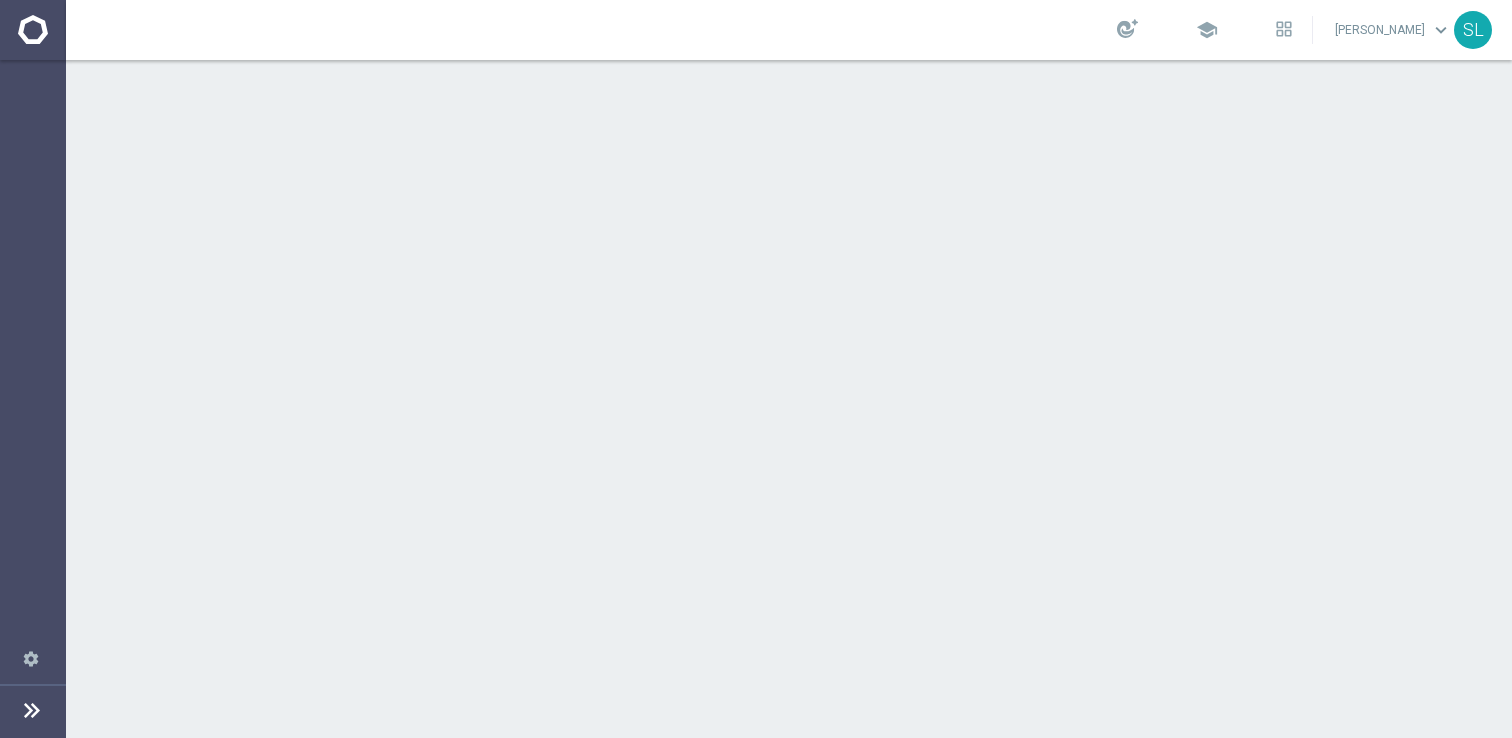 scroll, scrollTop: 0, scrollLeft: 0, axis: both 